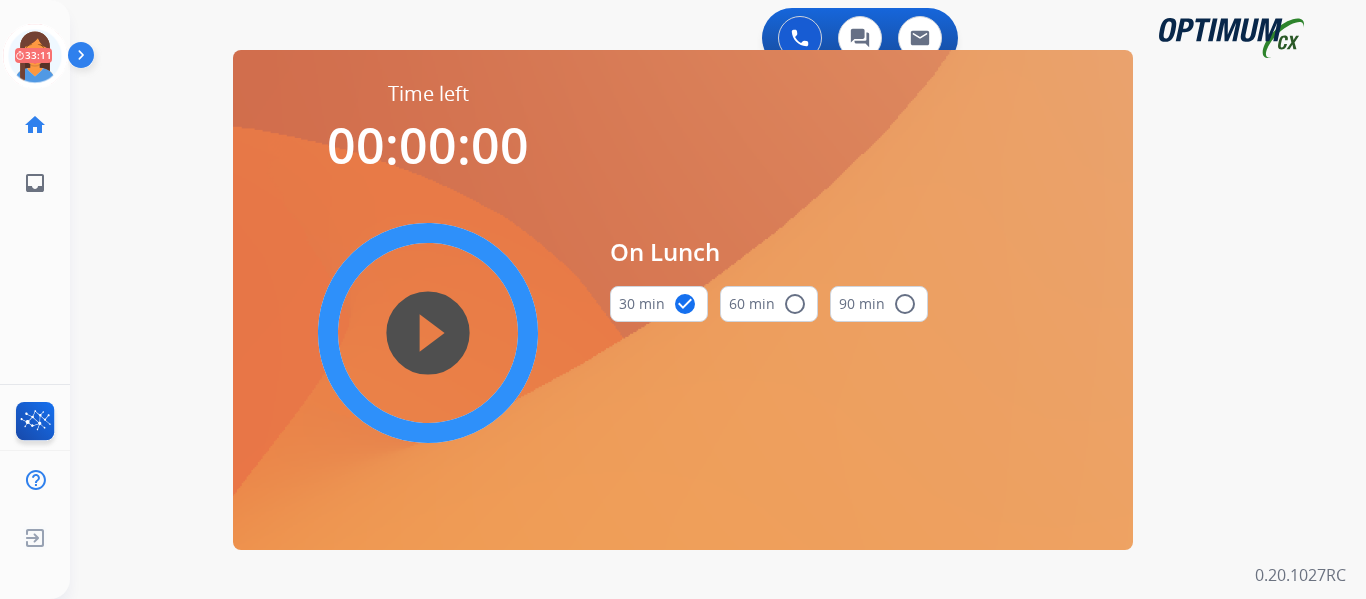 scroll, scrollTop: 0, scrollLeft: 0, axis: both 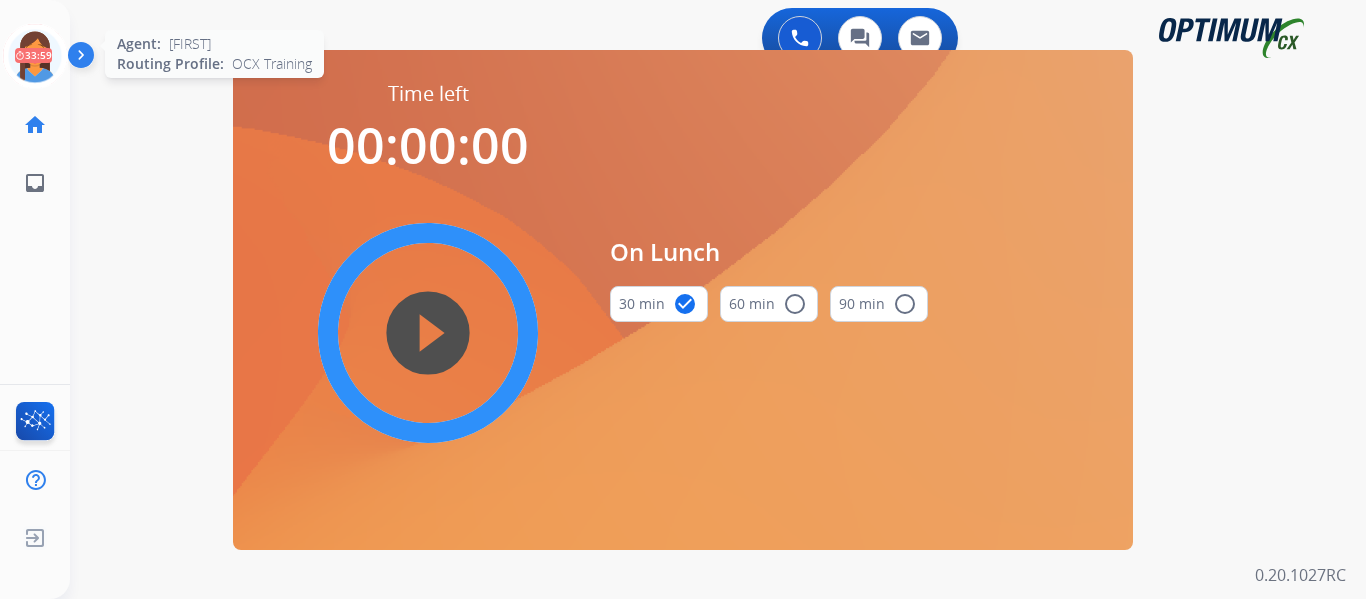 click 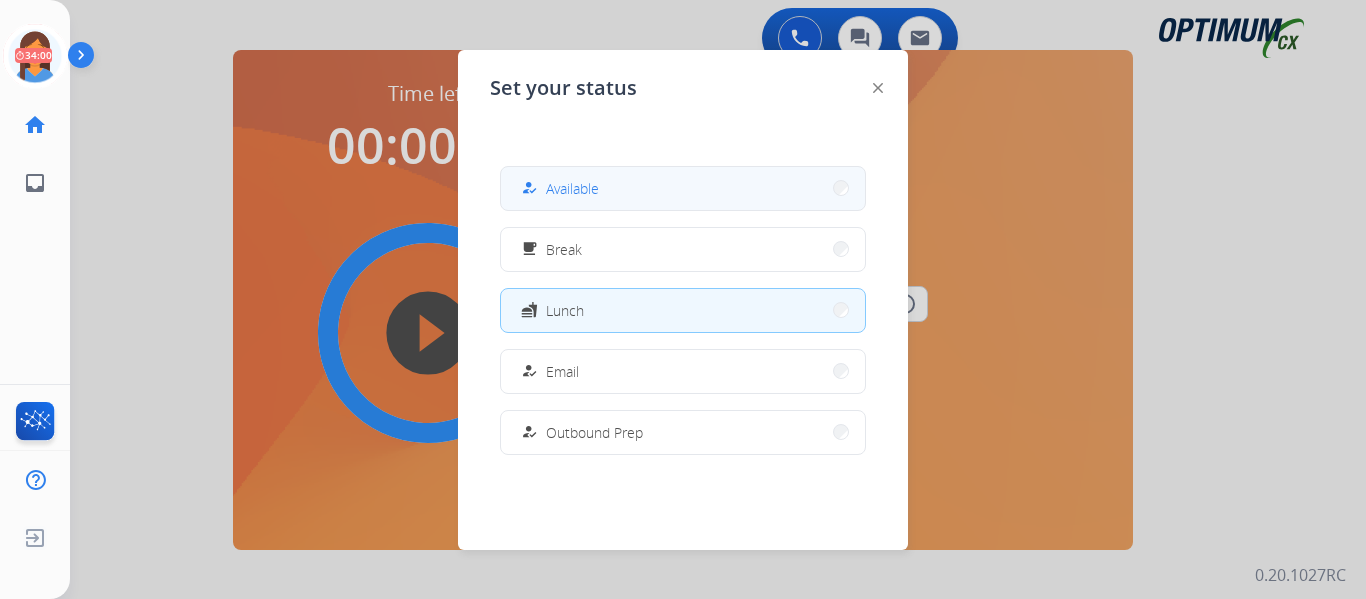 click on "how_to_reg Available" at bounding box center [683, 188] 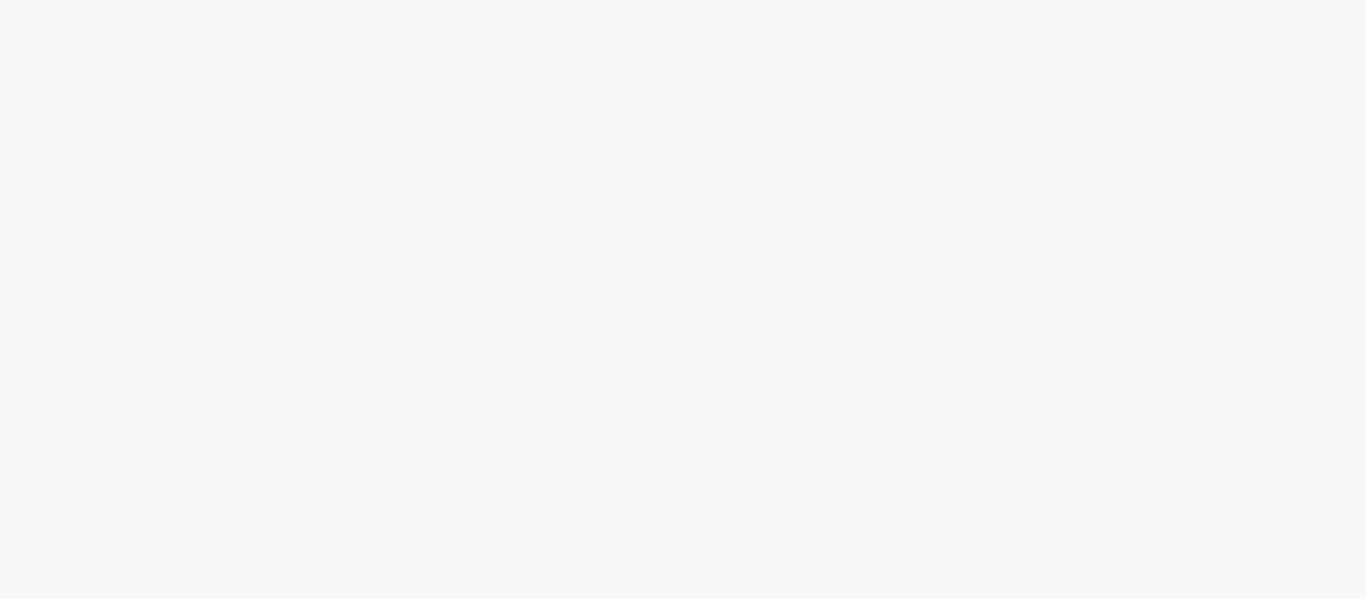 scroll, scrollTop: 0, scrollLeft: 0, axis: both 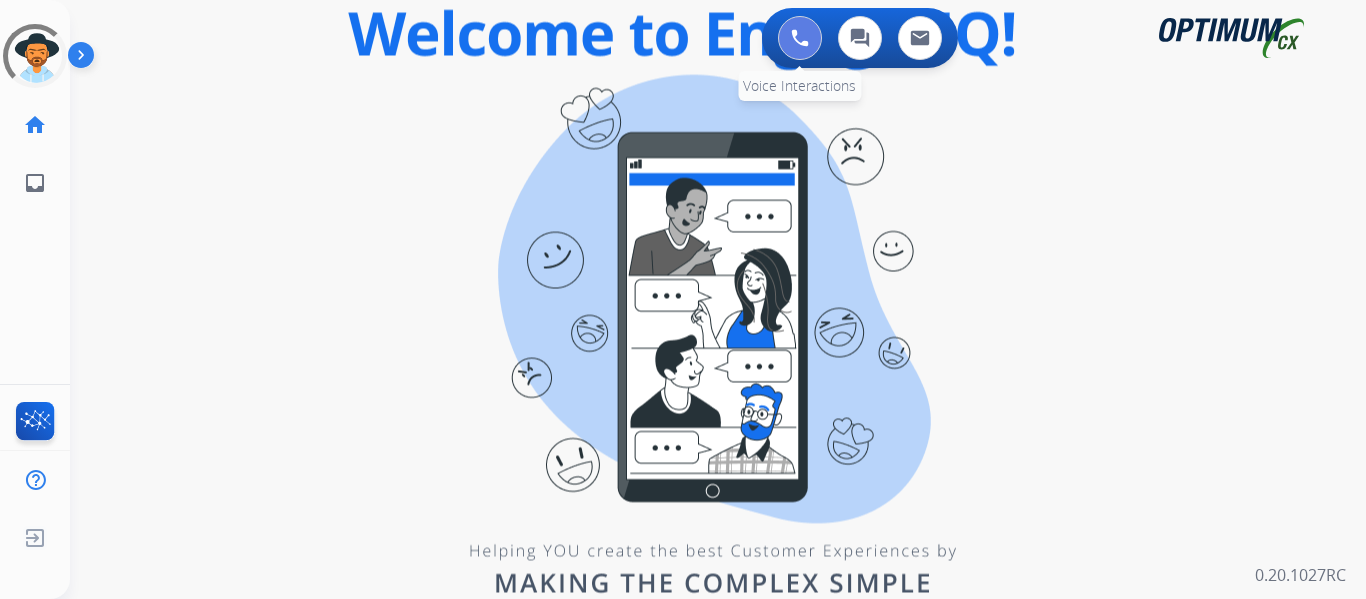 click at bounding box center [800, 38] 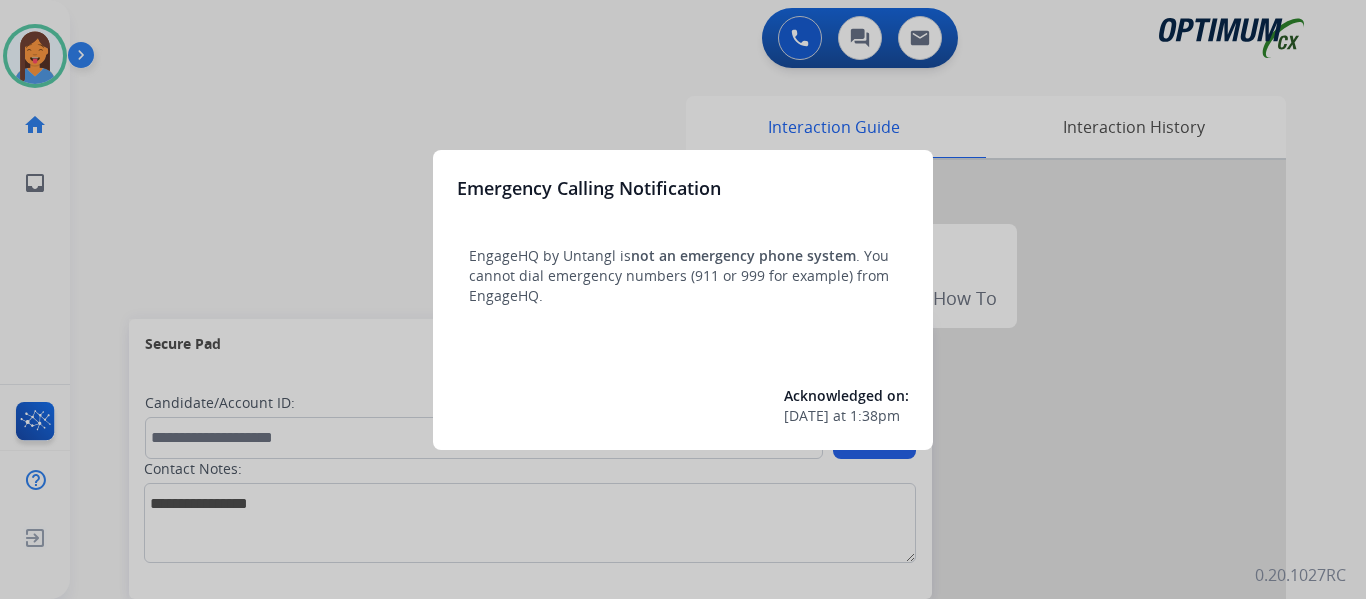 click at bounding box center [683, 299] 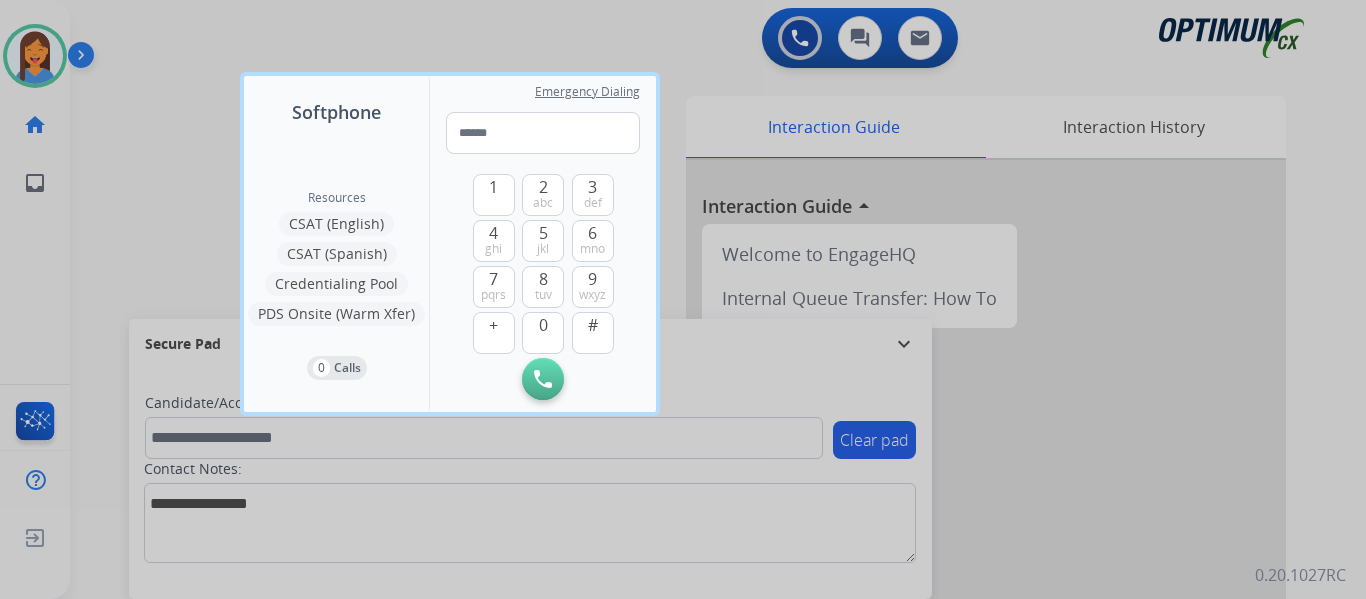 click at bounding box center [683, 299] 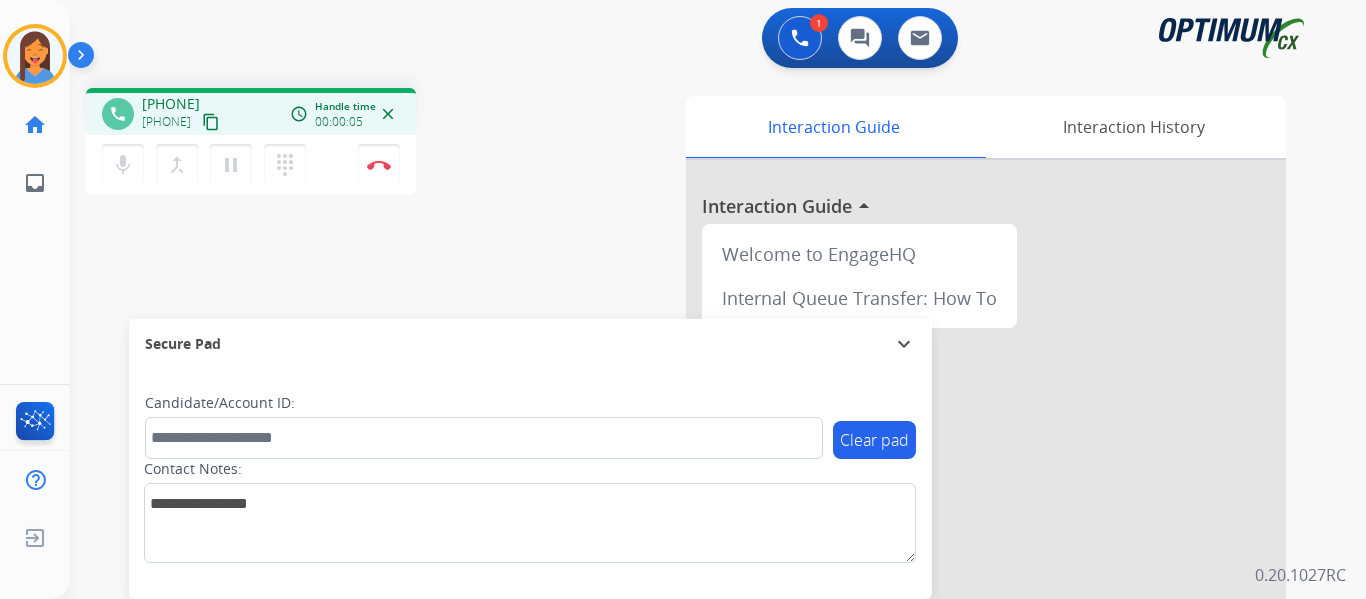 click on "content_copy" at bounding box center [211, 122] 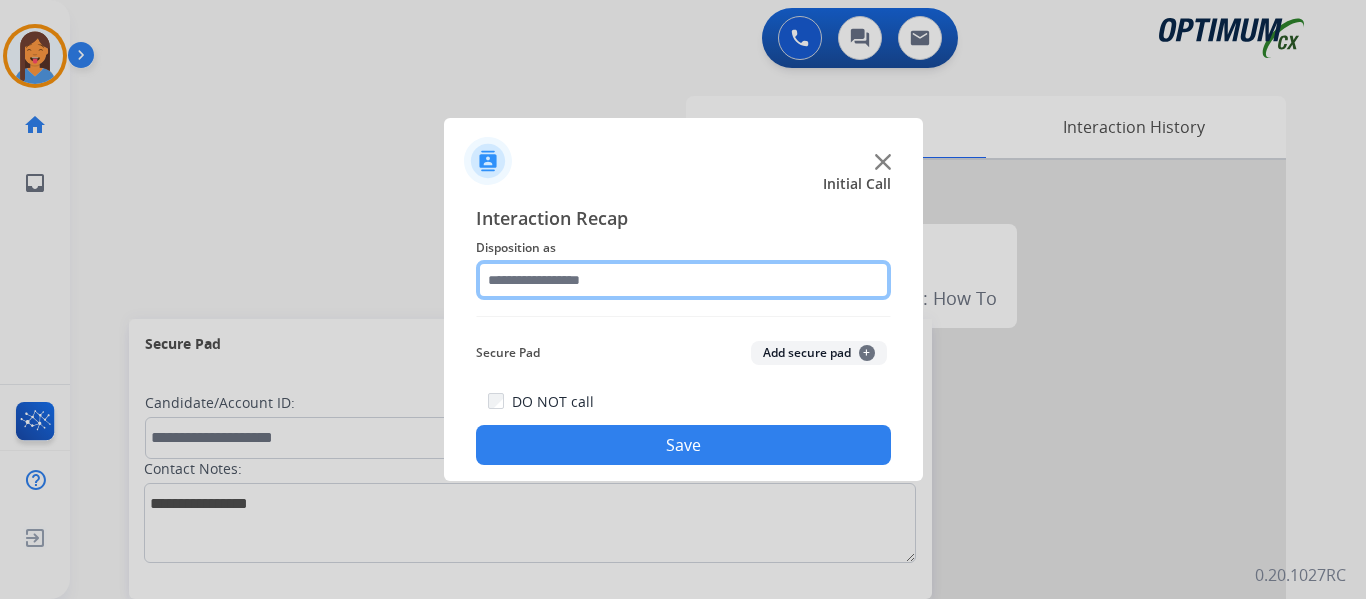 click 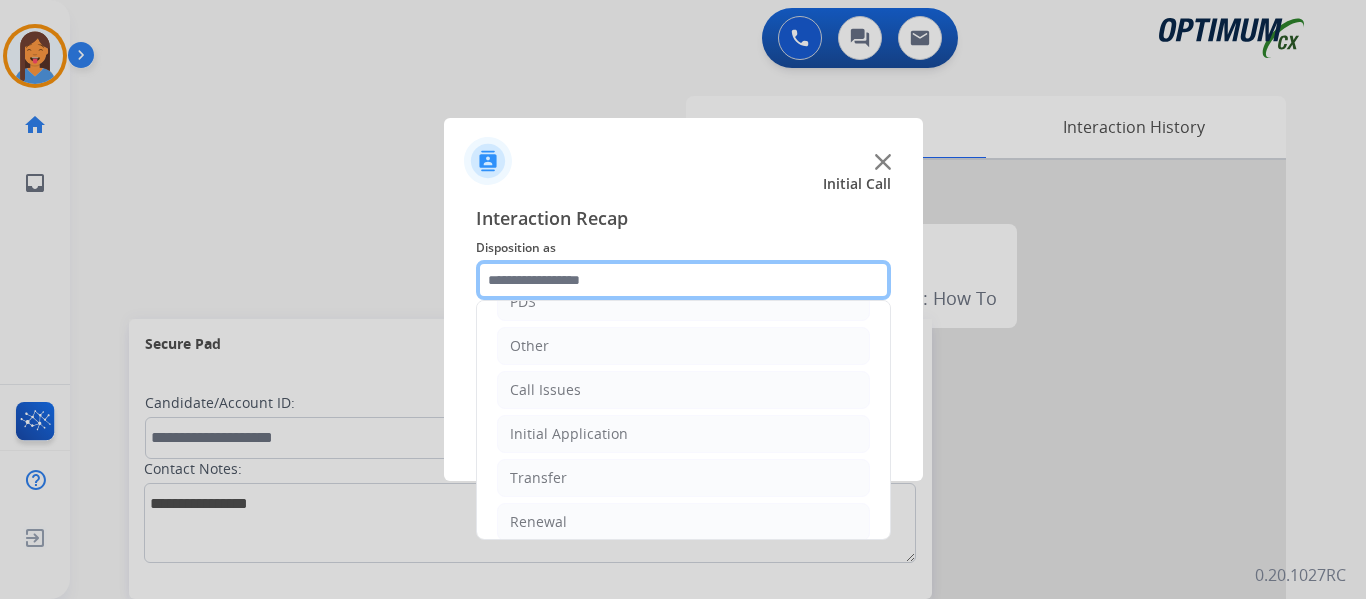 scroll, scrollTop: 136, scrollLeft: 0, axis: vertical 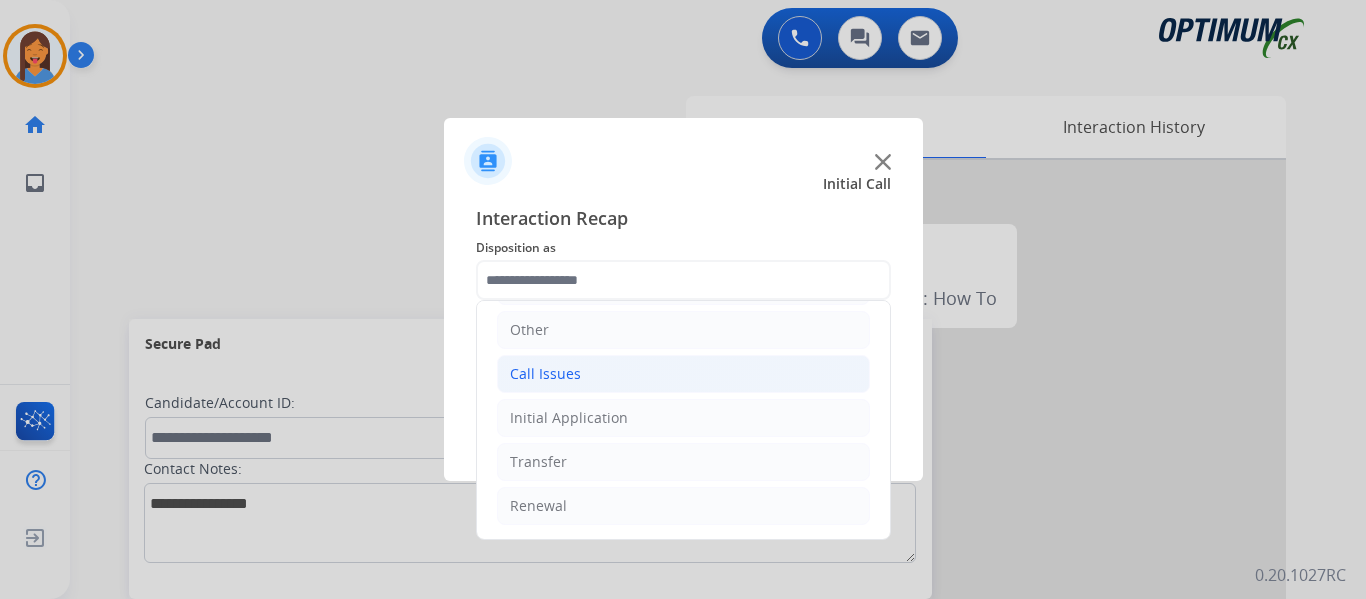 click on "Call Issues" 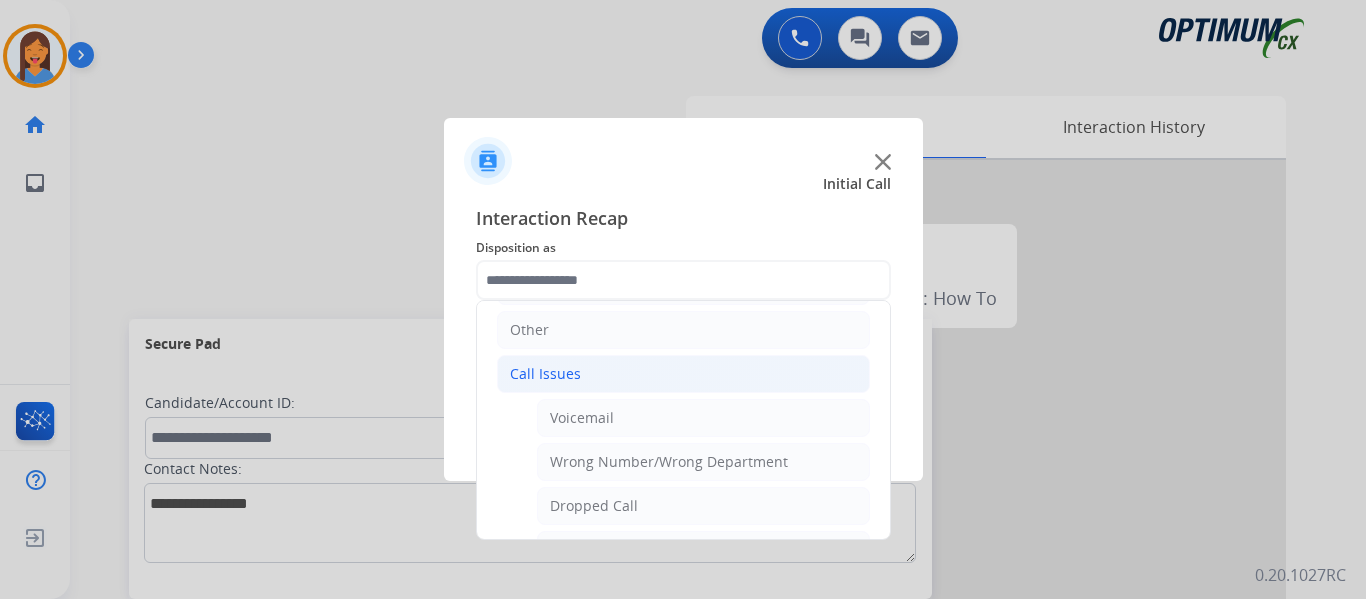 click on "Call Issues" 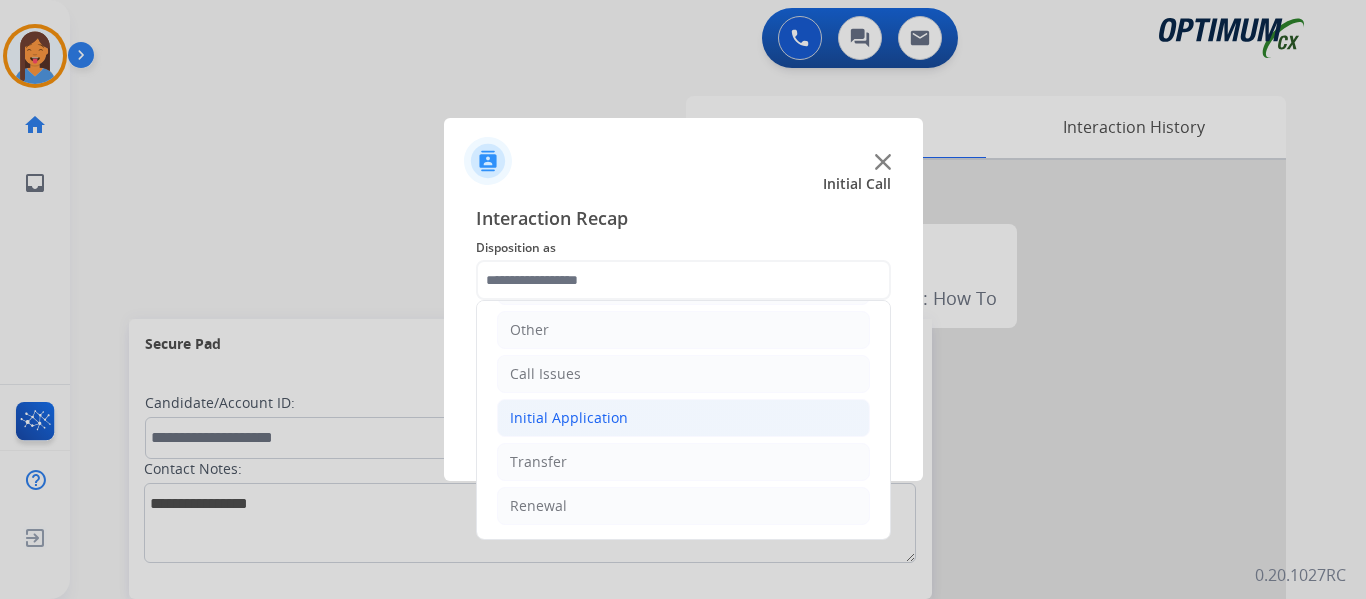 click on "Initial Application" 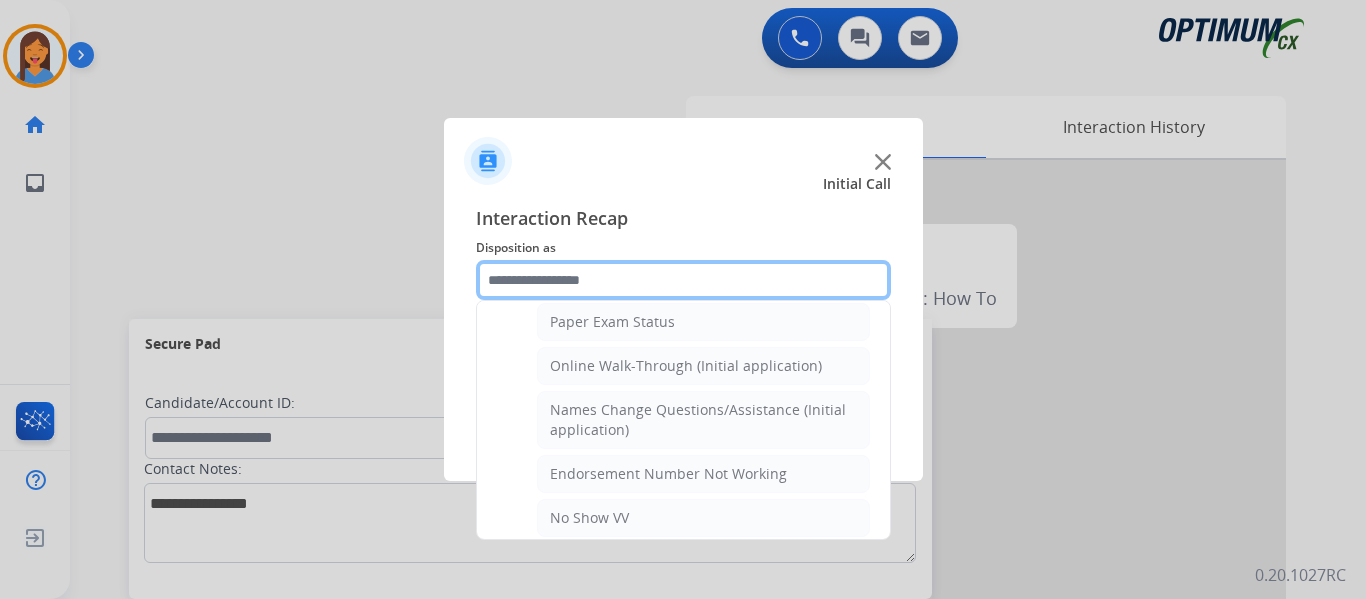scroll, scrollTop: 0, scrollLeft: 0, axis: both 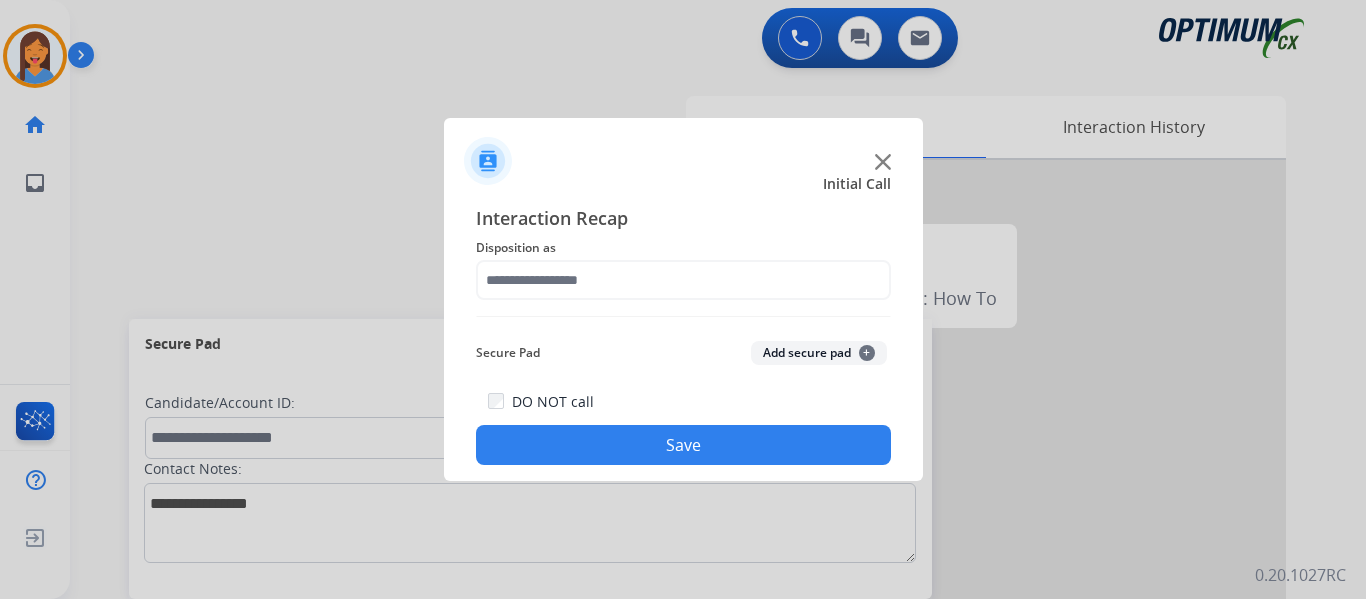 click on "Initial Call" 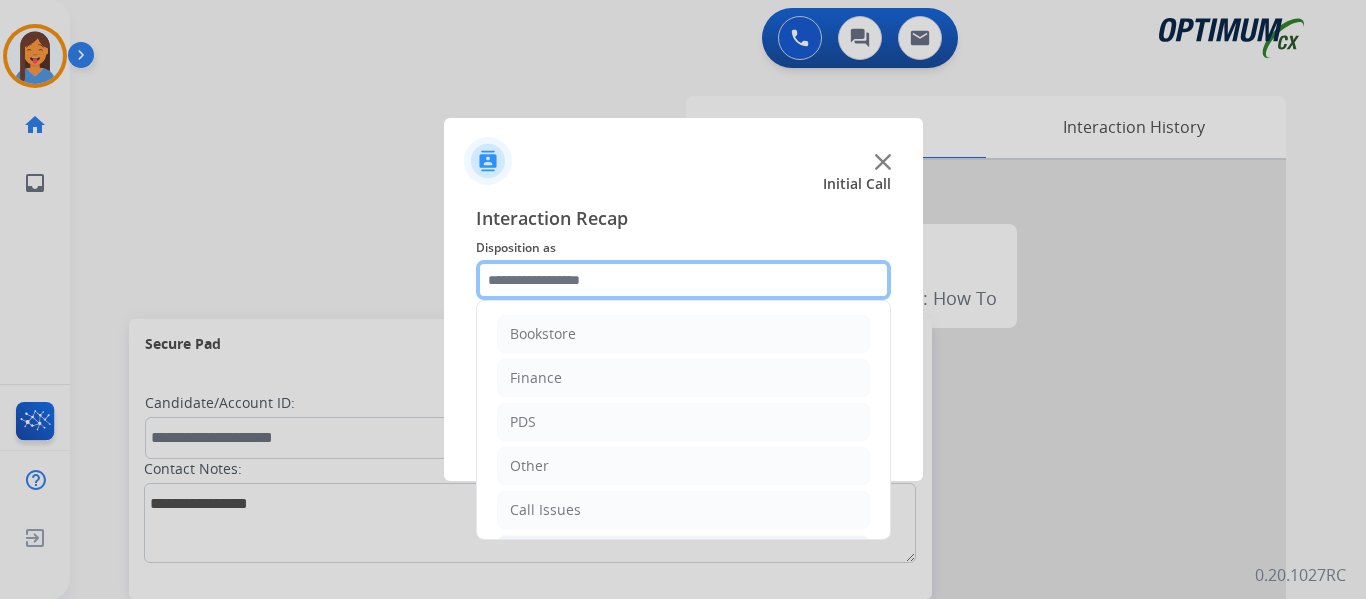 click 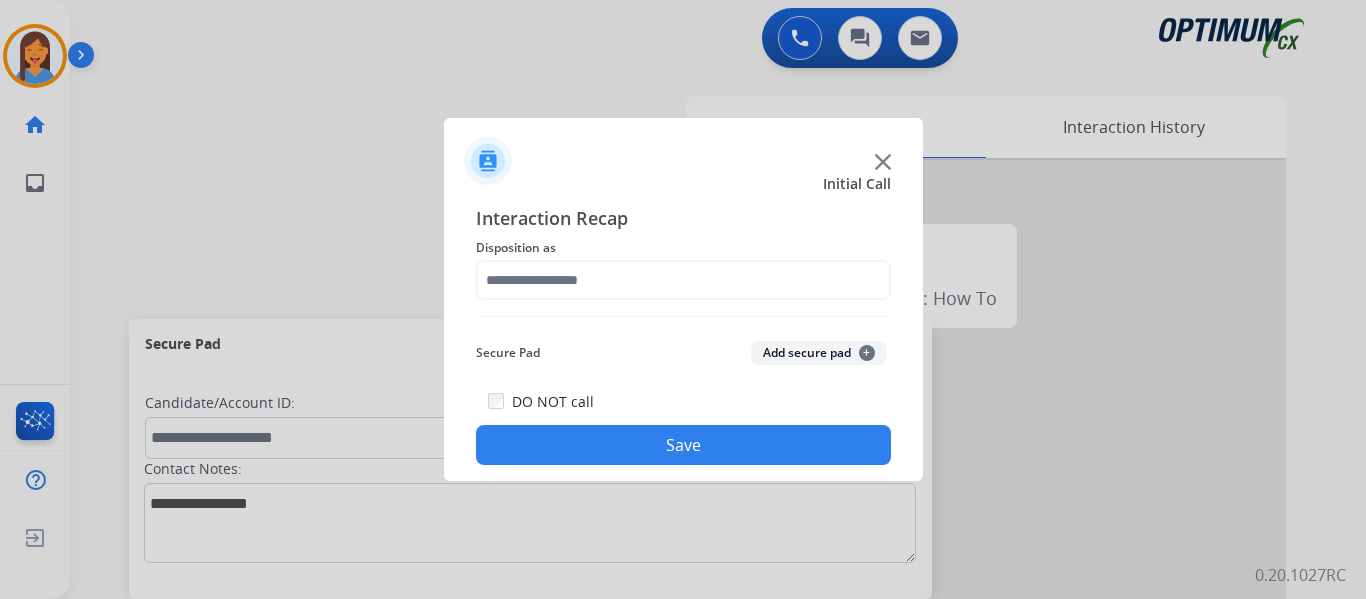 click 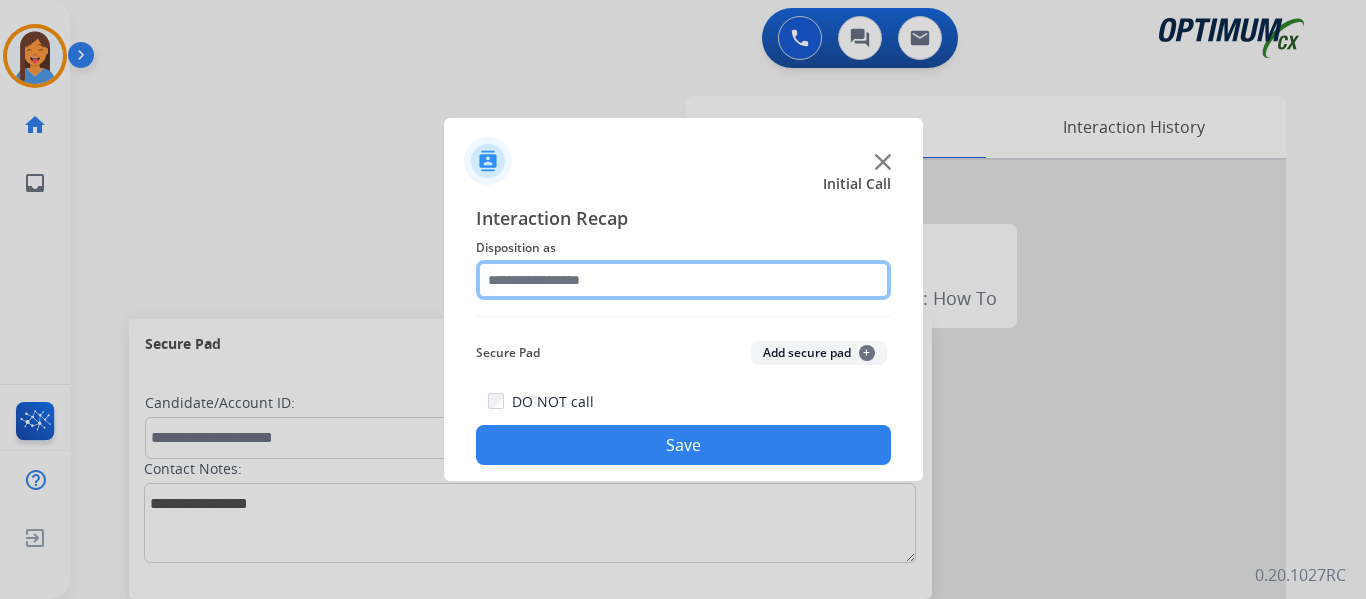 click 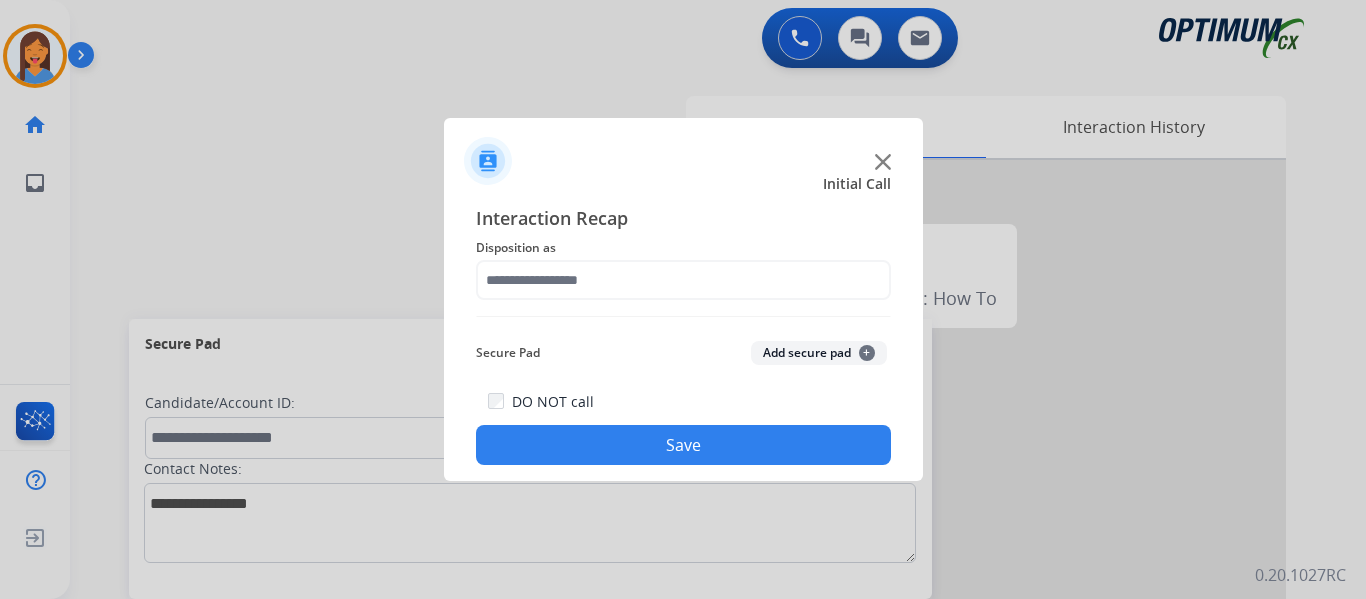 click on "Interaction Recap Disposition as    Secure Pad  Add secure pad  +  DO NOT call  Save" 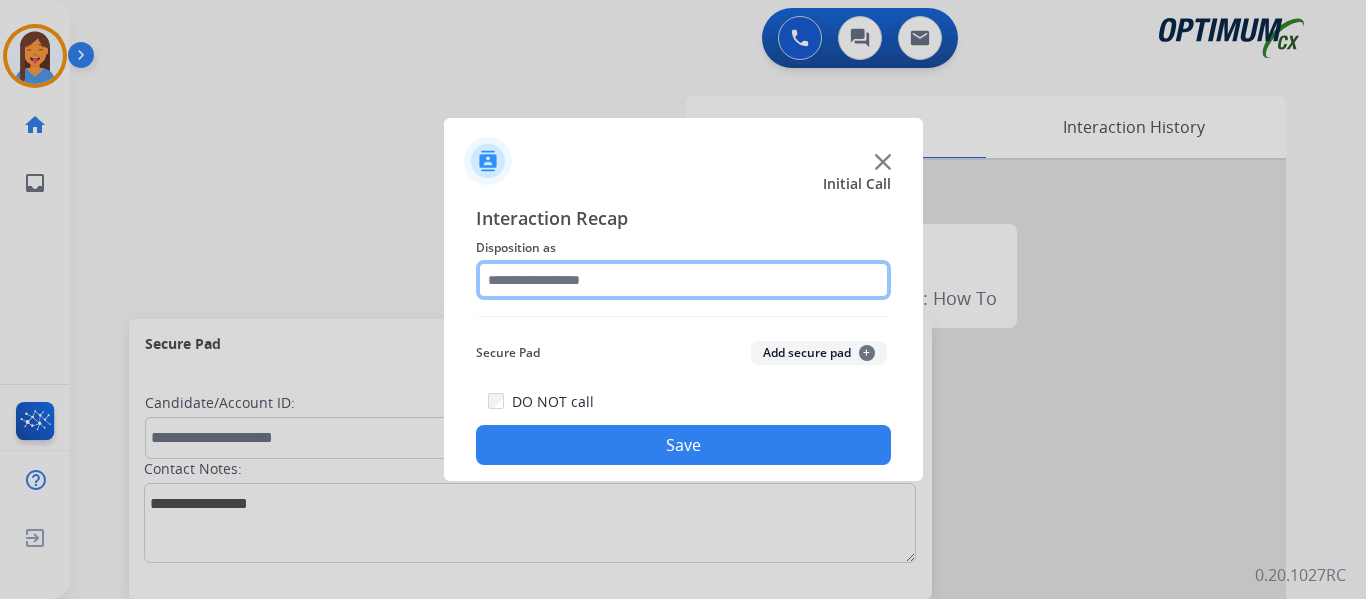 click 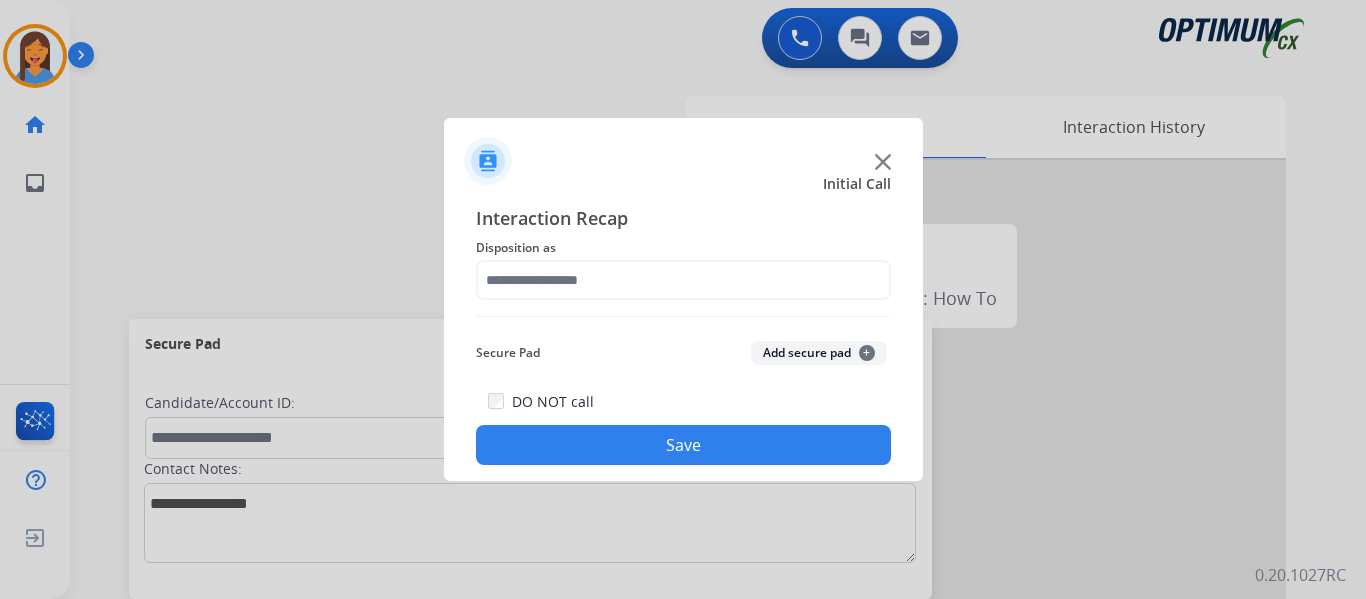 click 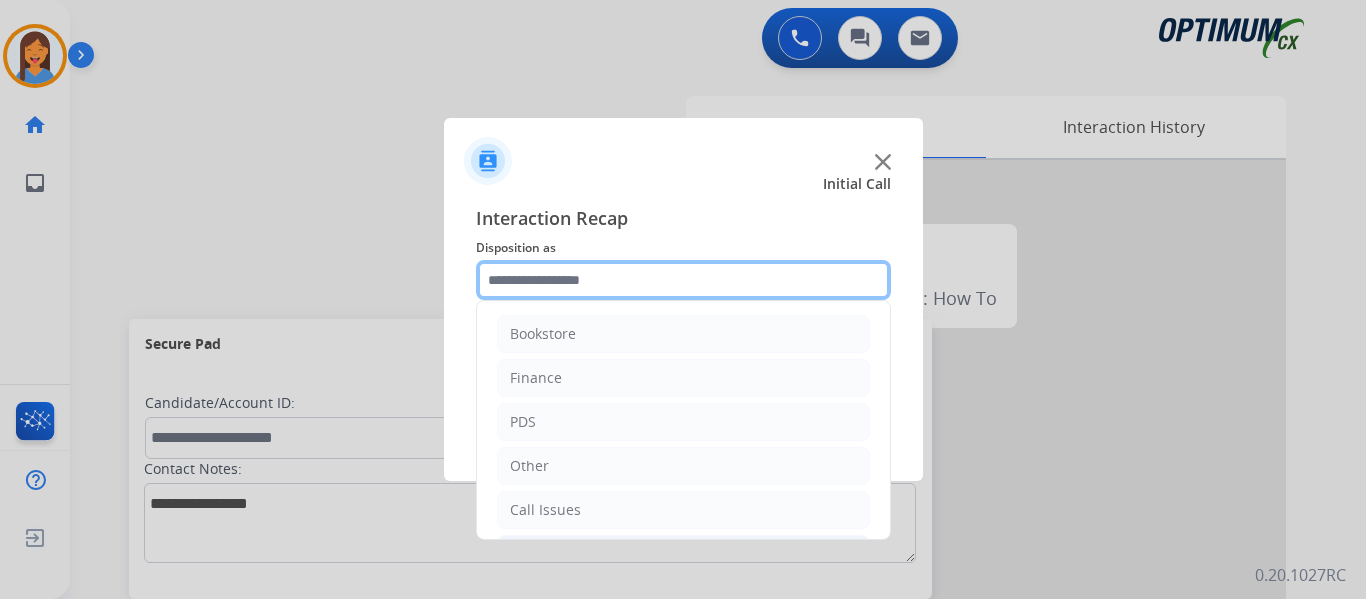 click 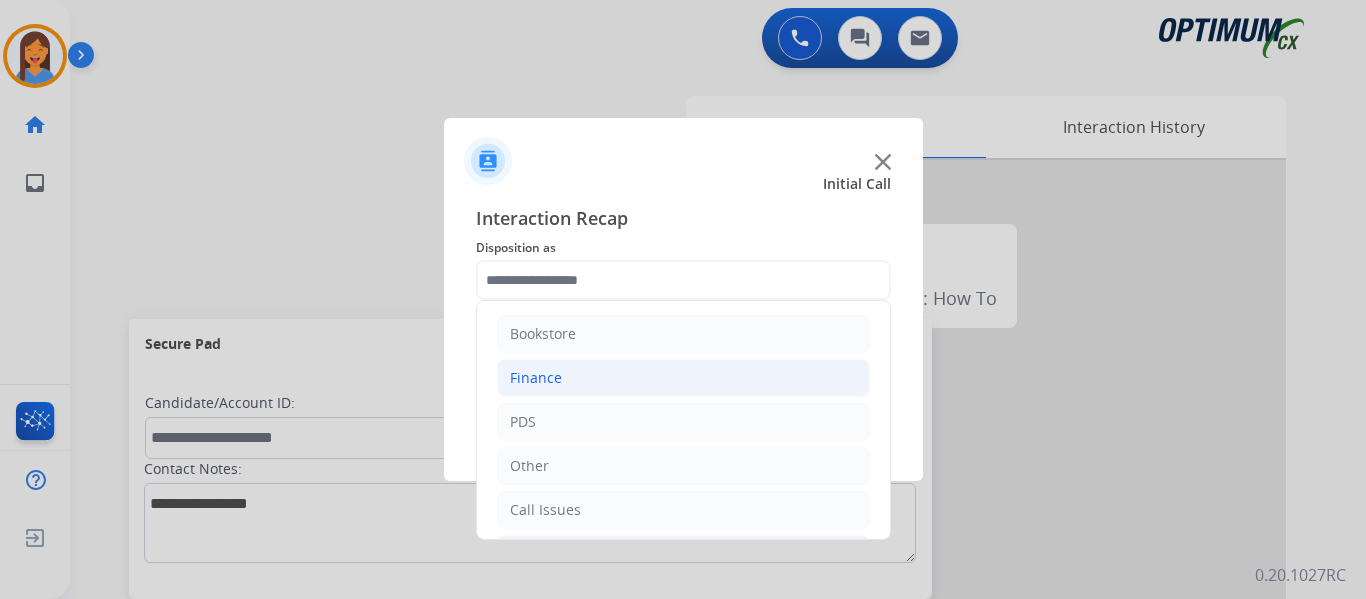 click on "Finance" 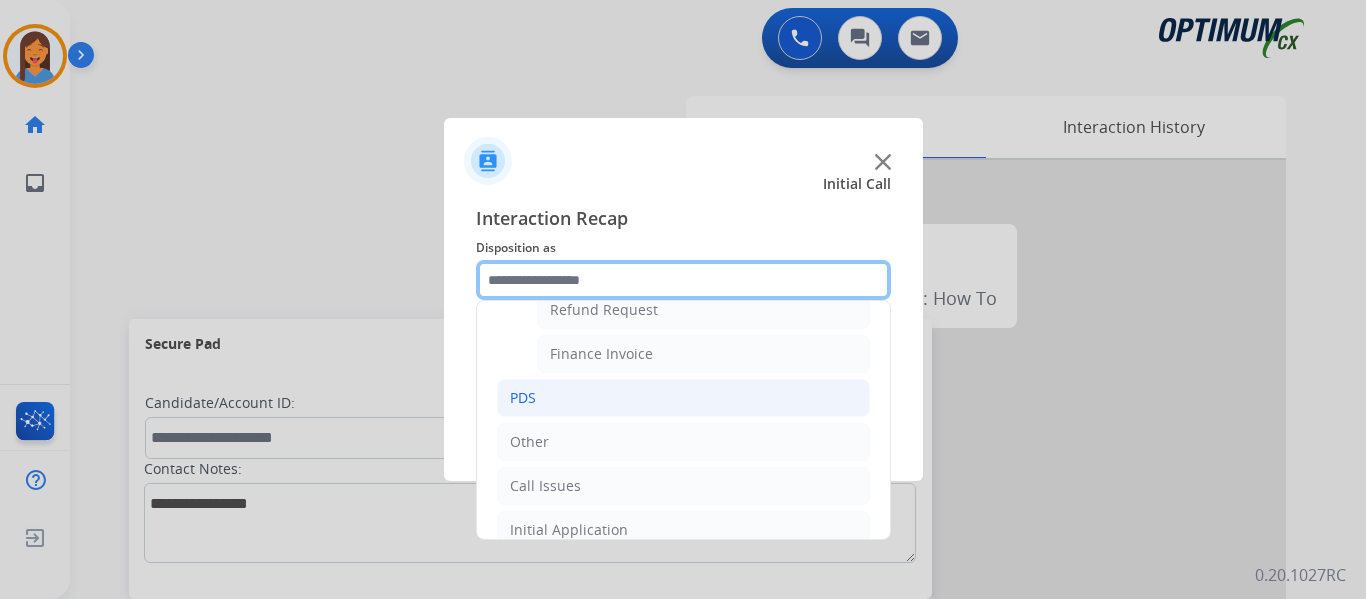 scroll, scrollTop: 100, scrollLeft: 0, axis: vertical 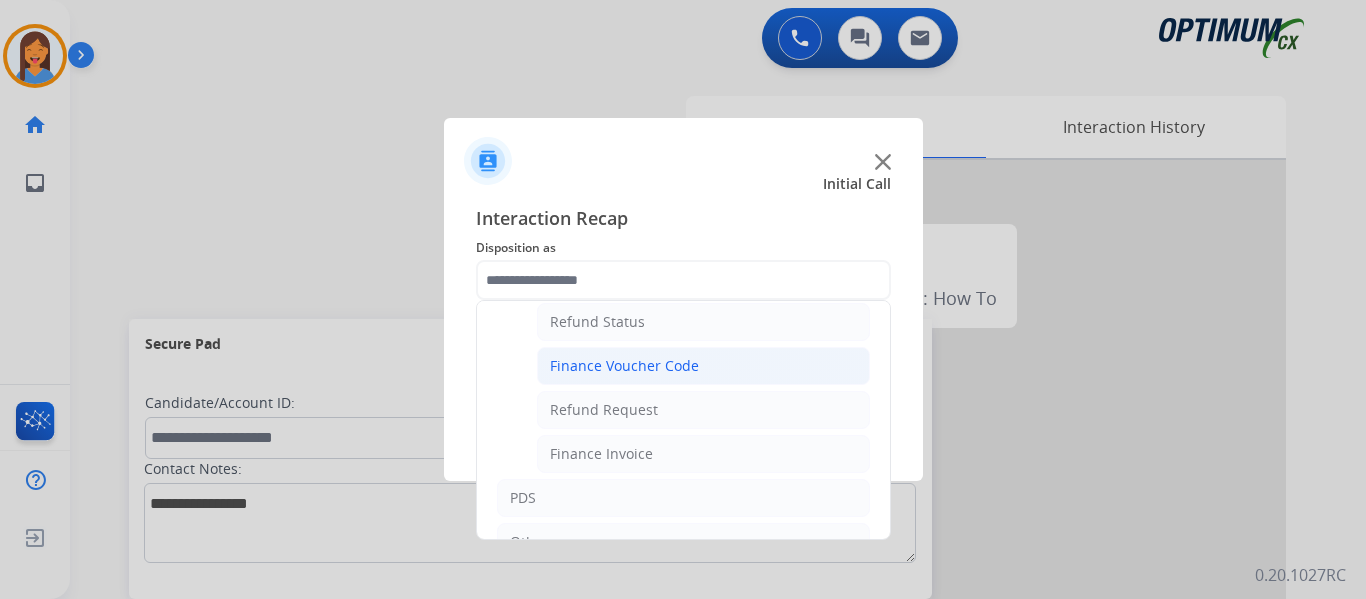 click on "Finance Voucher Code" 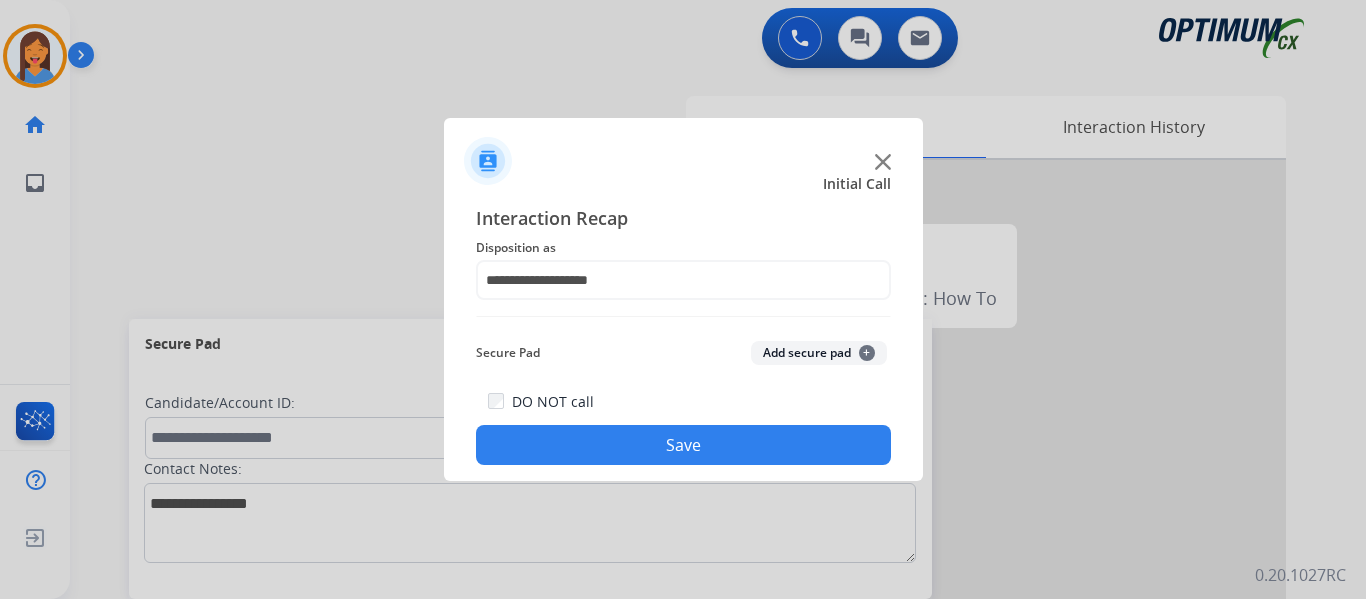 click on "Save" 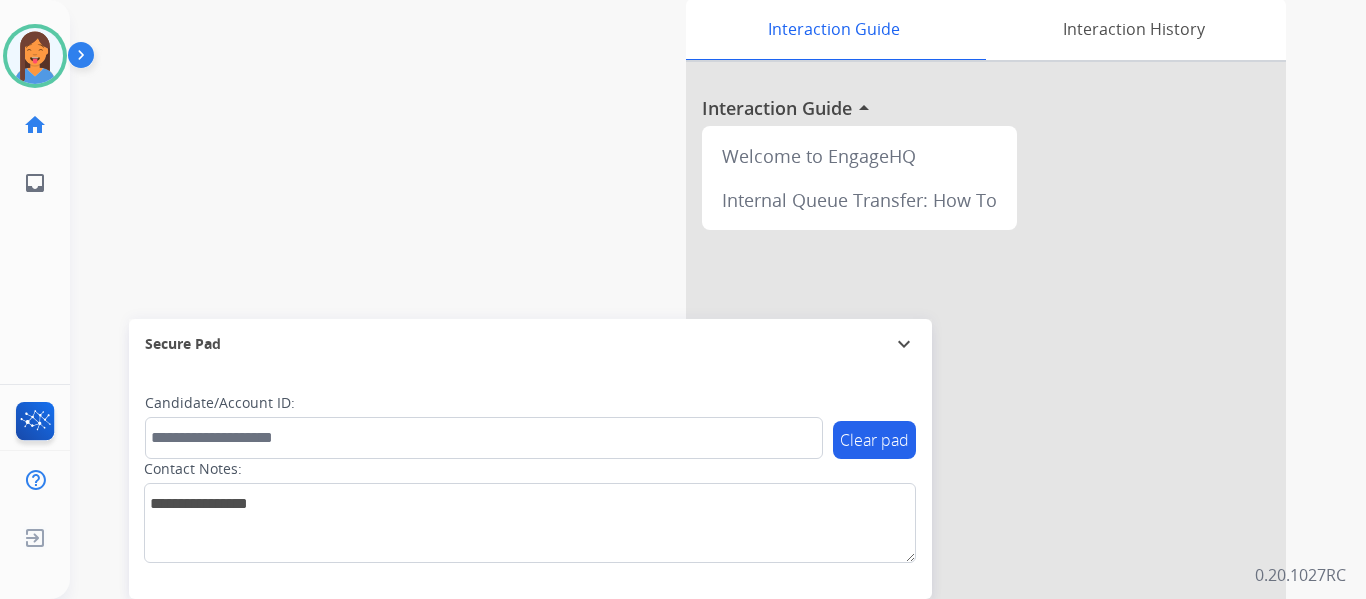 scroll, scrollTop: 0, scrollLeft: 0, axis: both 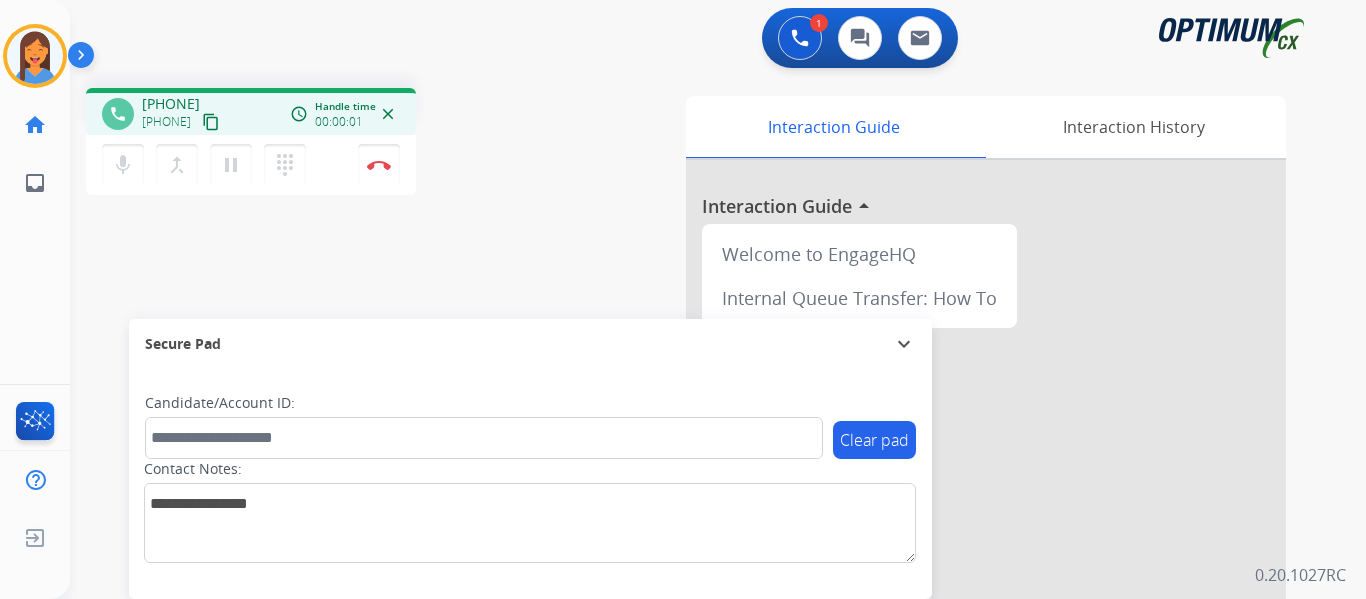 click on "content_copy" at bounding box center [211, 122] 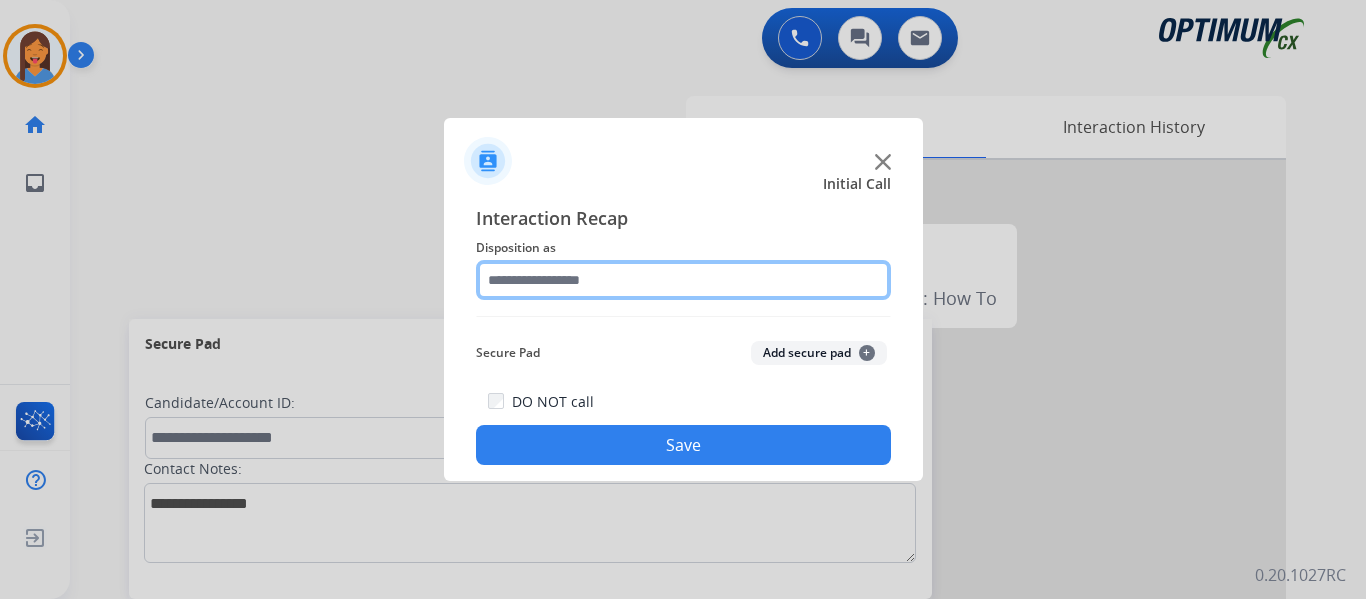 click 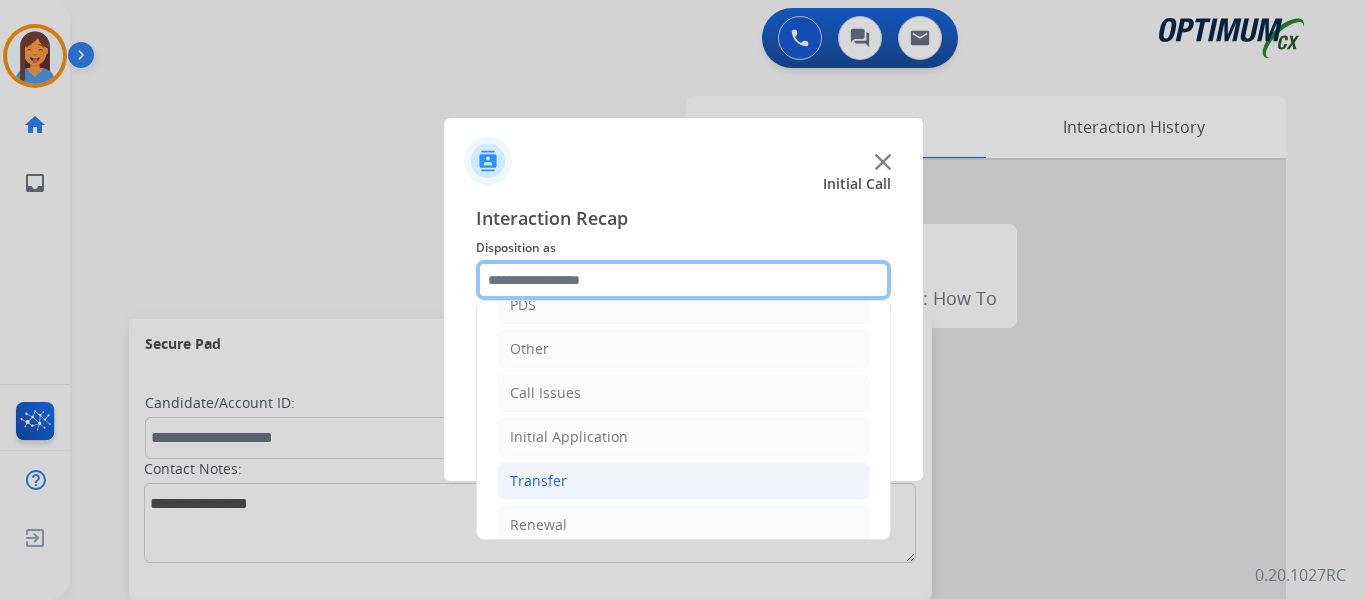 scroll, scrollTop: 136, scrollLeft: 0, axis: vertical 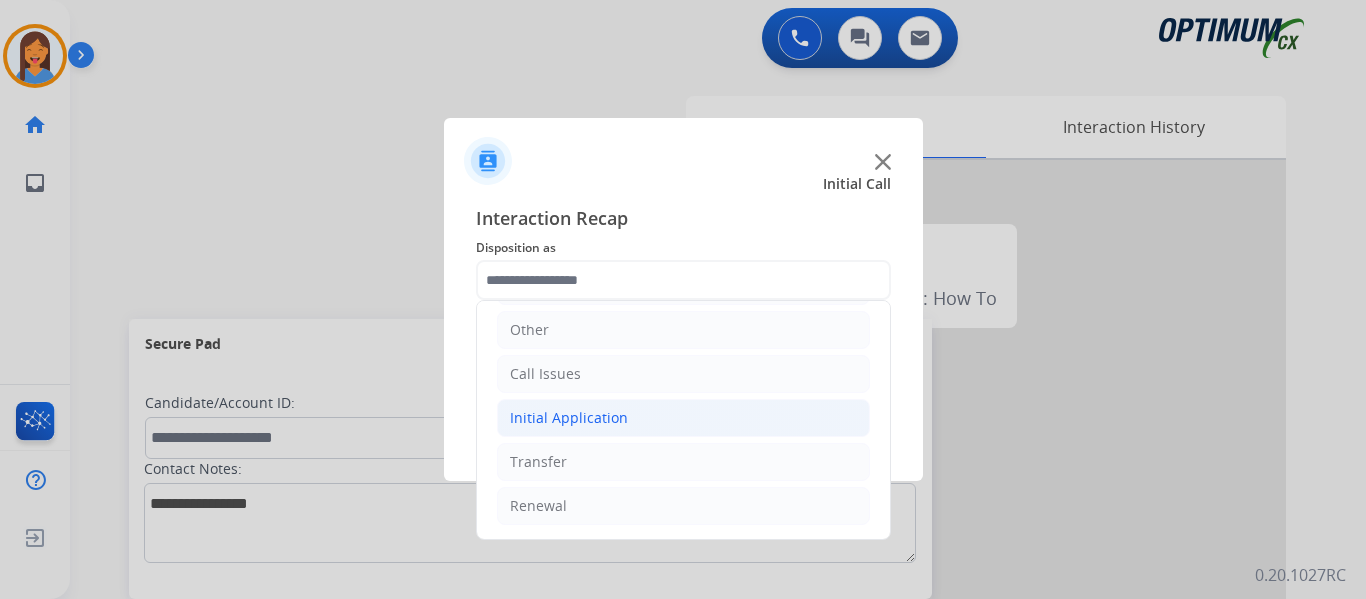click on "Initial Application" 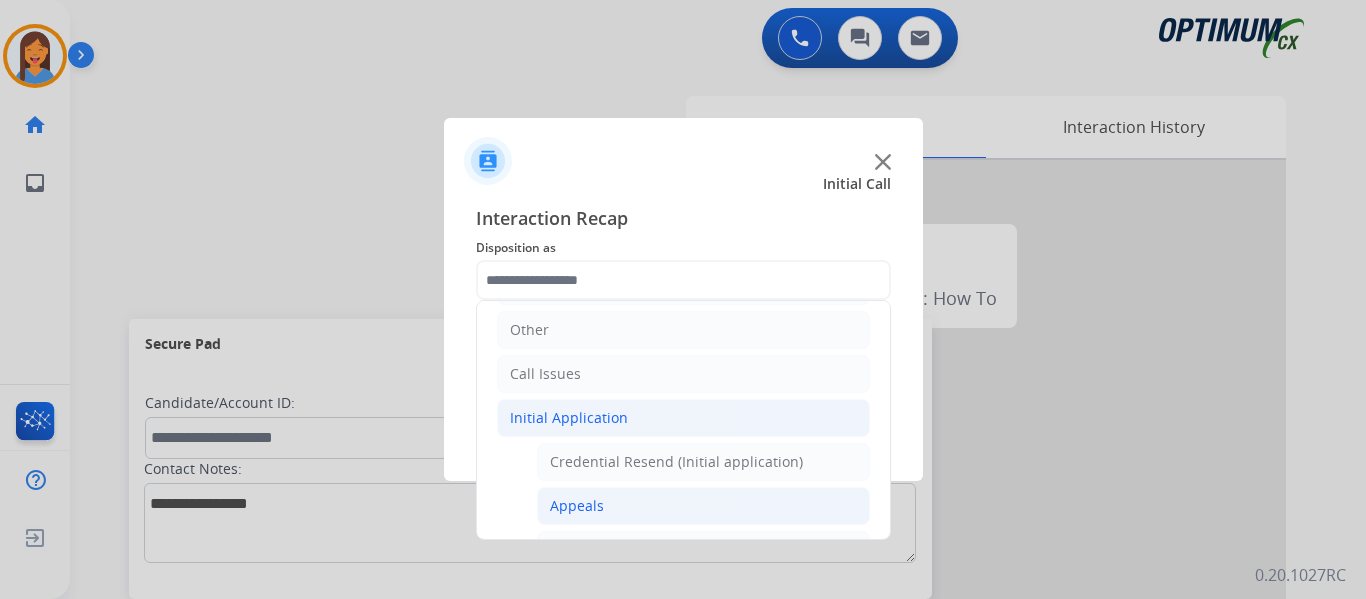 click on "Appeals" 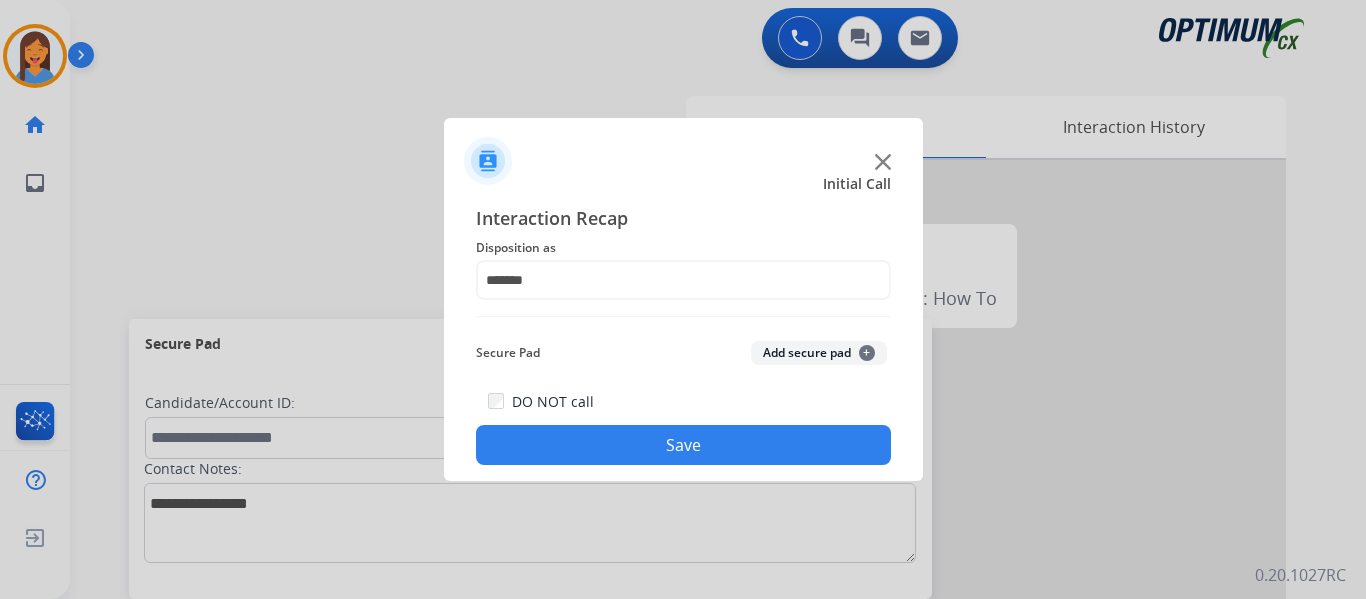 click on "Save" 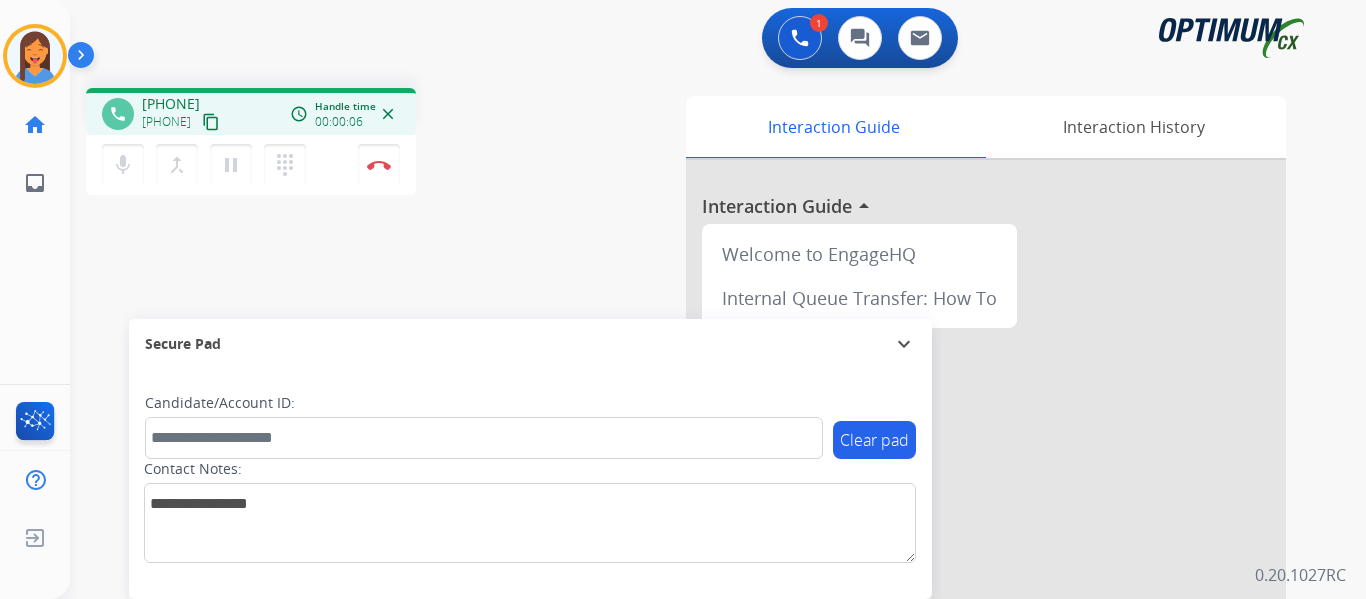 click on "content_copy" at bounding box center (211, 122) 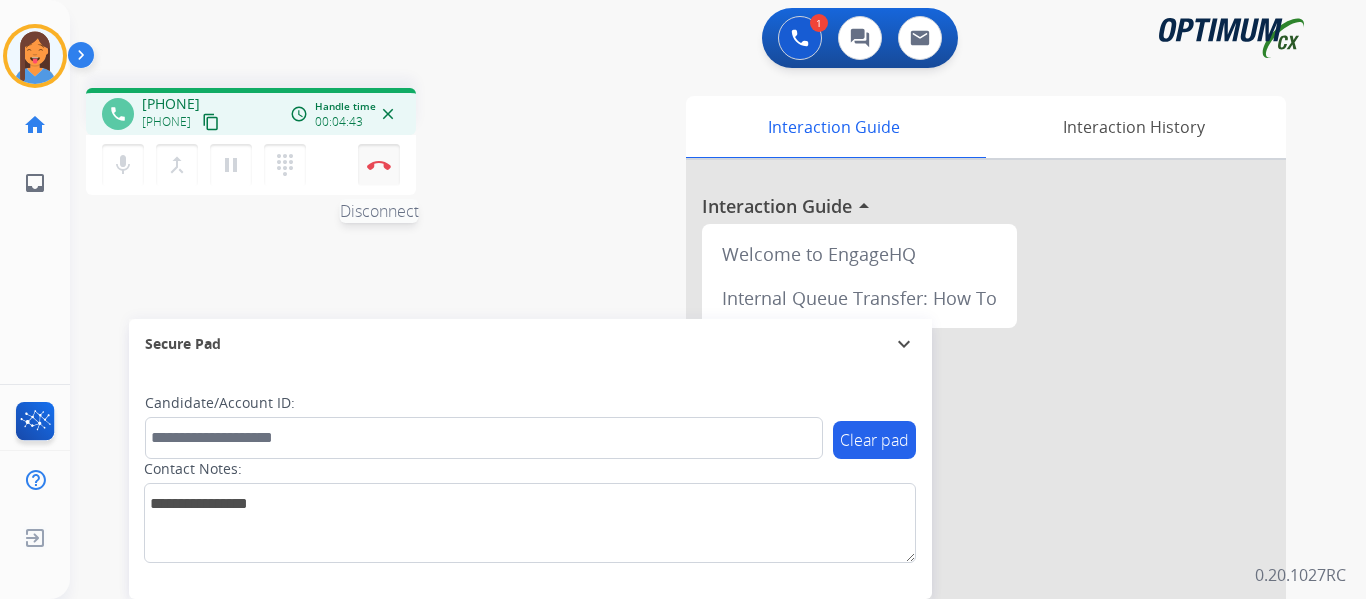 click at bounding box center [379, 165] 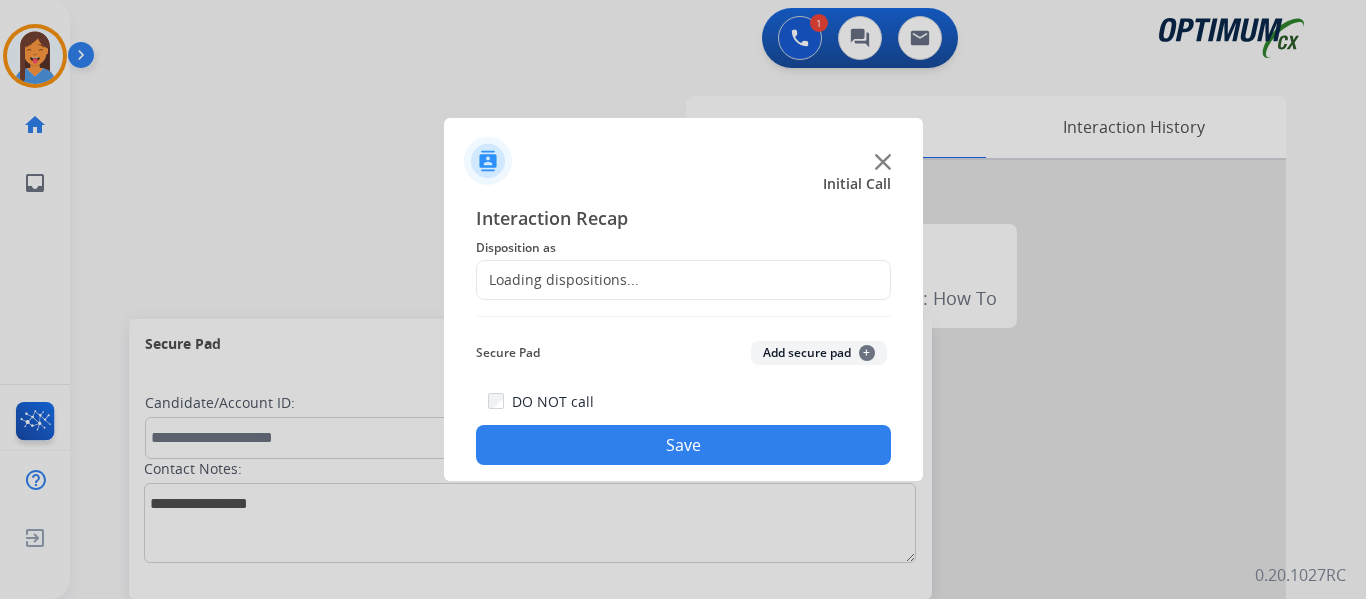 click on "Loading dispositions..." 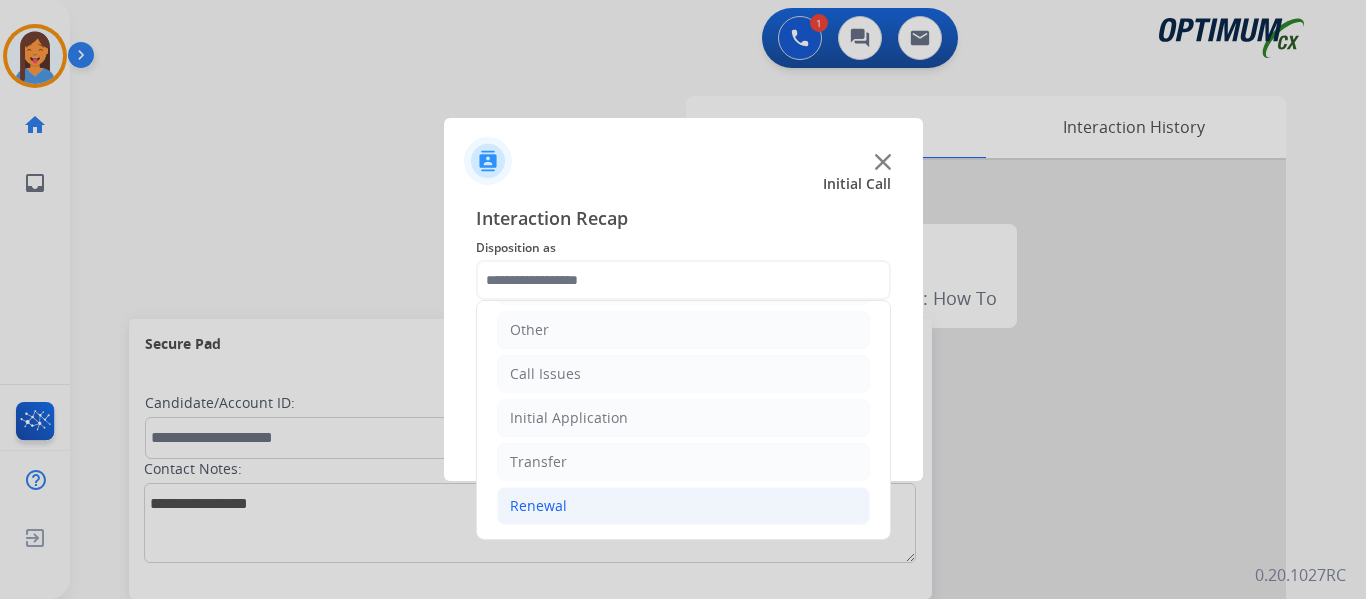 click on "Renewal" 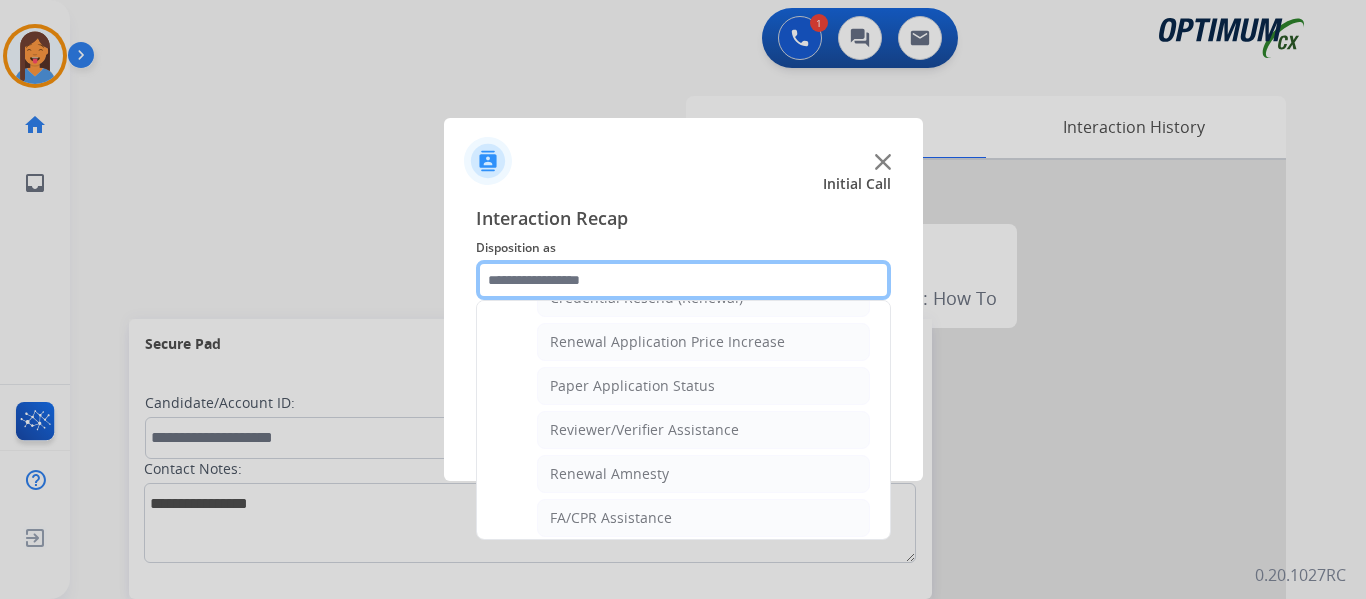 scroll, scrollTop: 572, scrollLeft: 0, axis: vertical 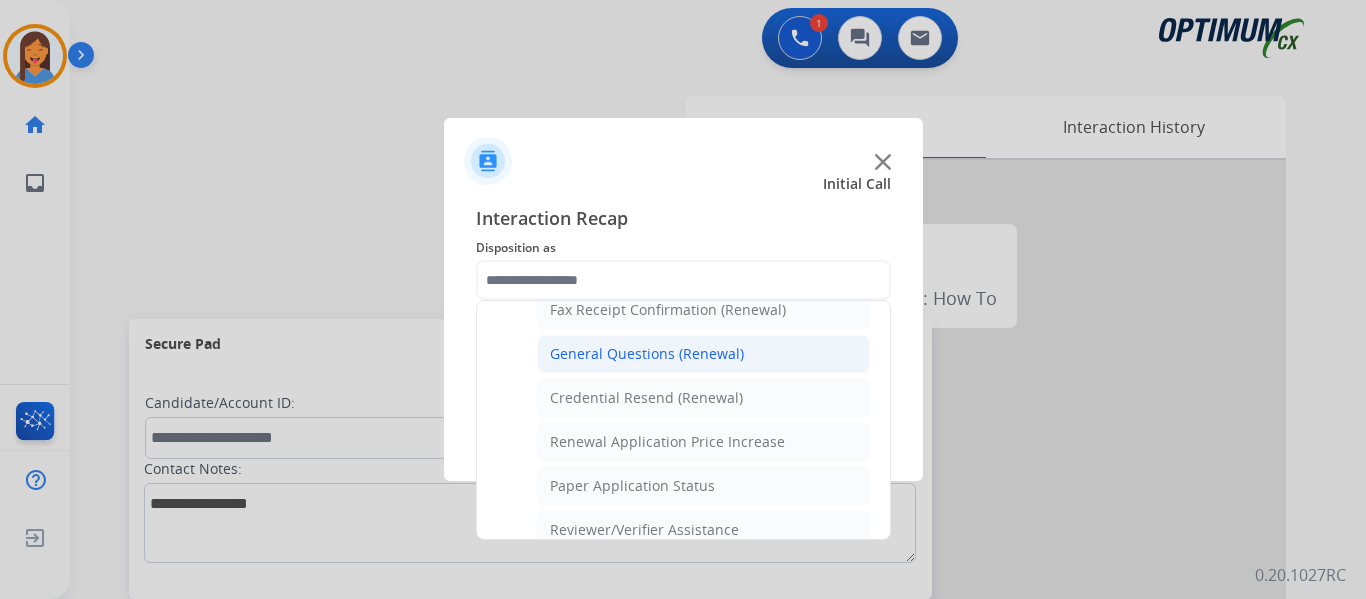 click on "General Questions (Renewal)" 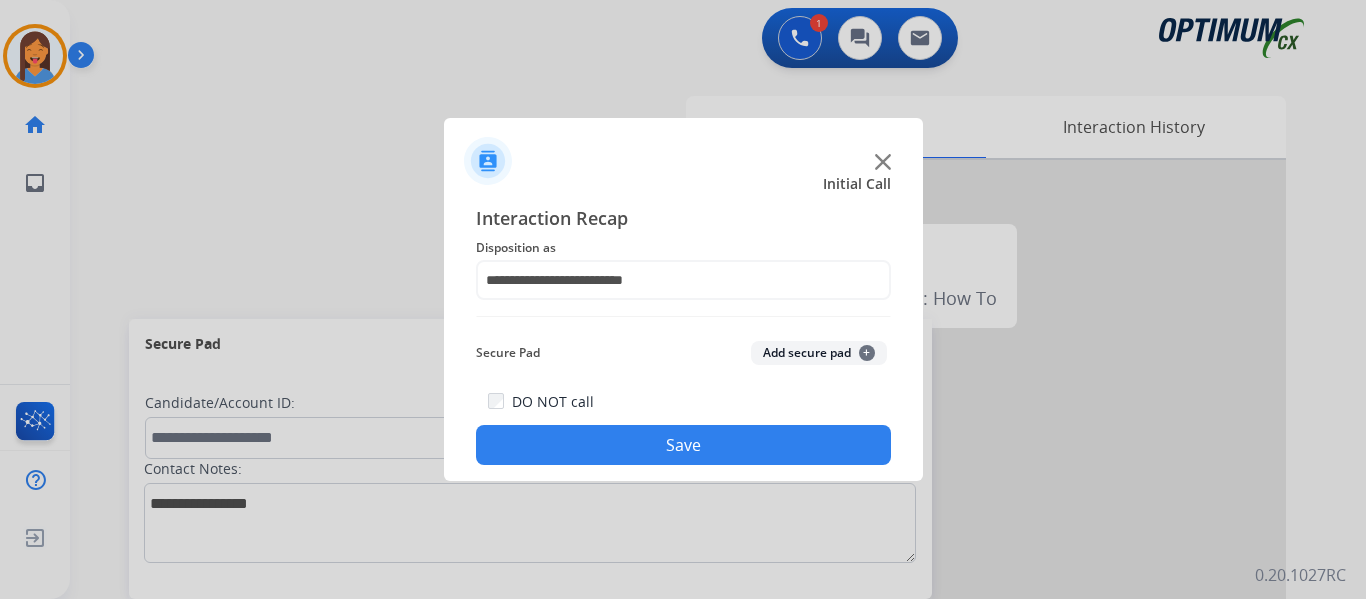 click on "Save" 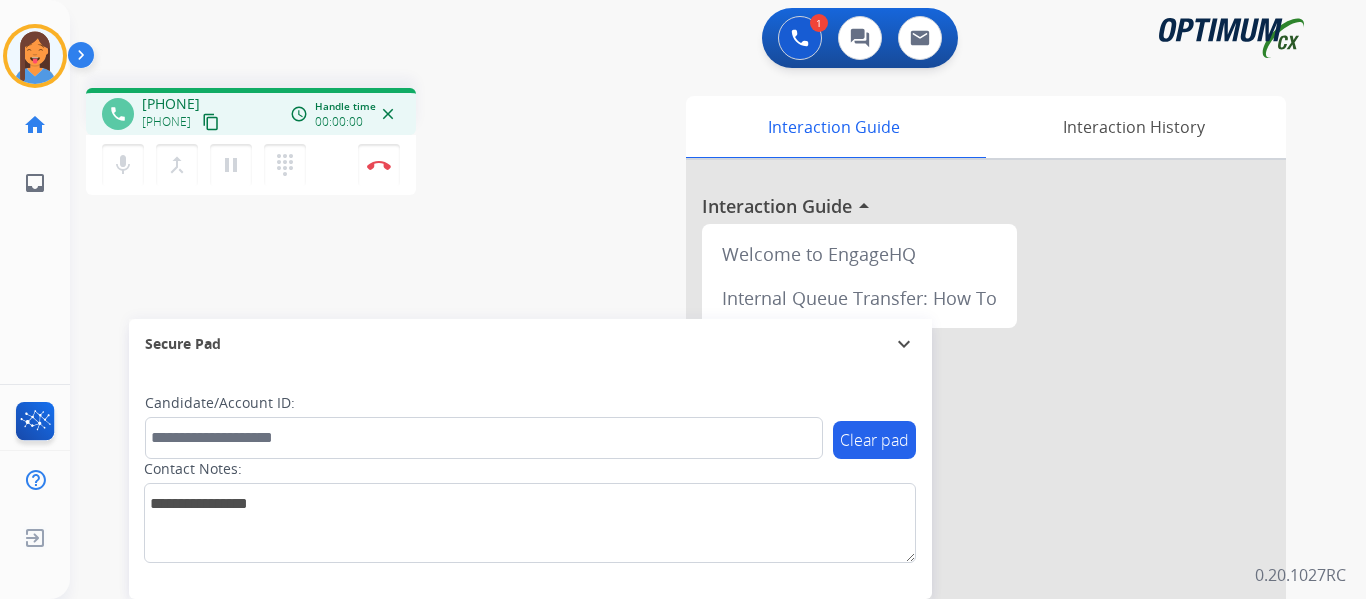 click on "content_copy" at bounding box center [211, 122] 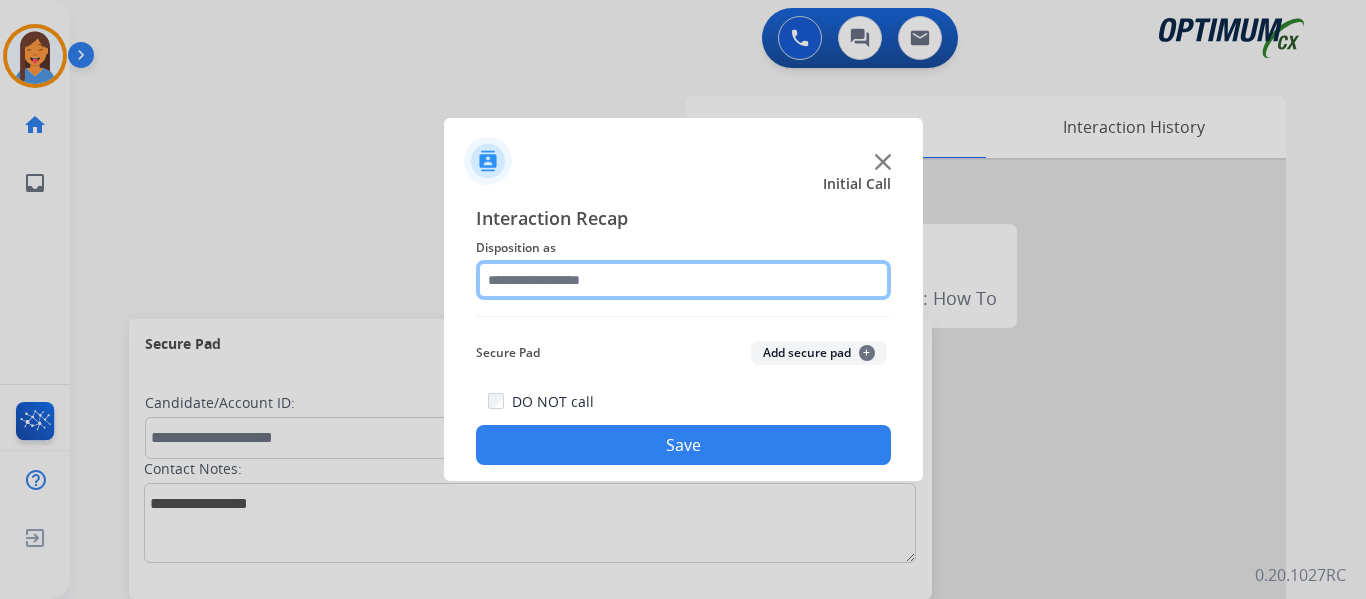 click 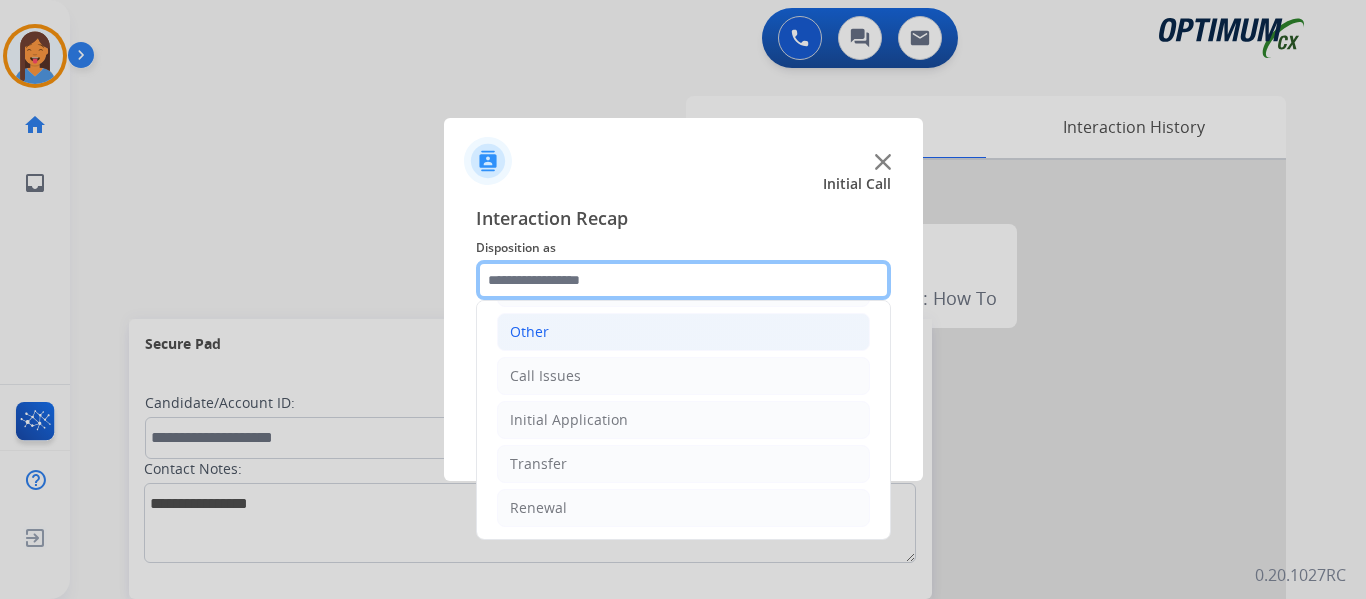 scroll, scrollTop: 136, scrollLeft: 0, axis: vertical 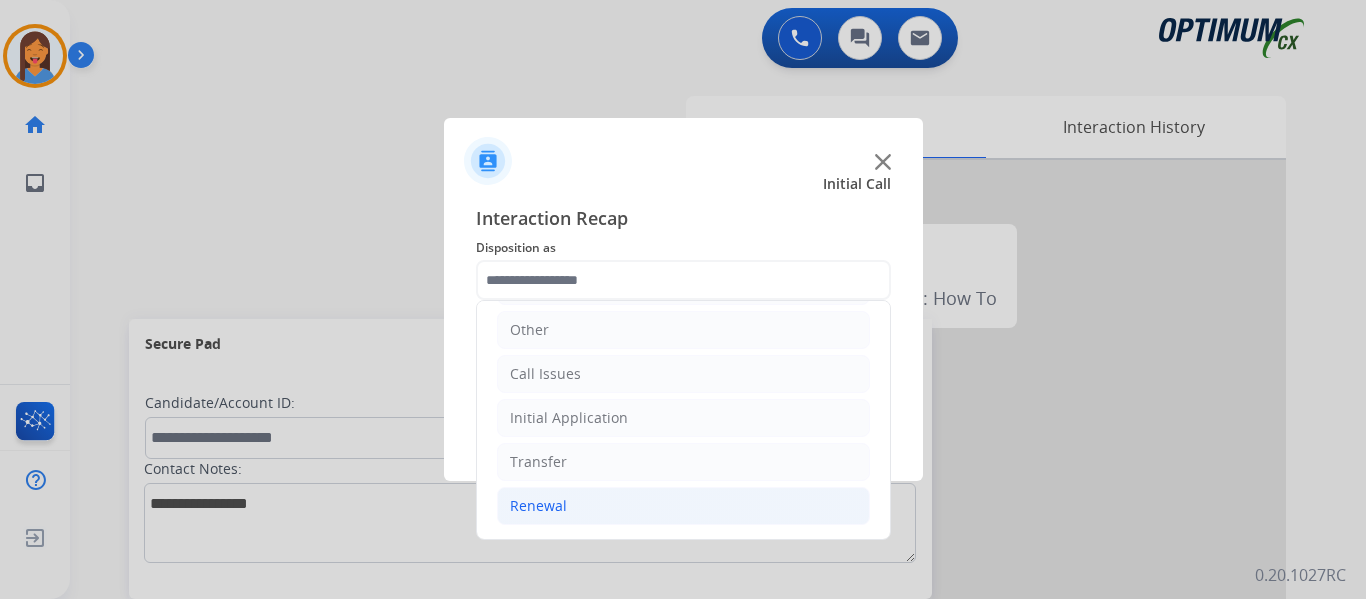 click on "Renewal" 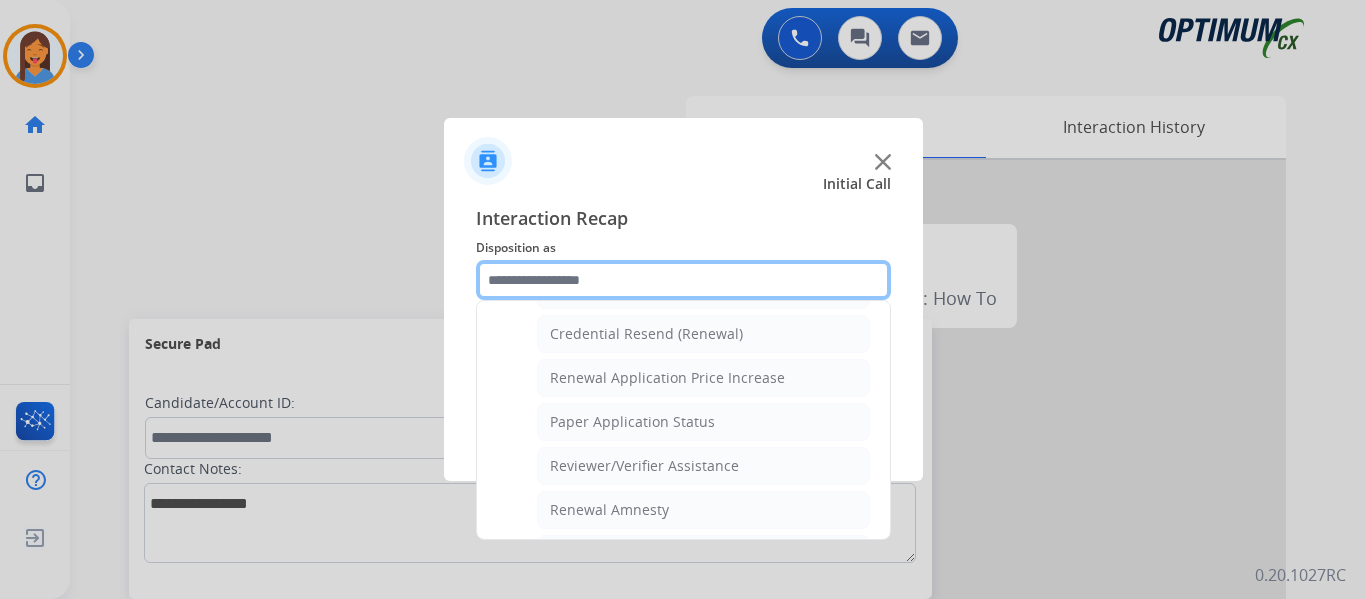 scroll, scrollTop: 736, scrollLeft: 0, axis: vertical 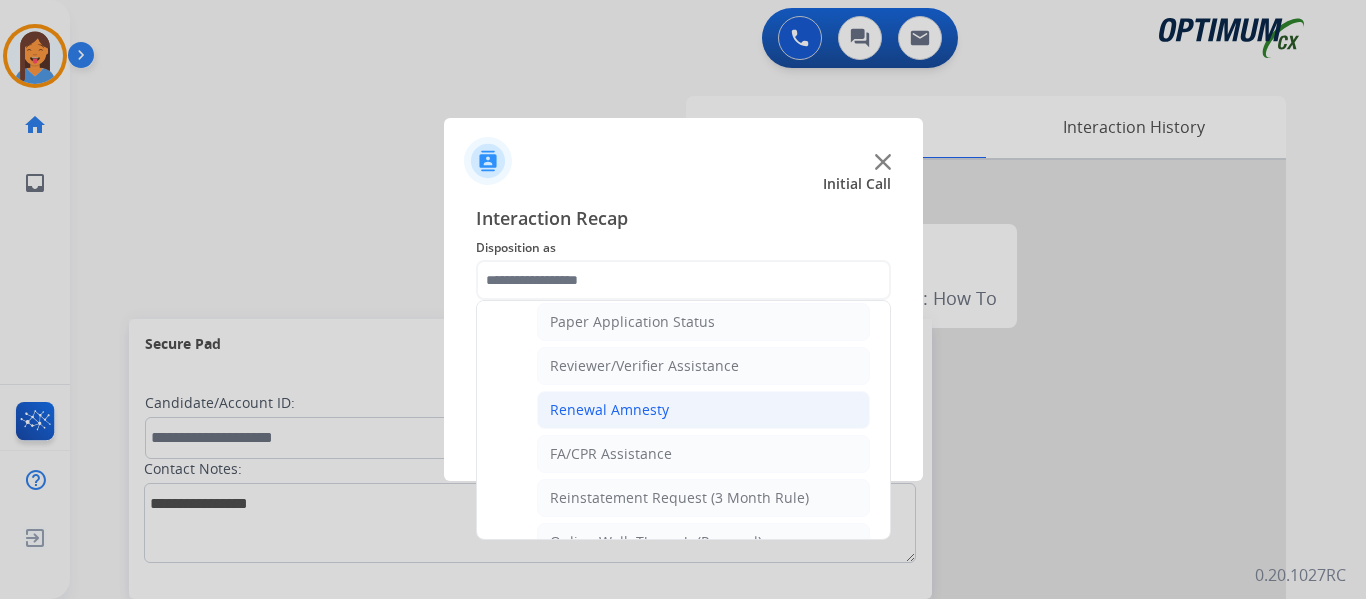 click on "Renewal Amnesty" 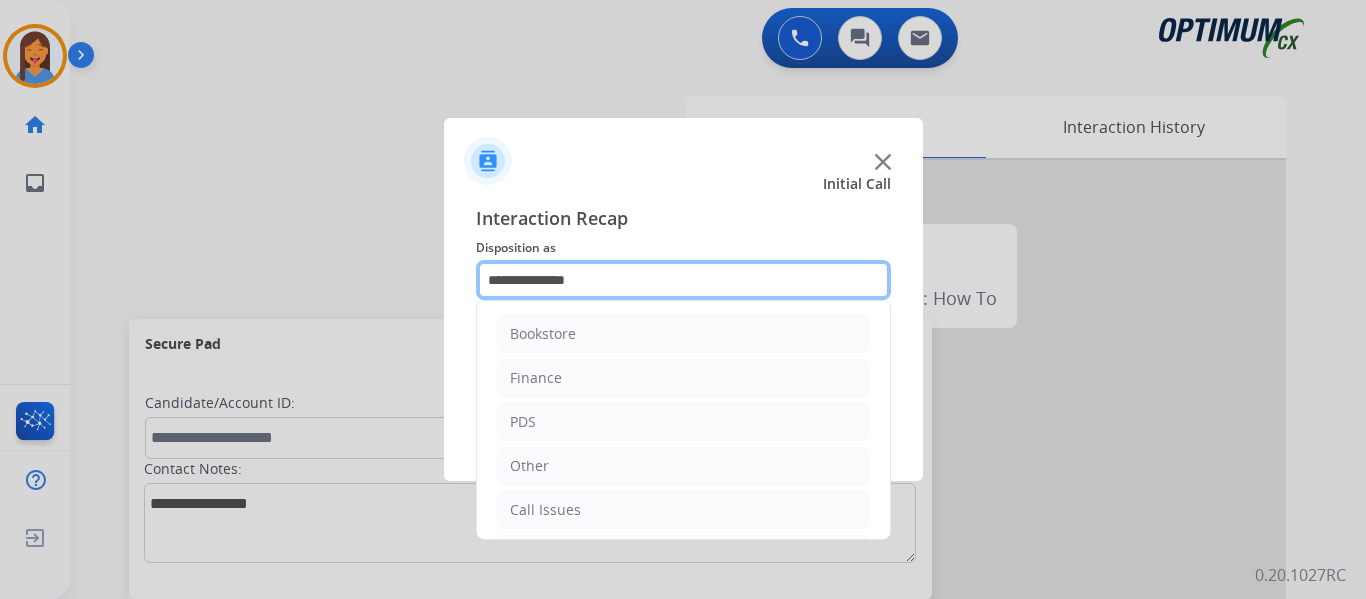 click on "**********" 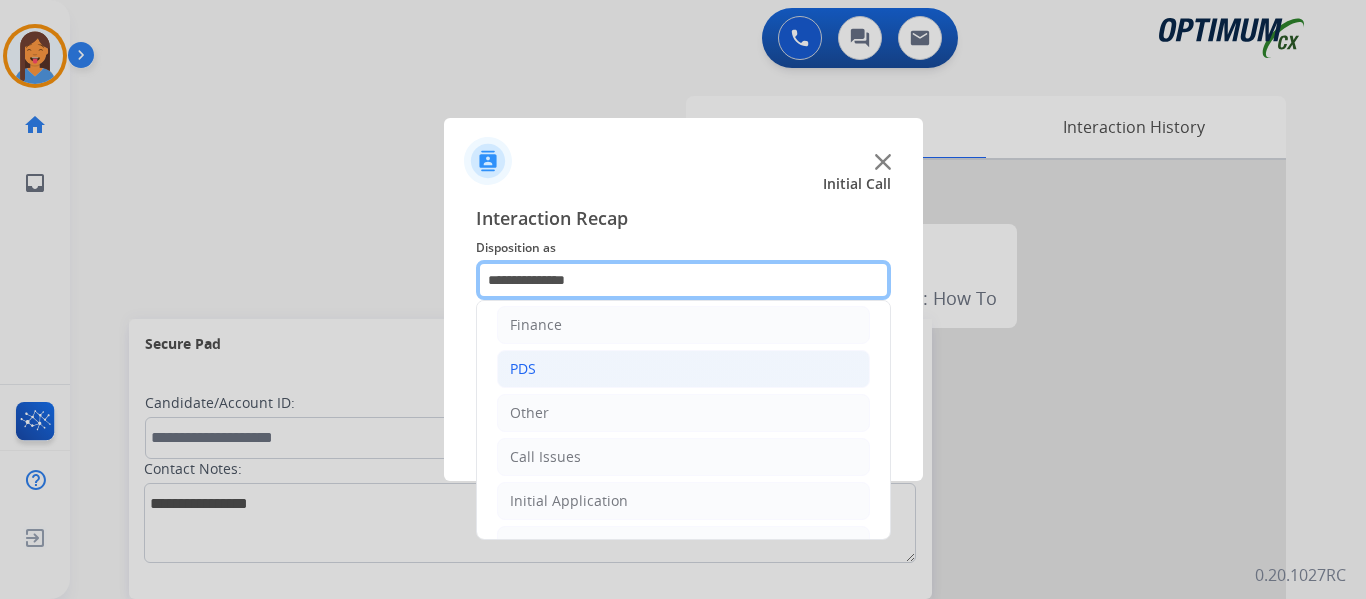 scroll, scrollTop: 100, scrollLeft: 0, axis: vertical 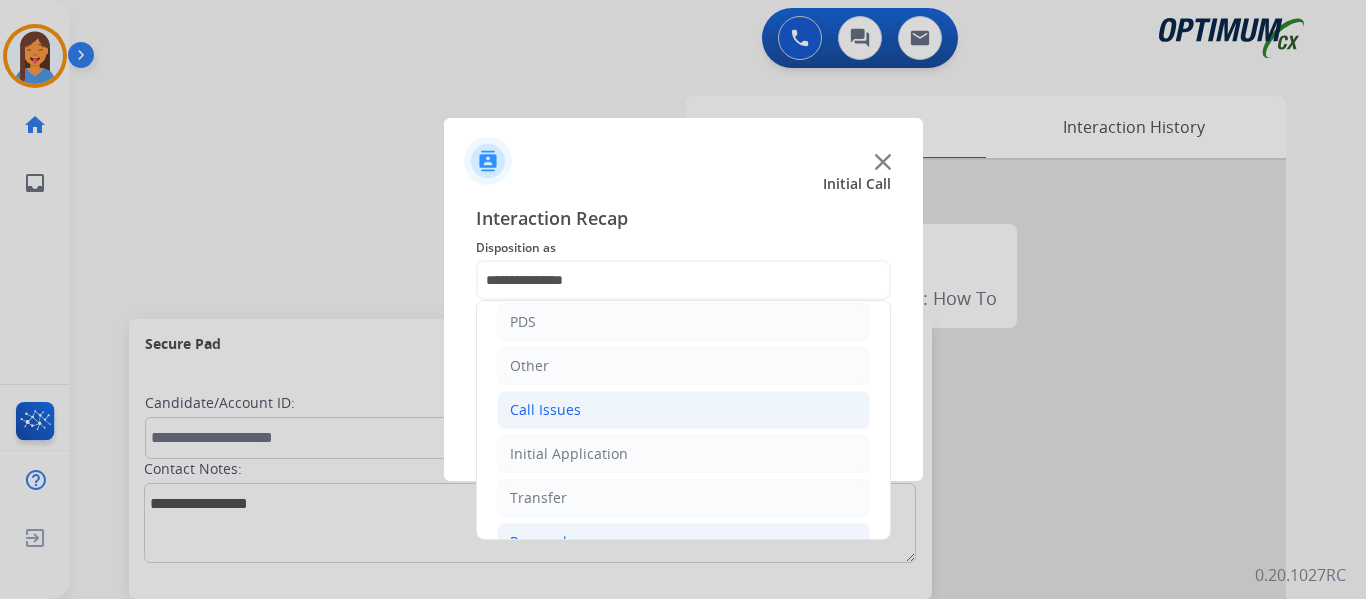 click on "Call Issues" 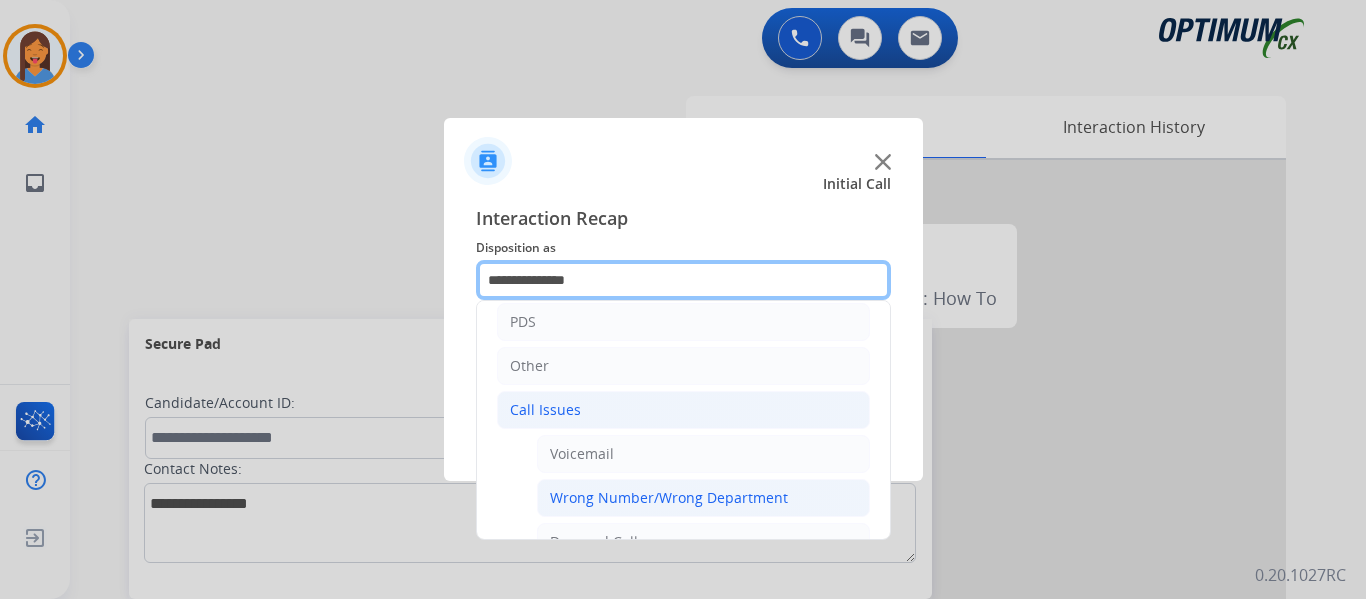 scroll, scrollTop: 200, scrollLeft: 0, axis: vertical 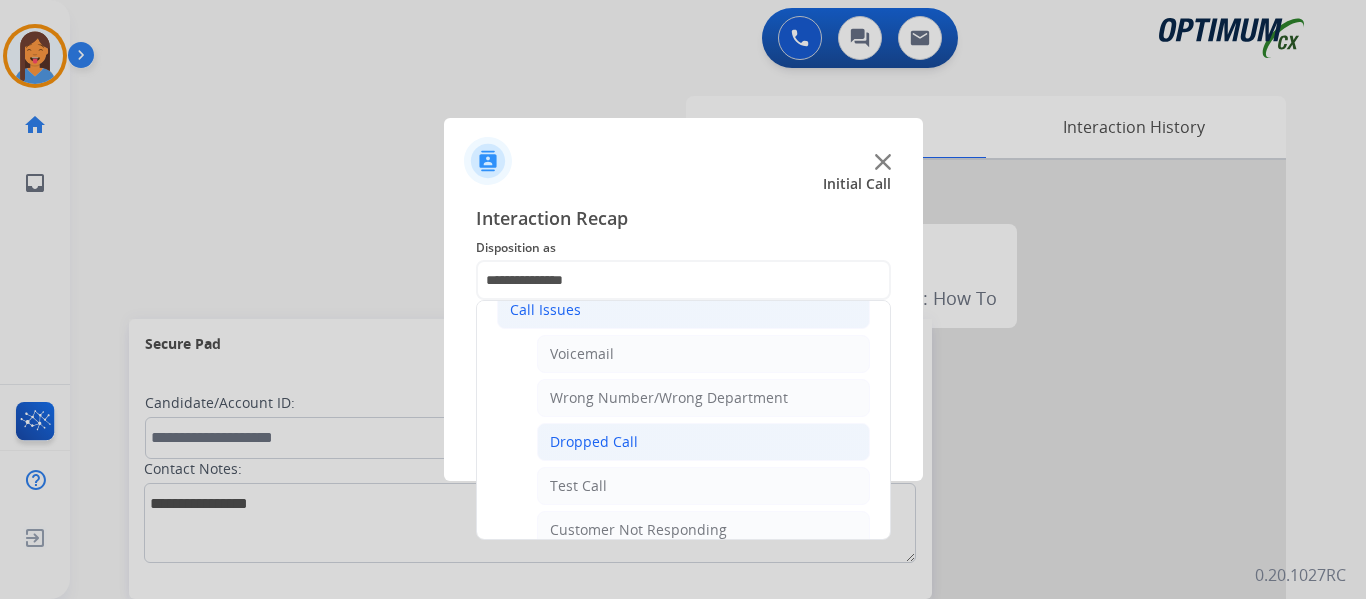 click on "Dropped Call" 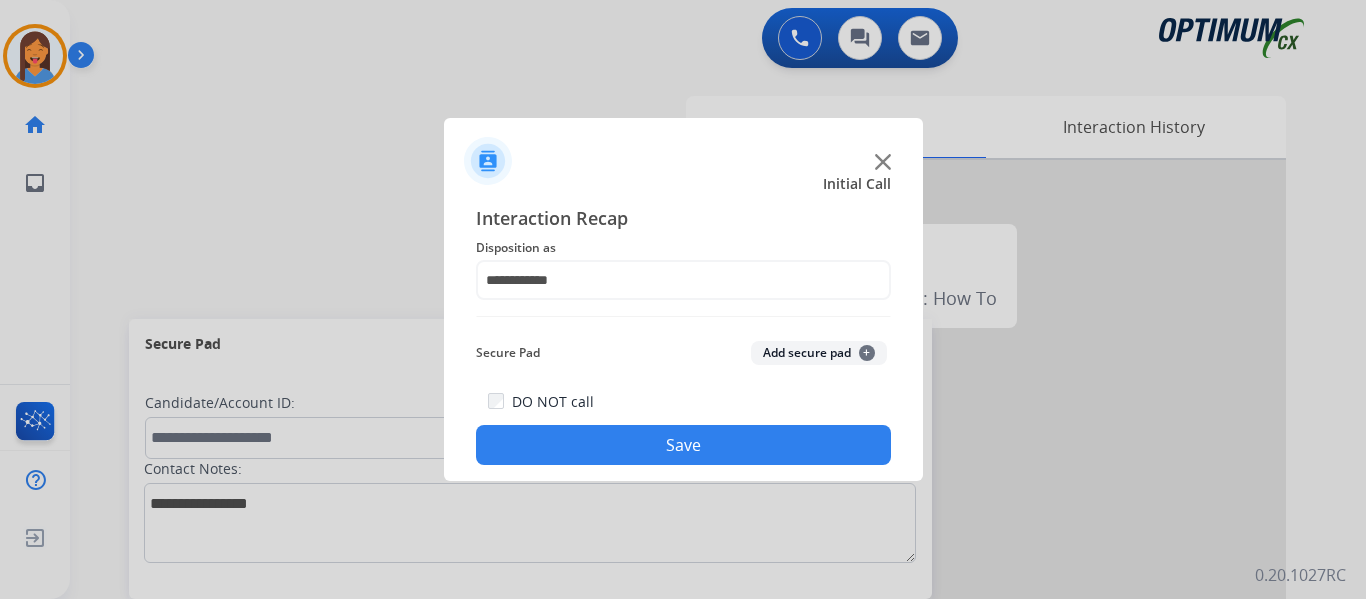 click on "Save" 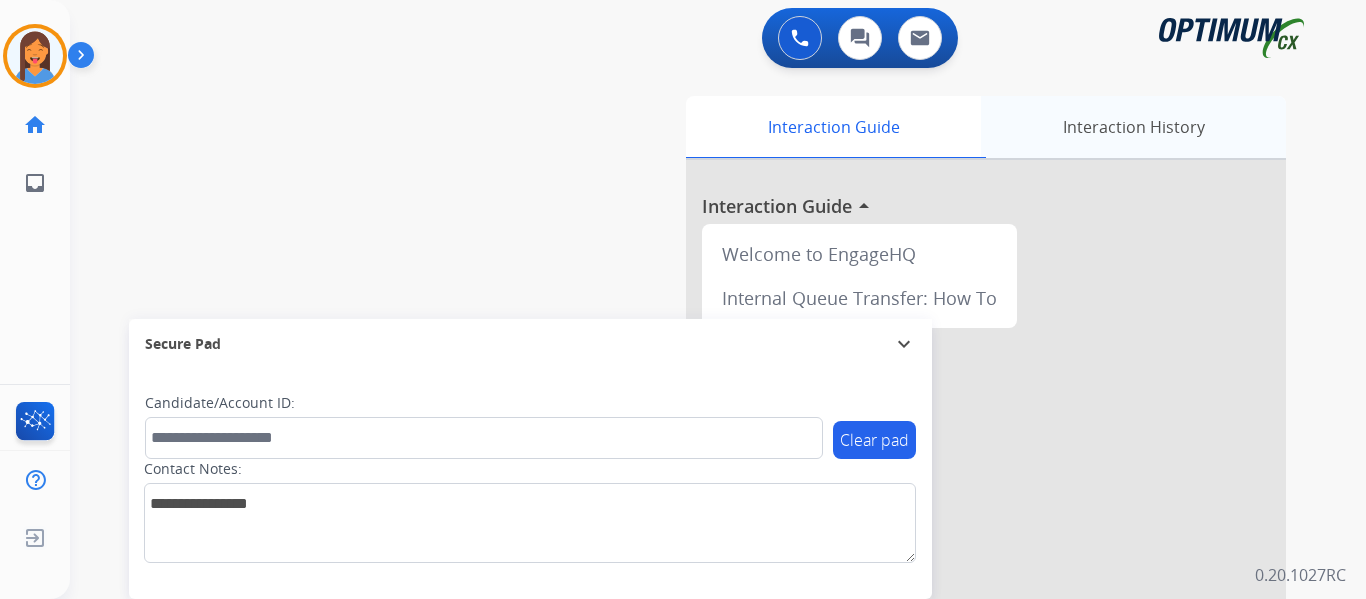 click on "Interaction History" at bounding box center [1133, 127] 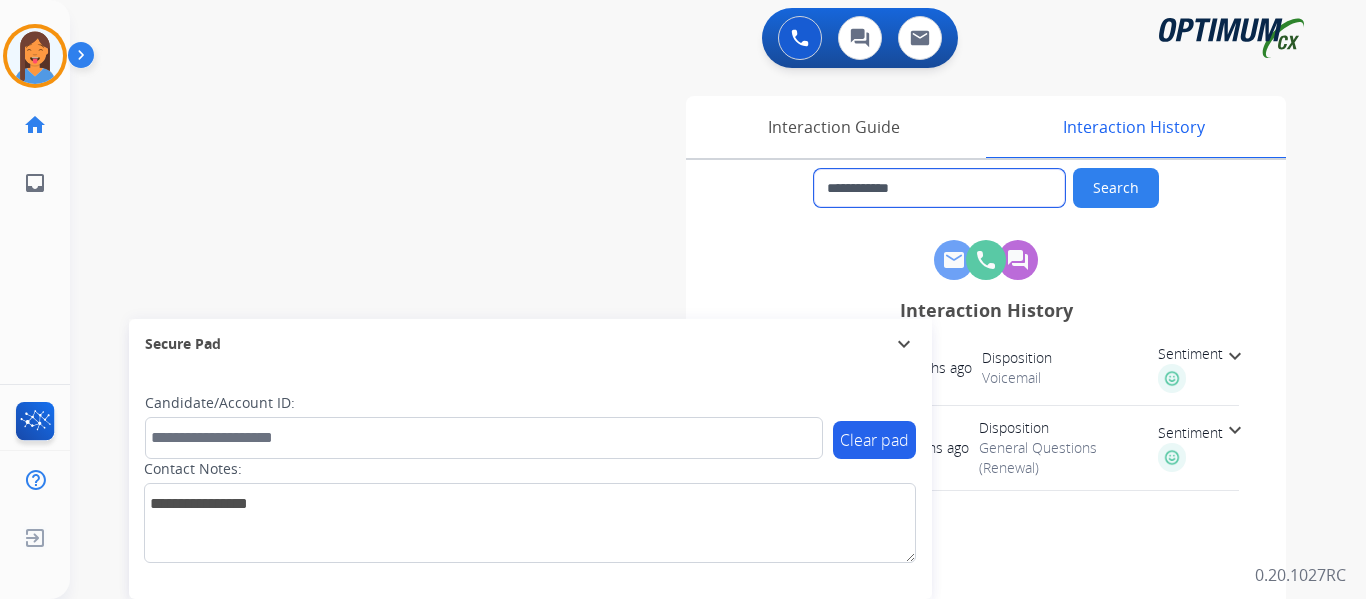 drag, startPoint x: 939, startPoint y: 186, endPoint x: 840, endPoint y: 187, distance: 99.00505 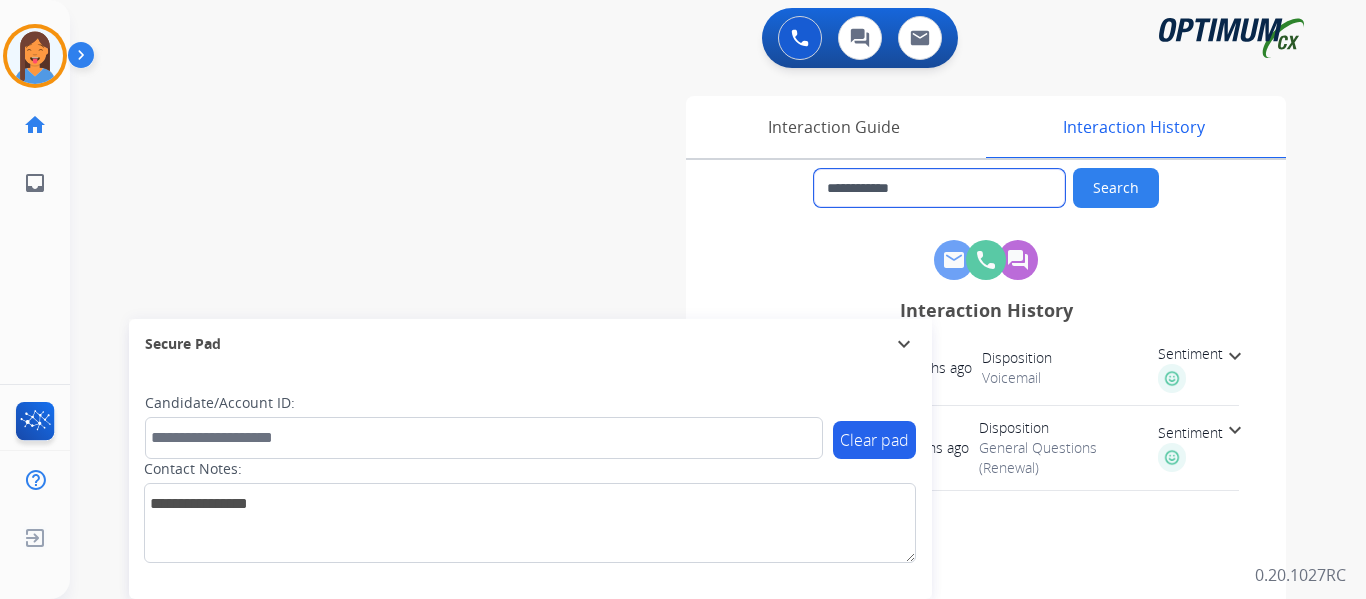 click on "**********" at bounding box center (939, 188) 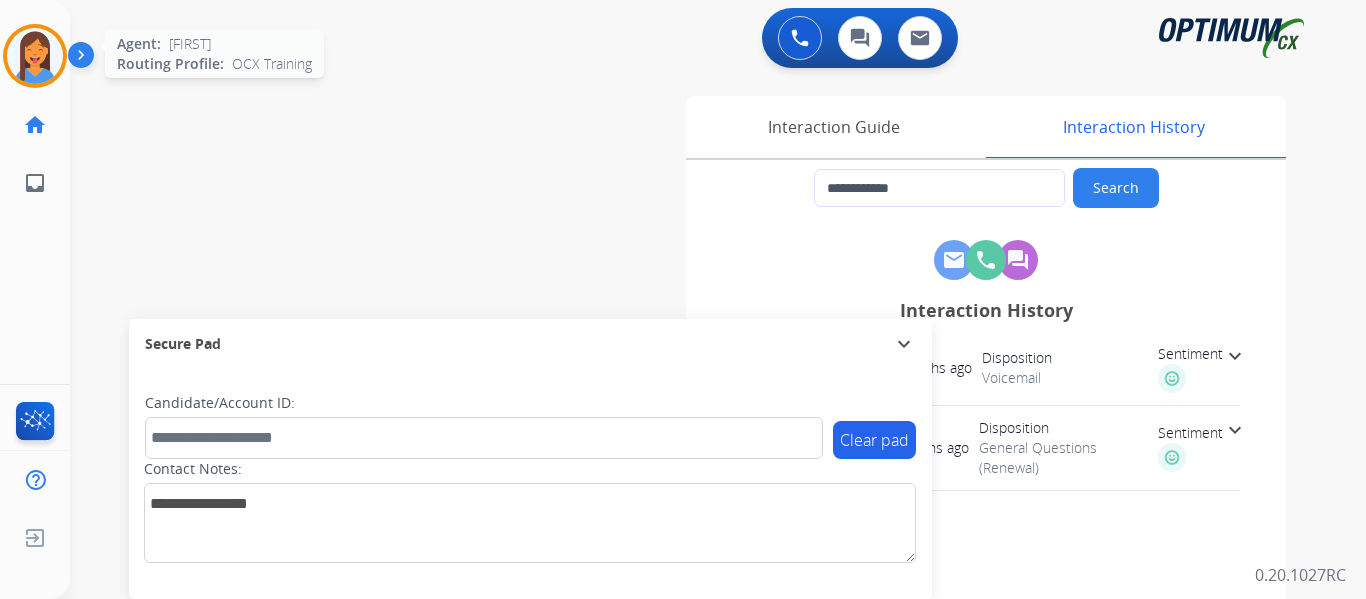 click at bounding box center (35, 56) 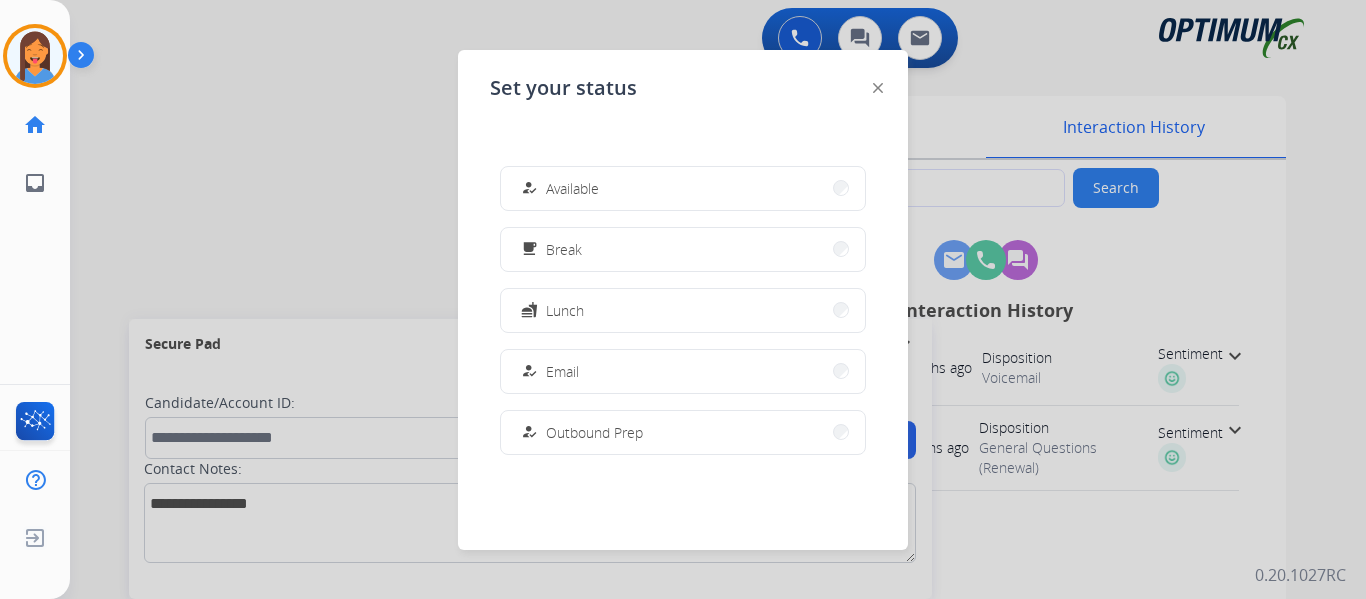 click on "Available" at bounding box center (572, 188) 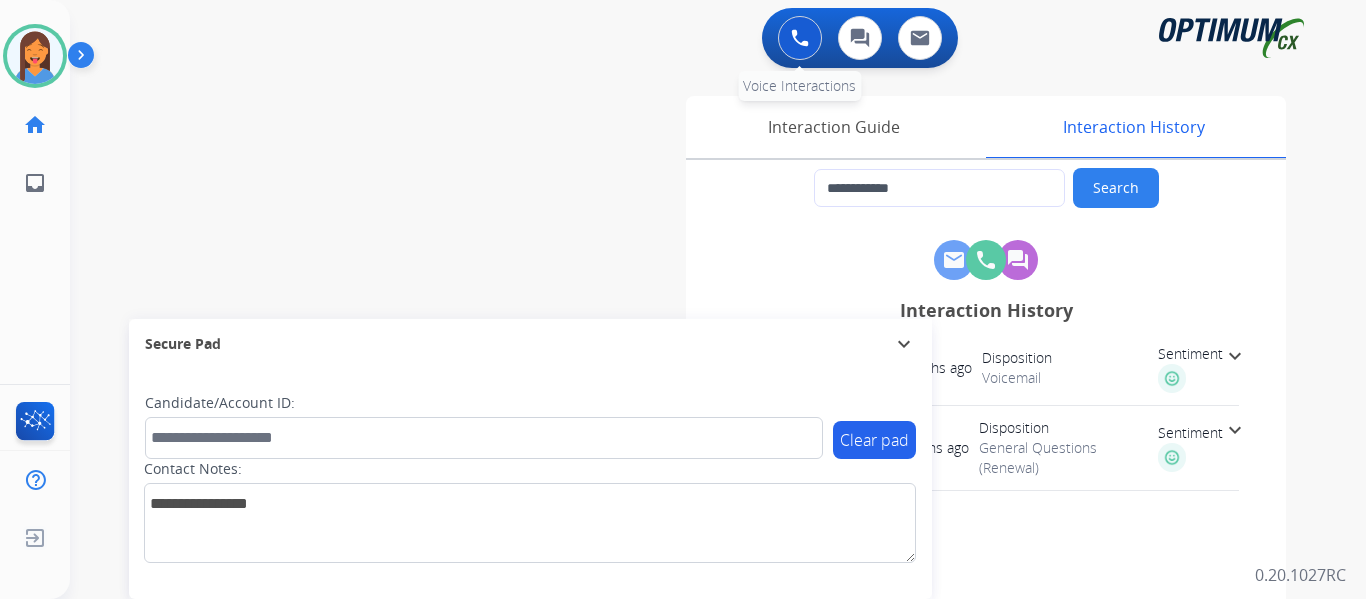 click at bounding box center (800, 38) 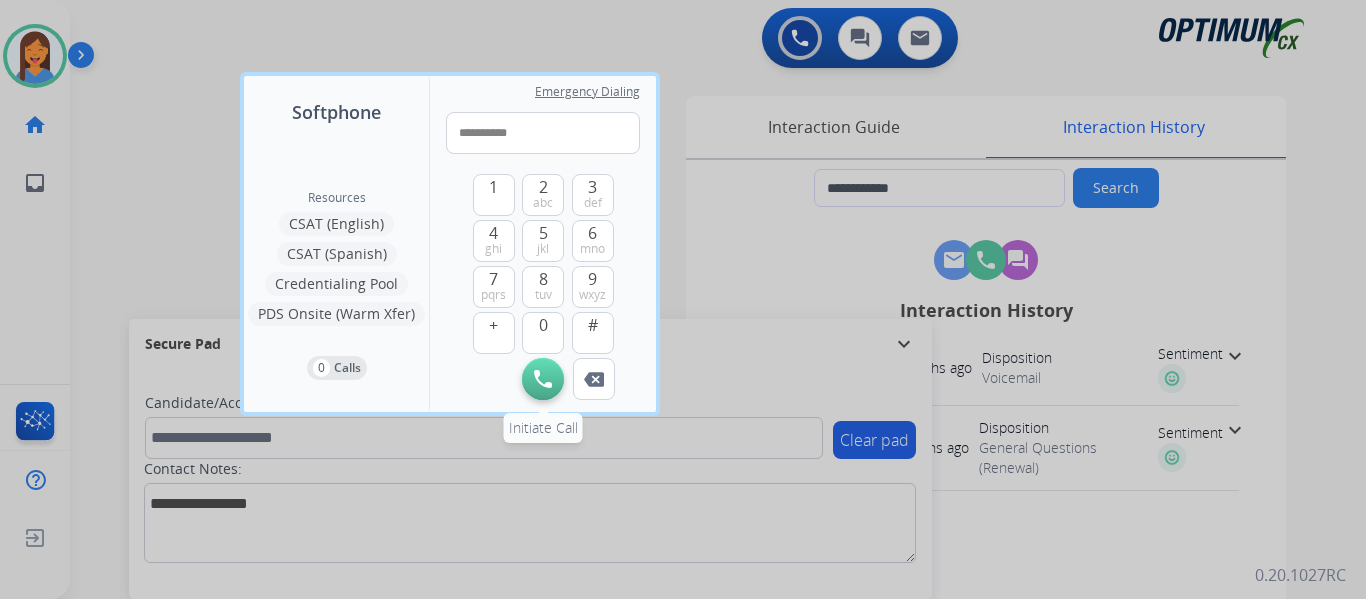 type on "**********" 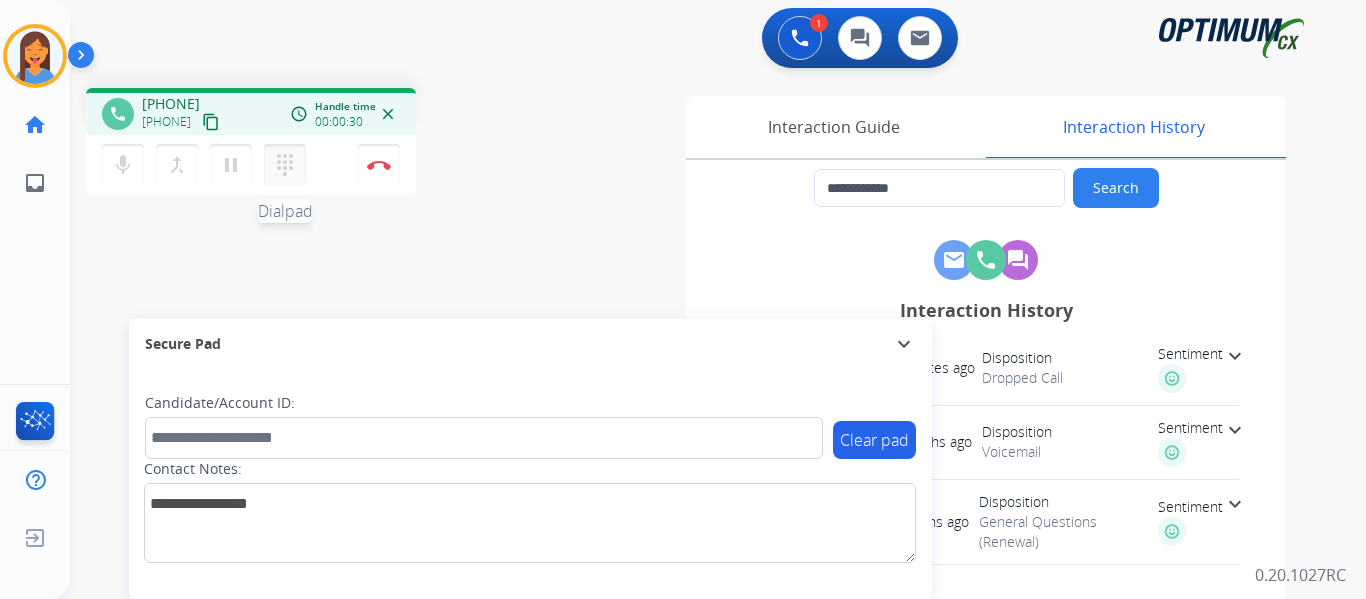 click on "dialpad" at bounding box center (285, 165) 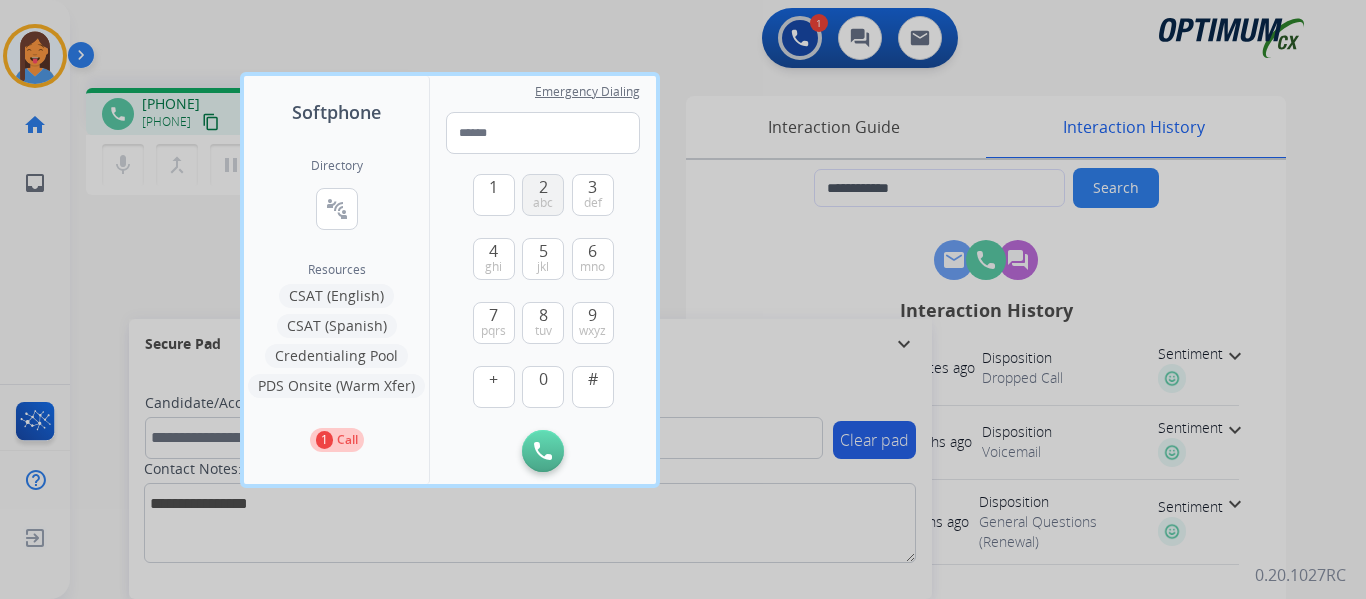 click on "2 abc" at bounding box center [543, 195] 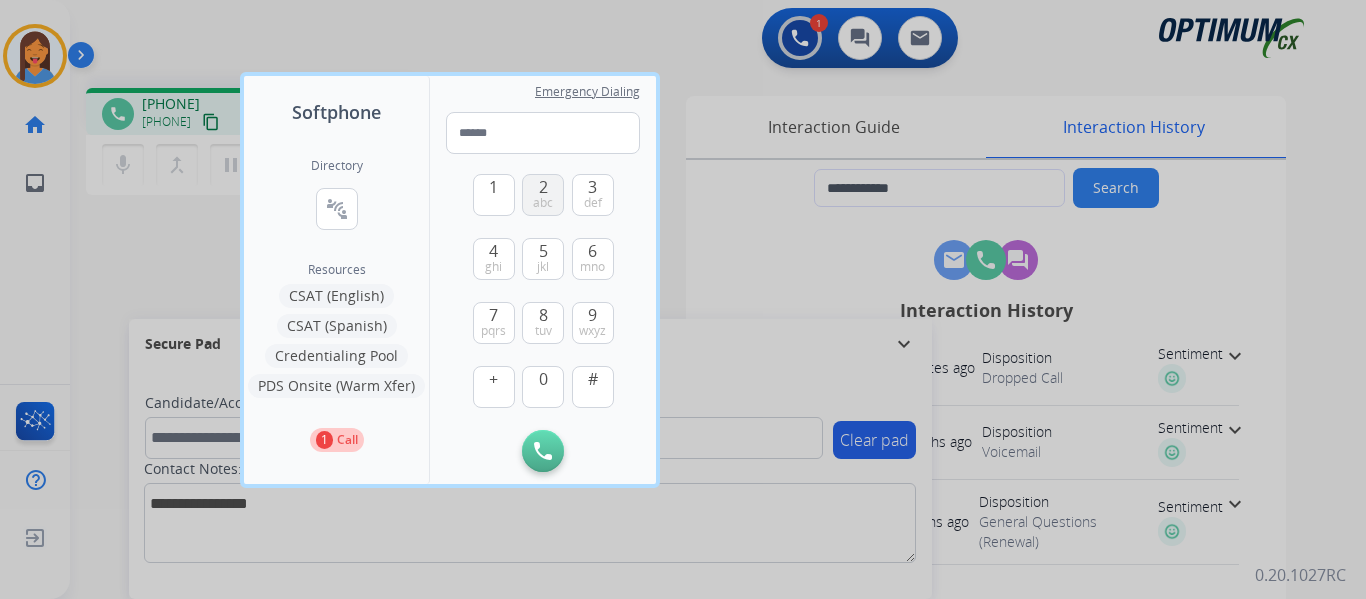 type on "*" 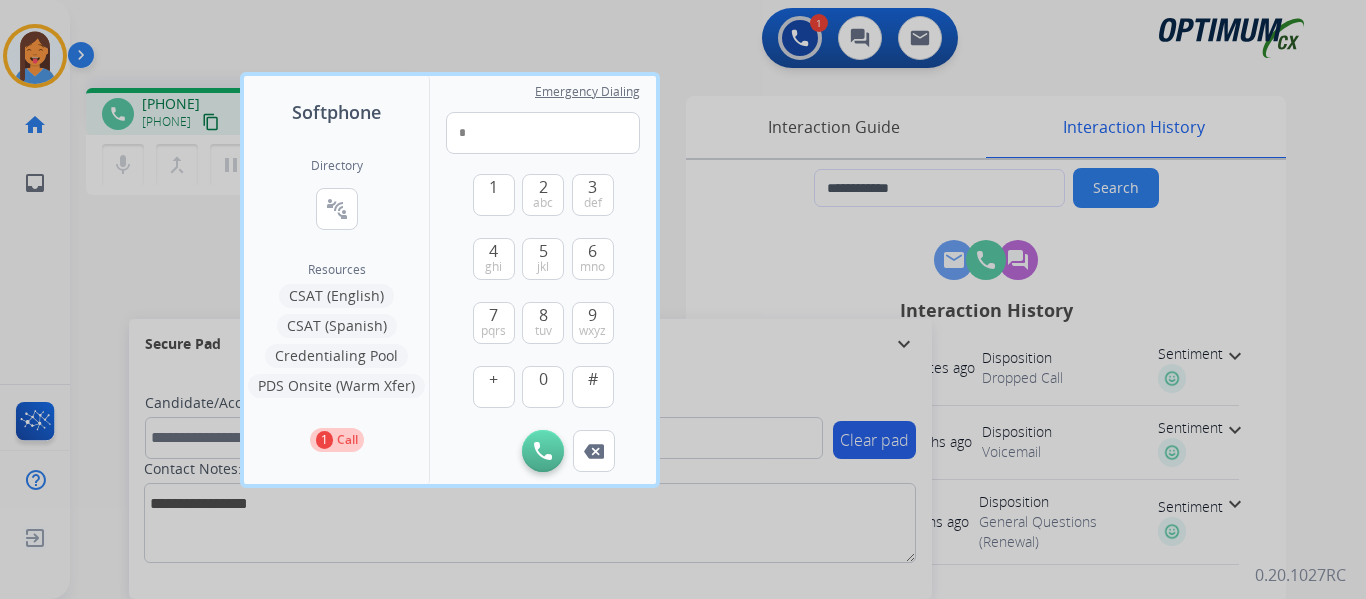 click at bounding box center [683, 299] 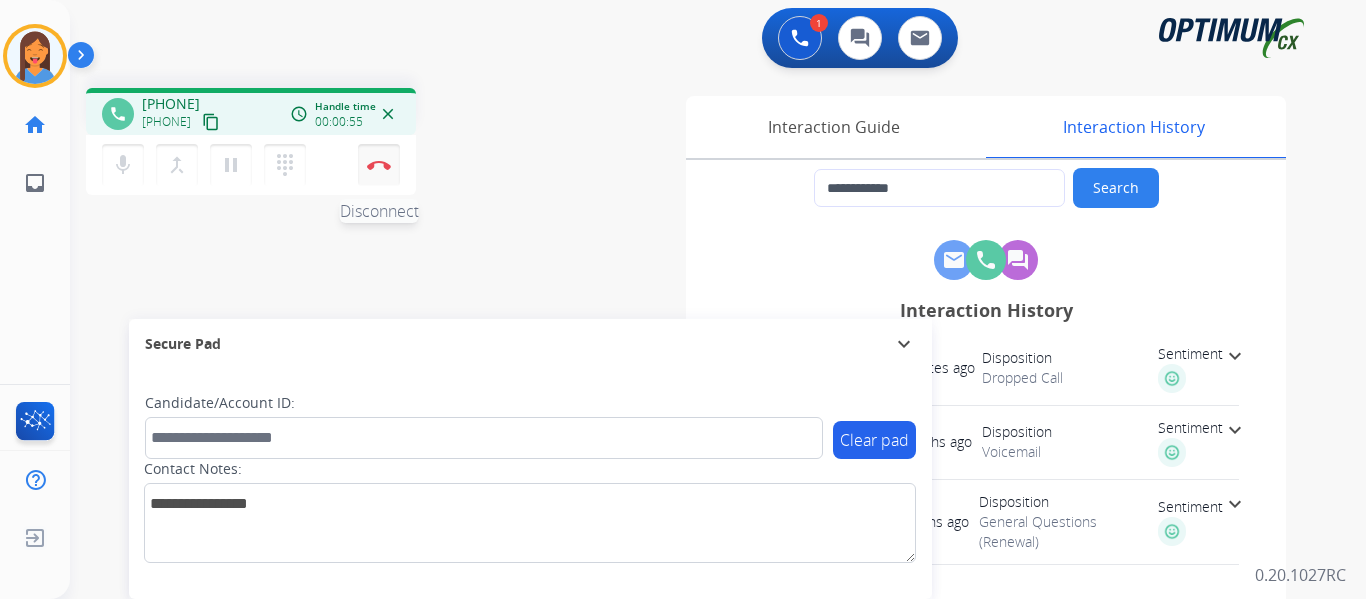 click at bounding box center [379, 165] 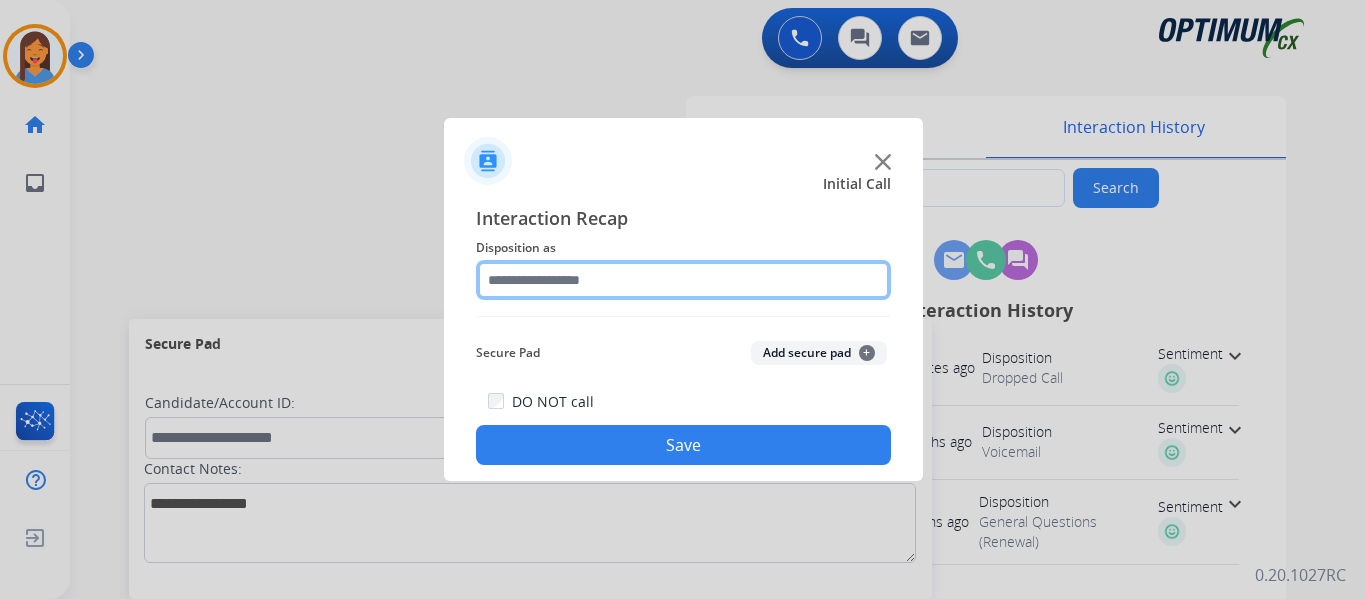 click 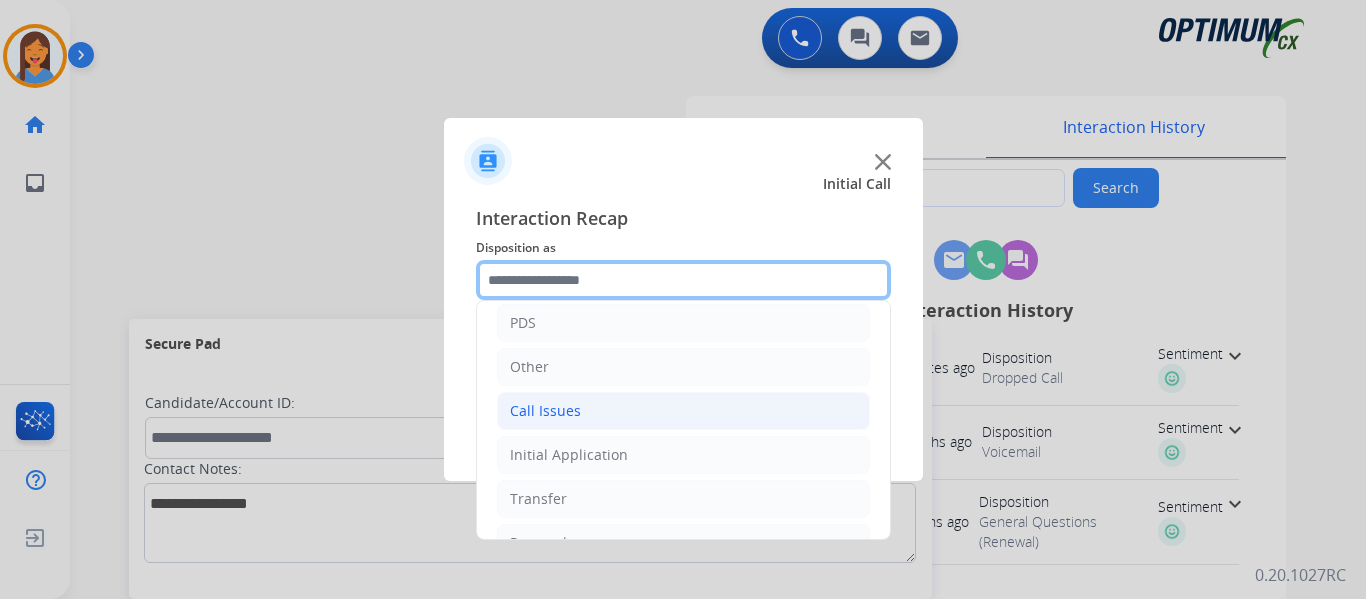 scroll, scrollTop: 100, scrollLeft: 0, axis: vertical 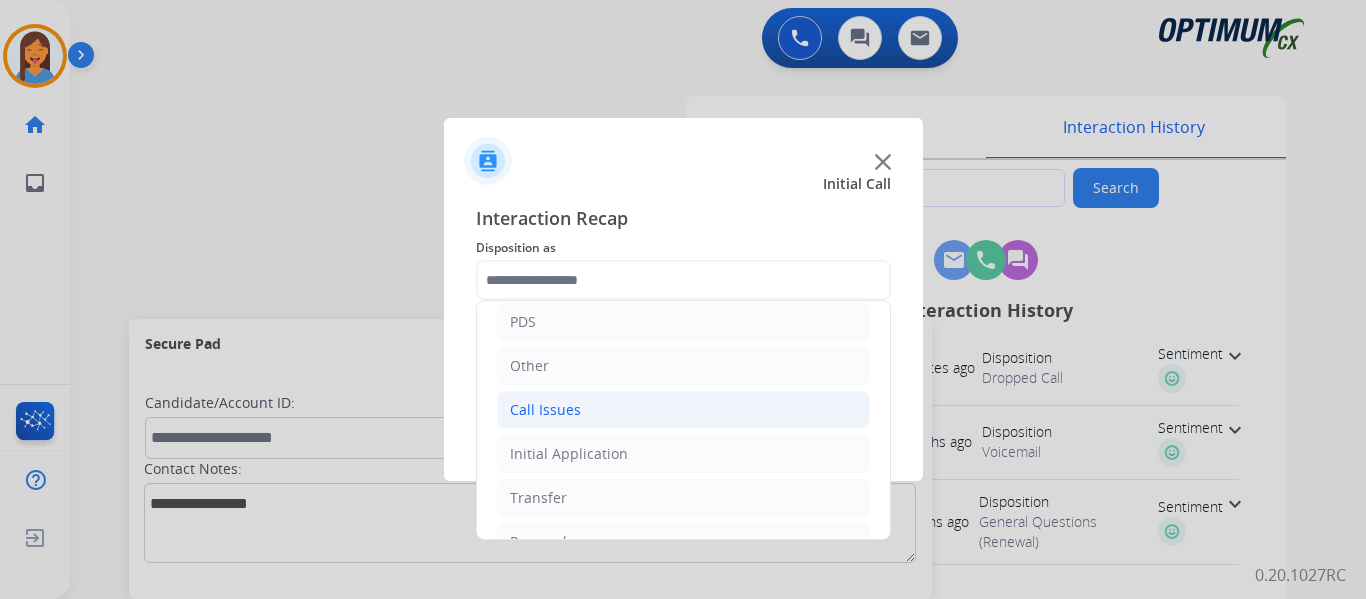 click on "Call Issues" 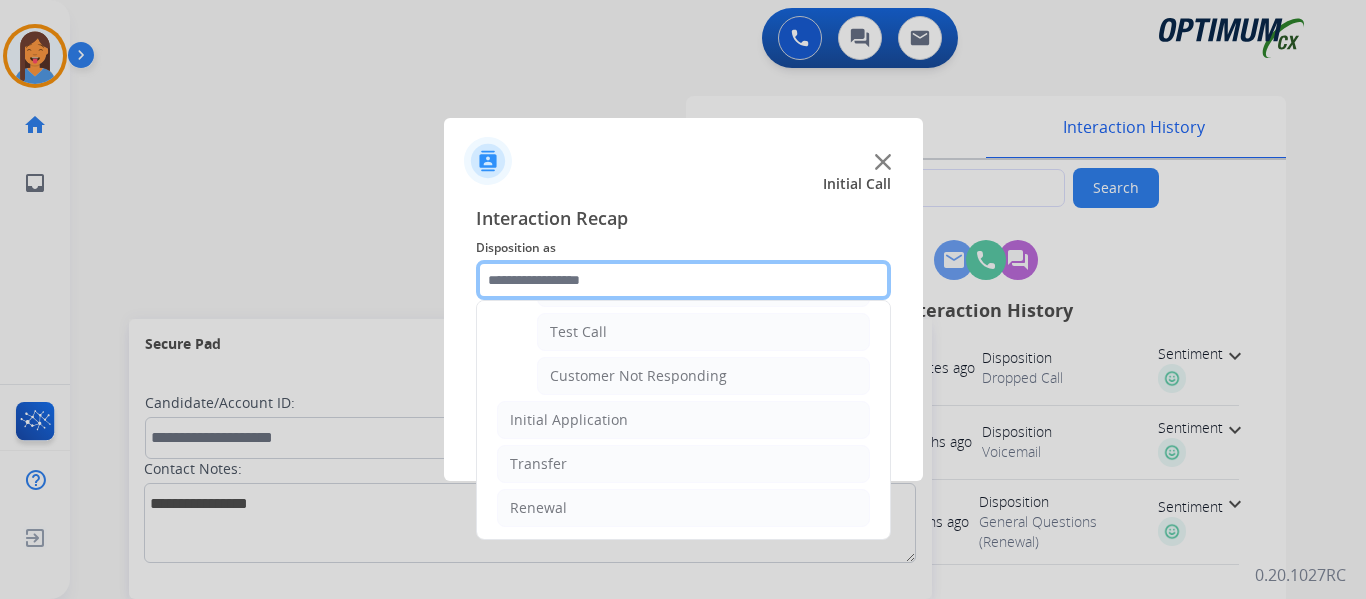 scroll, scrollTop: 356, scrollLeft: 0, axis: vertical 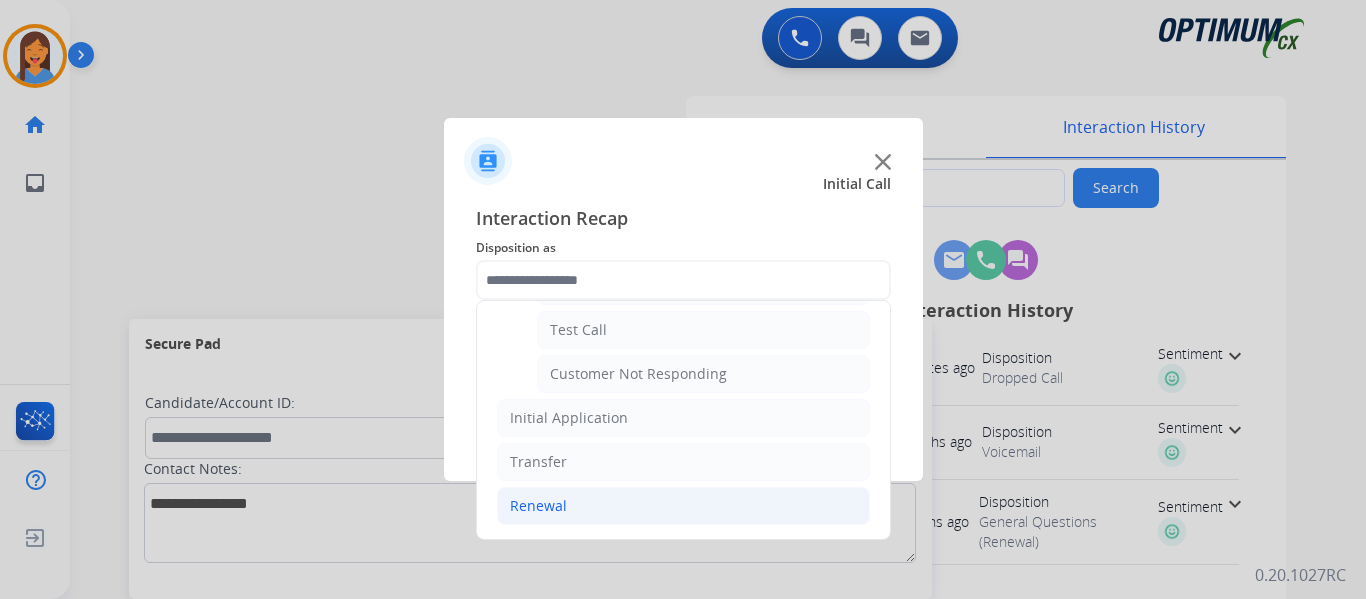 click on "Renewal" 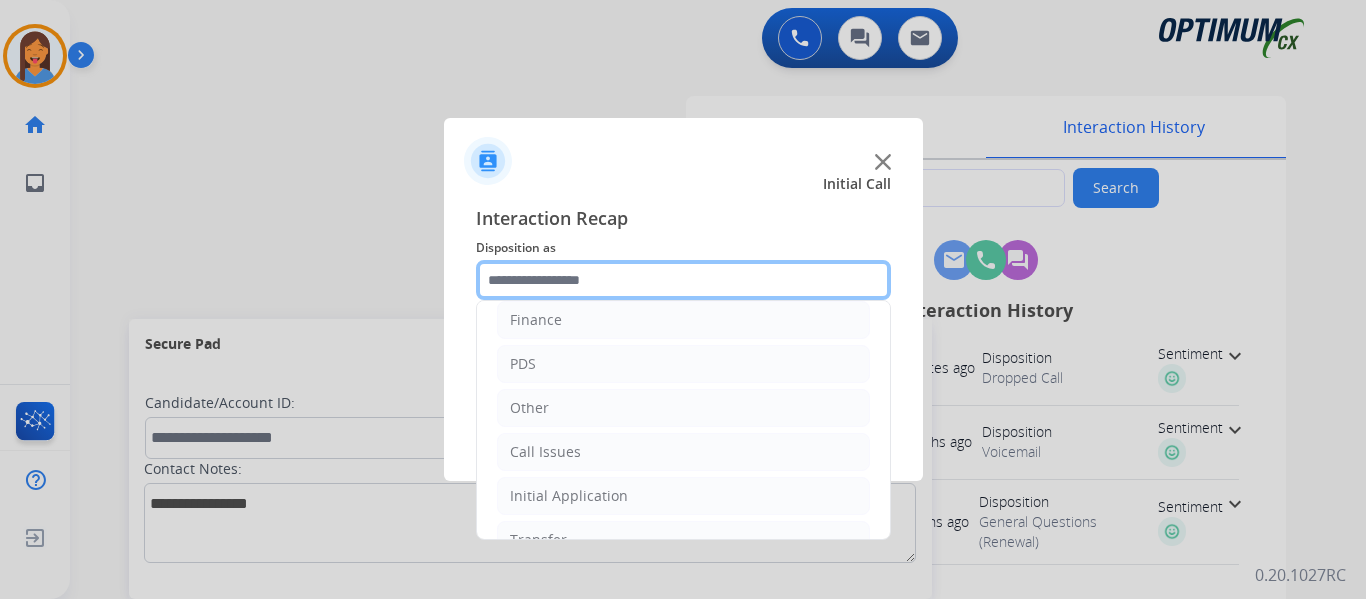 scroll, scrollTop: 56, scrollLeft: 0, axis: vertical 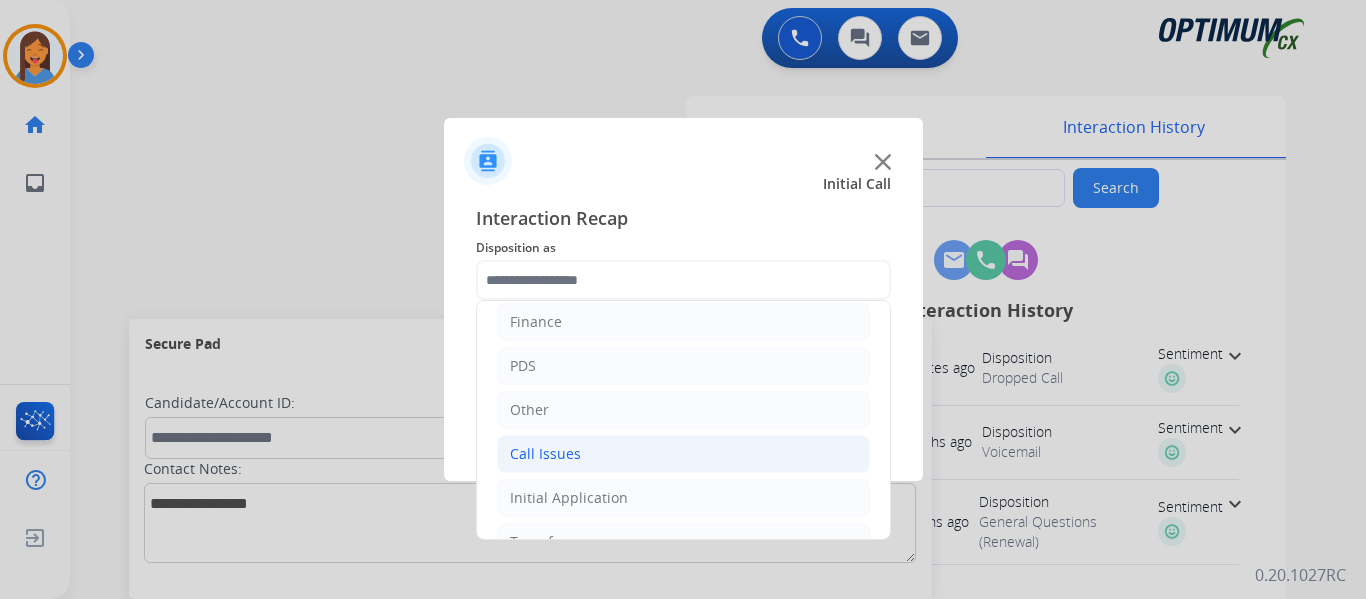 click on "Call Issues" 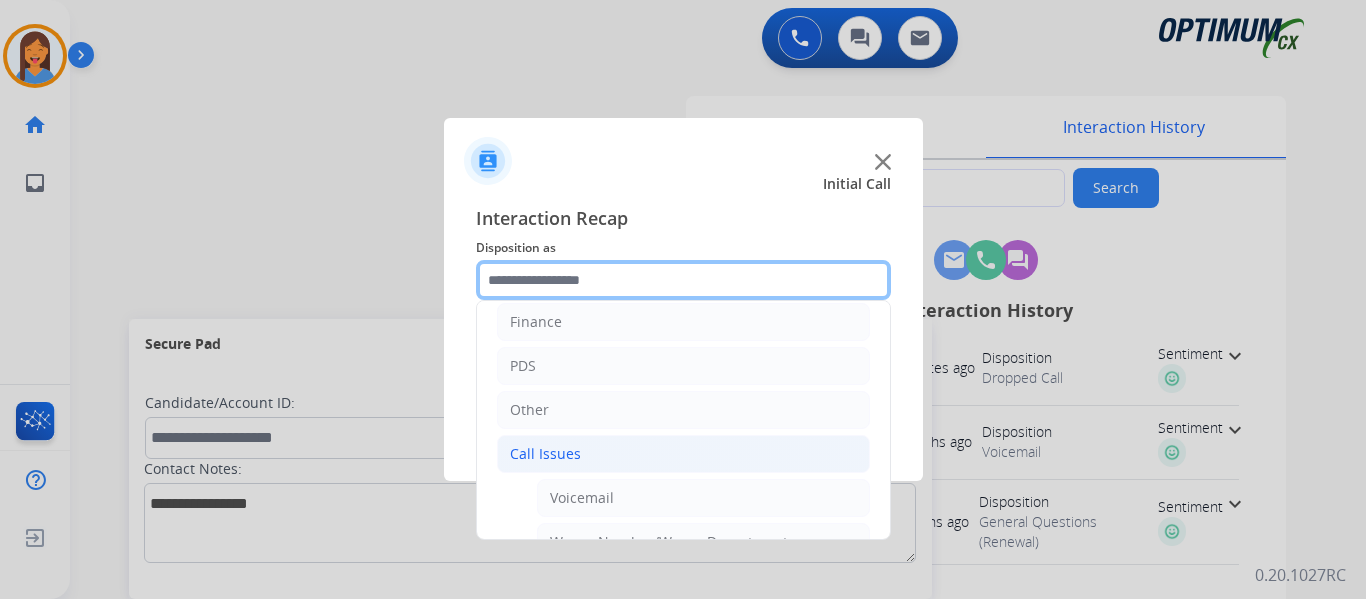 scroll, scrollTop: 156, scrollLeft: 0, axis: vertical 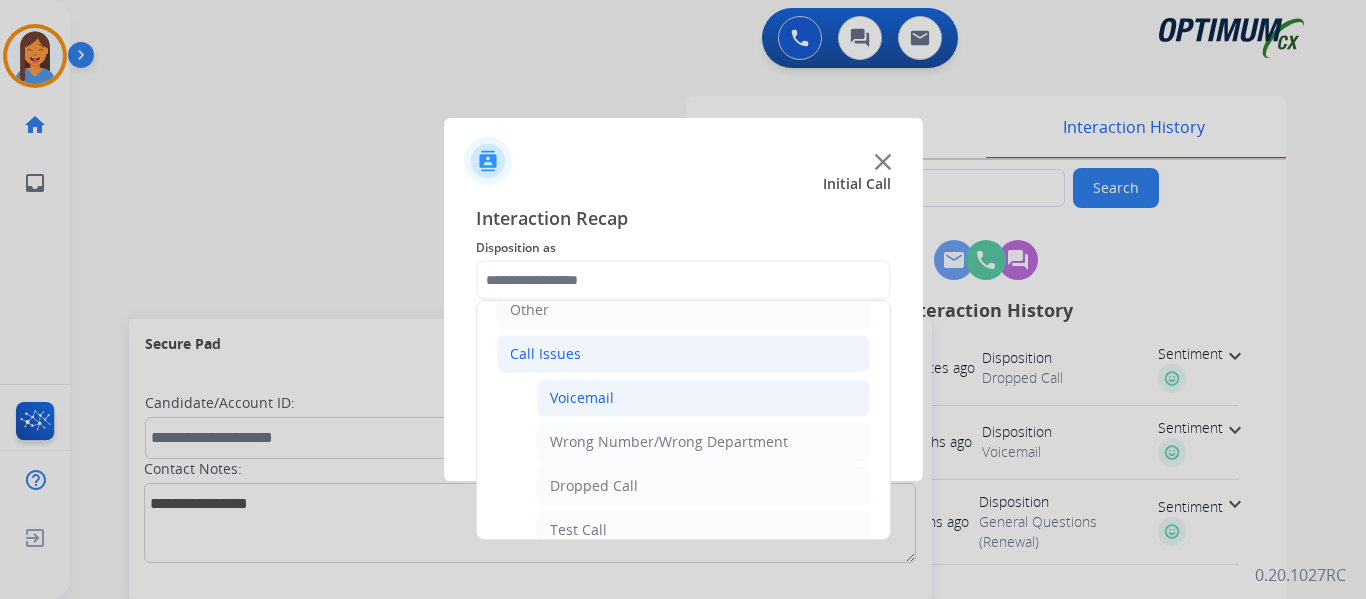 click on "Voicemail" 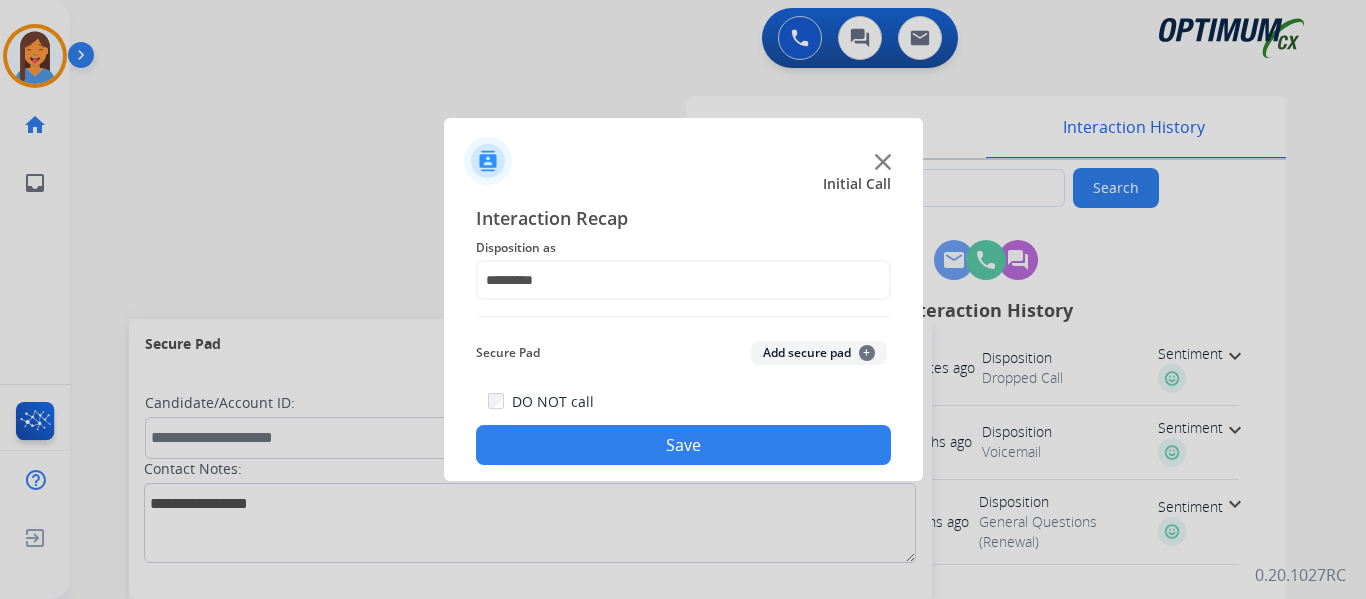 click on "Save" 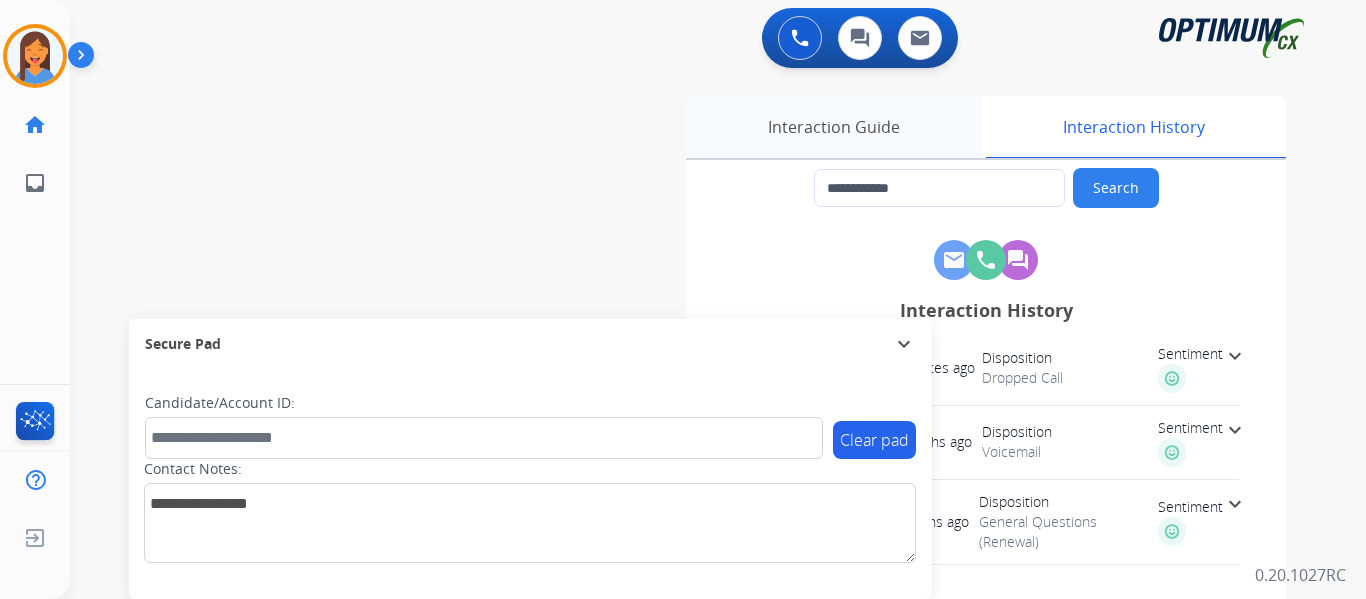 click on "Interaction Guide" at bounding box center (833, 127) 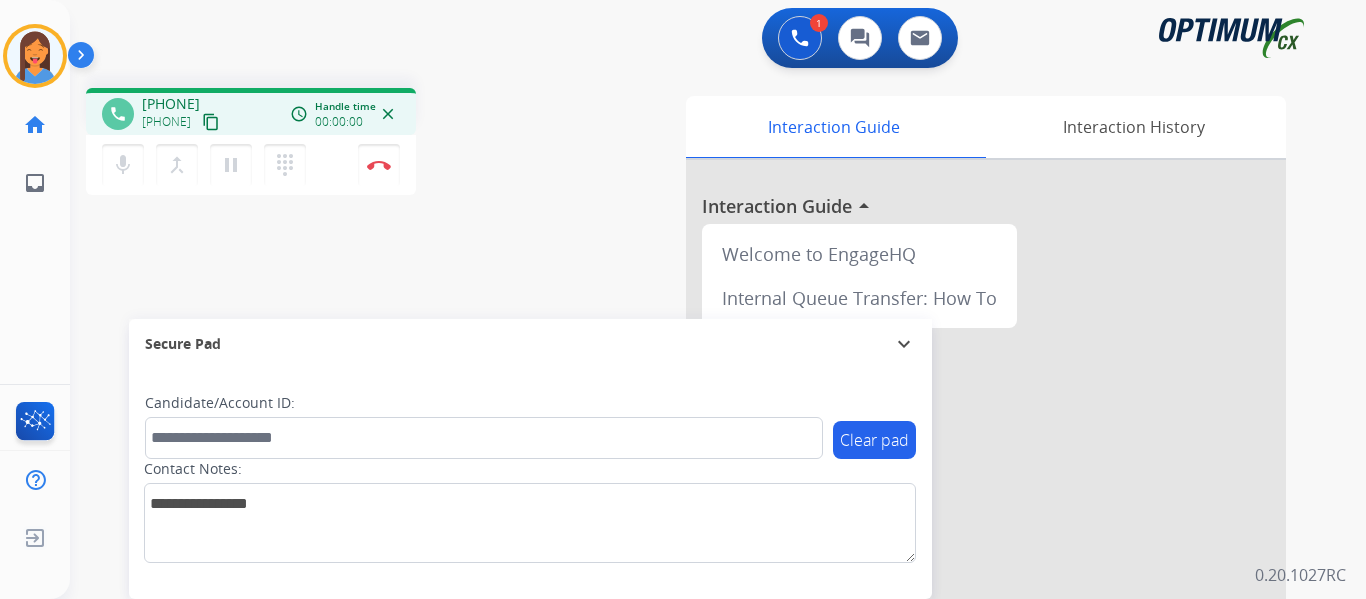 click on "content_copy" at bounding box center [211, 122] 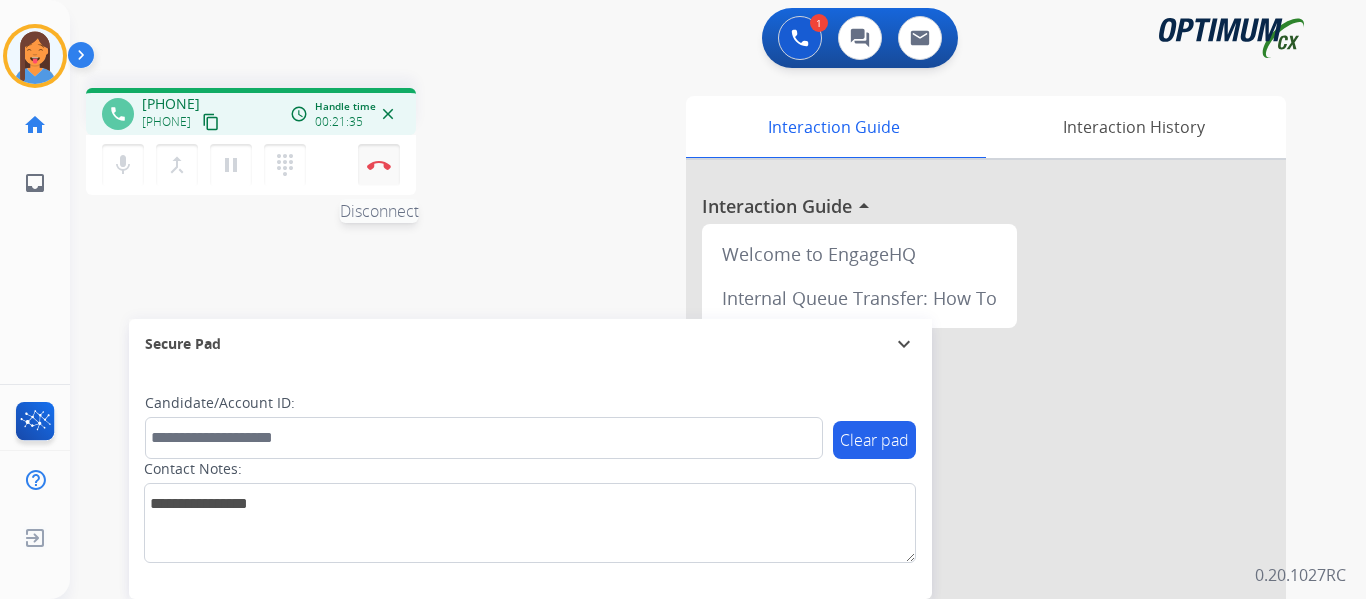 click at bounding box center [379, 165] 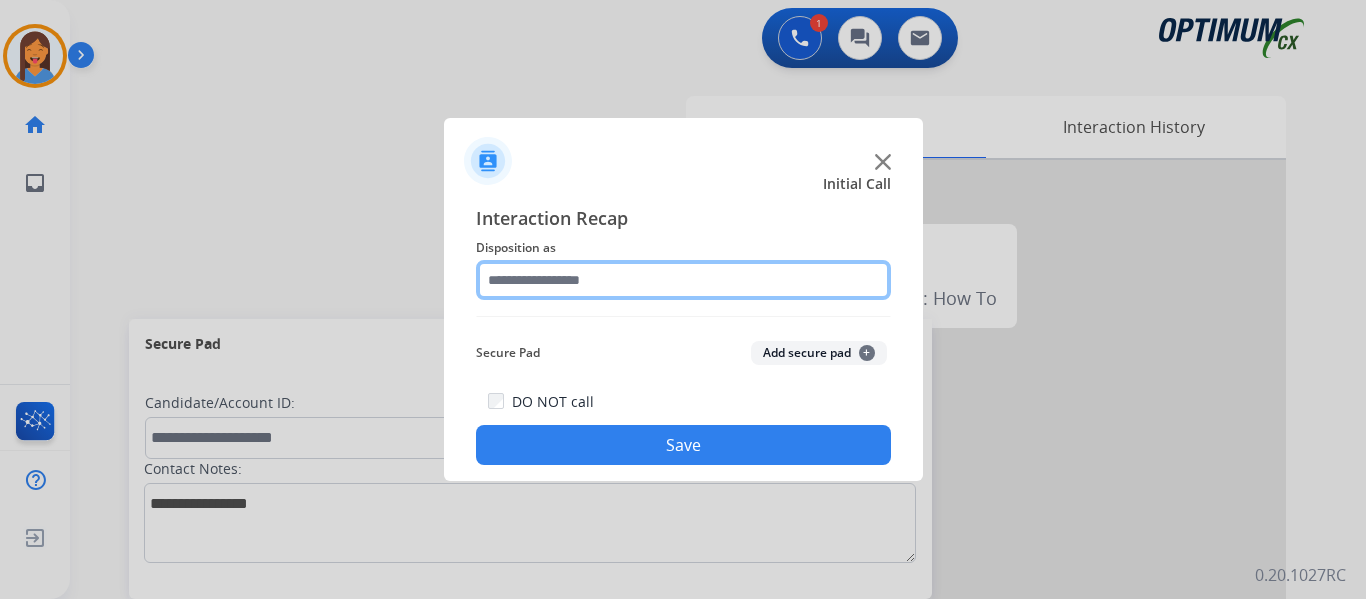 click 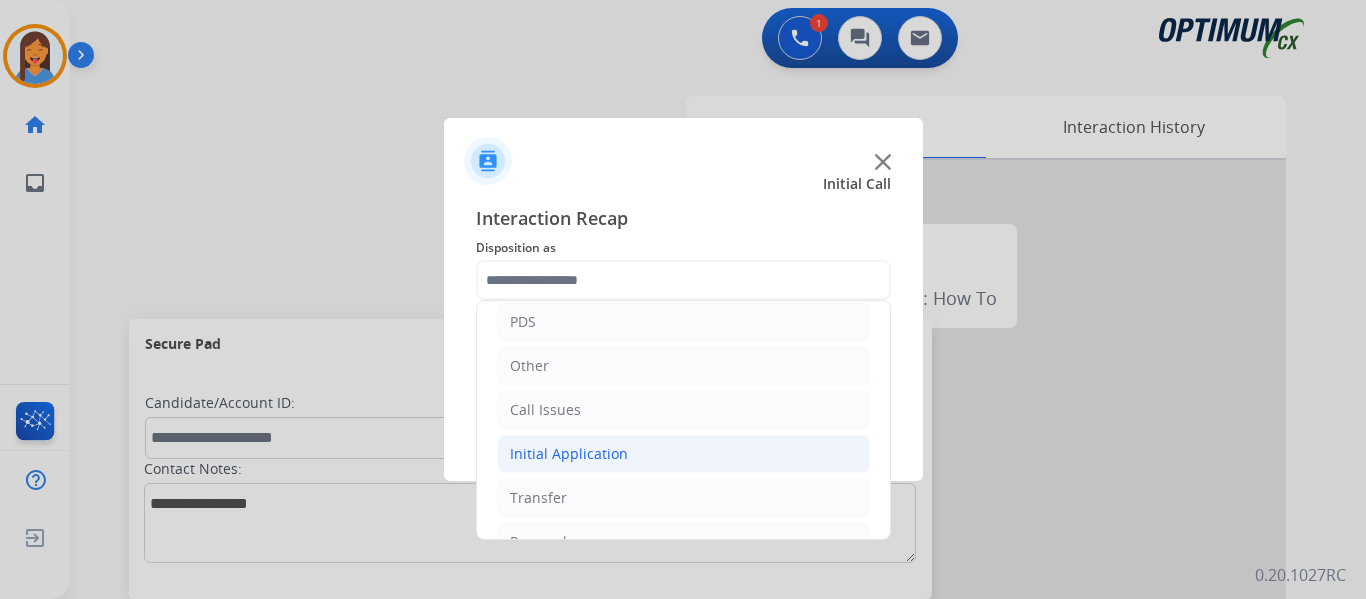 click on "Initial Application" 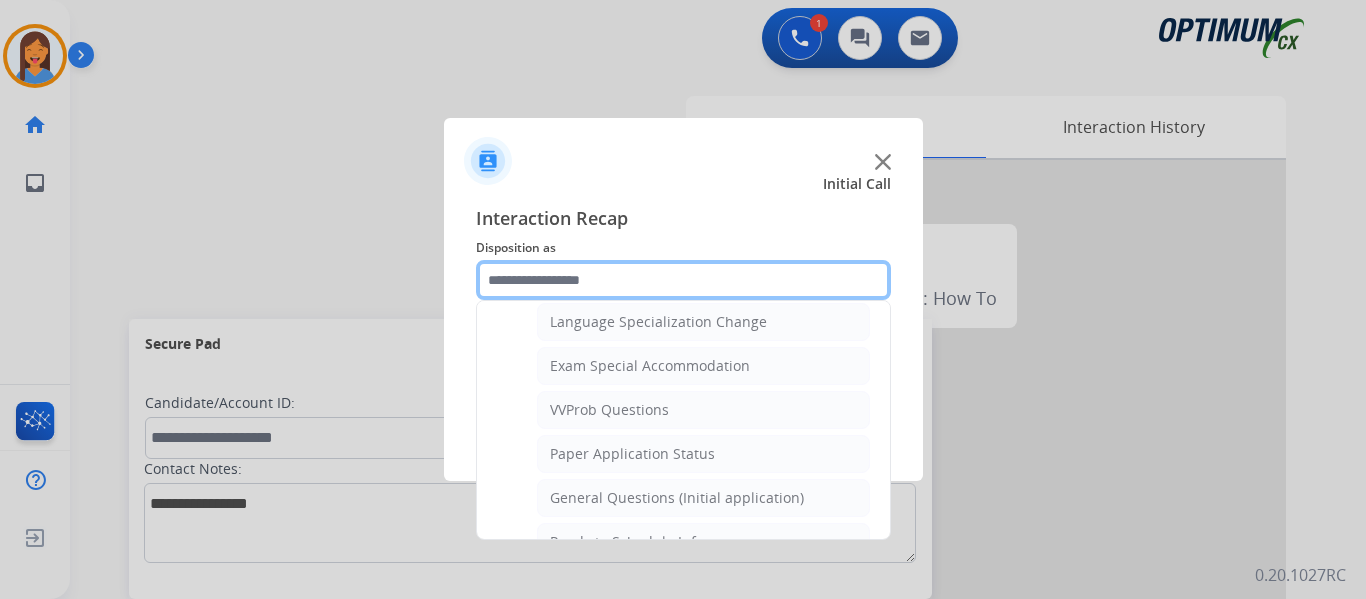scroll, scrollTop: 1100, scrollLeft: 0, axis: vertical 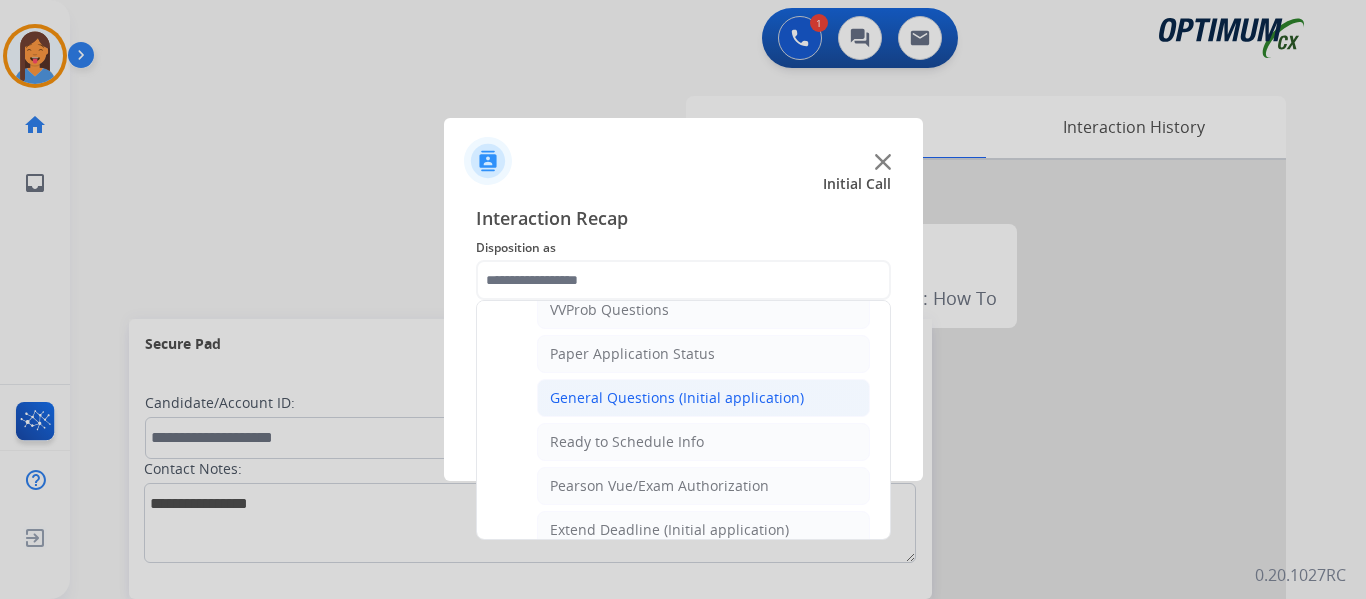 click on "General Questions (Initial application)" 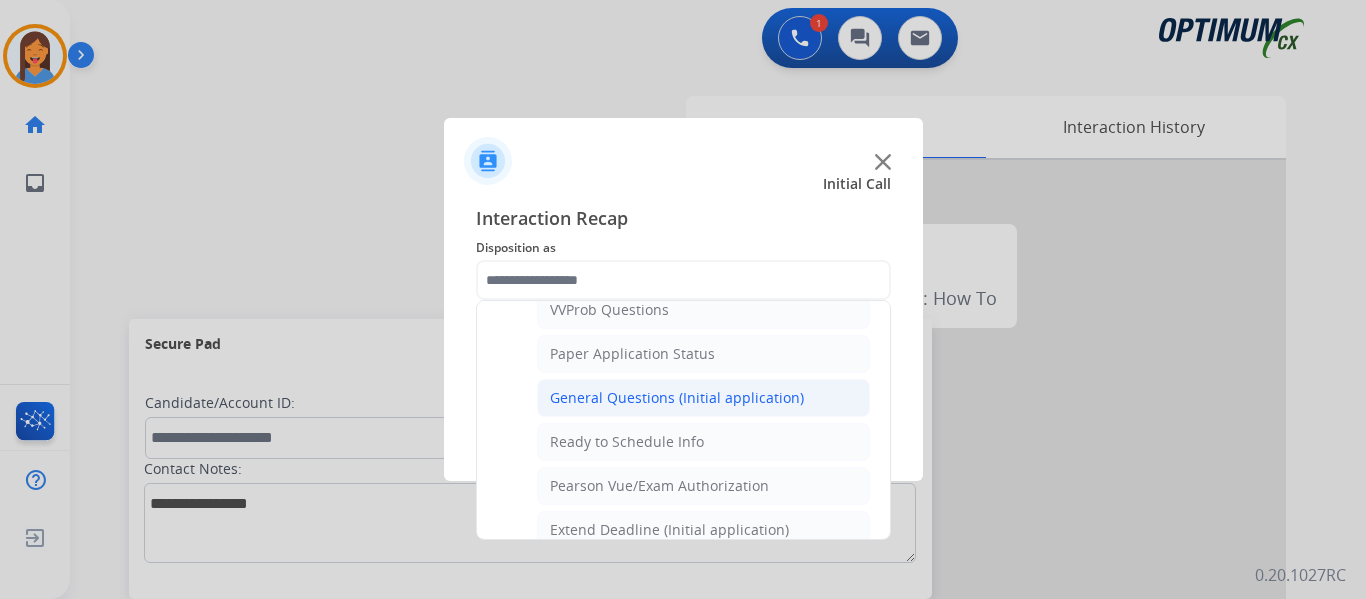 type on "**********" 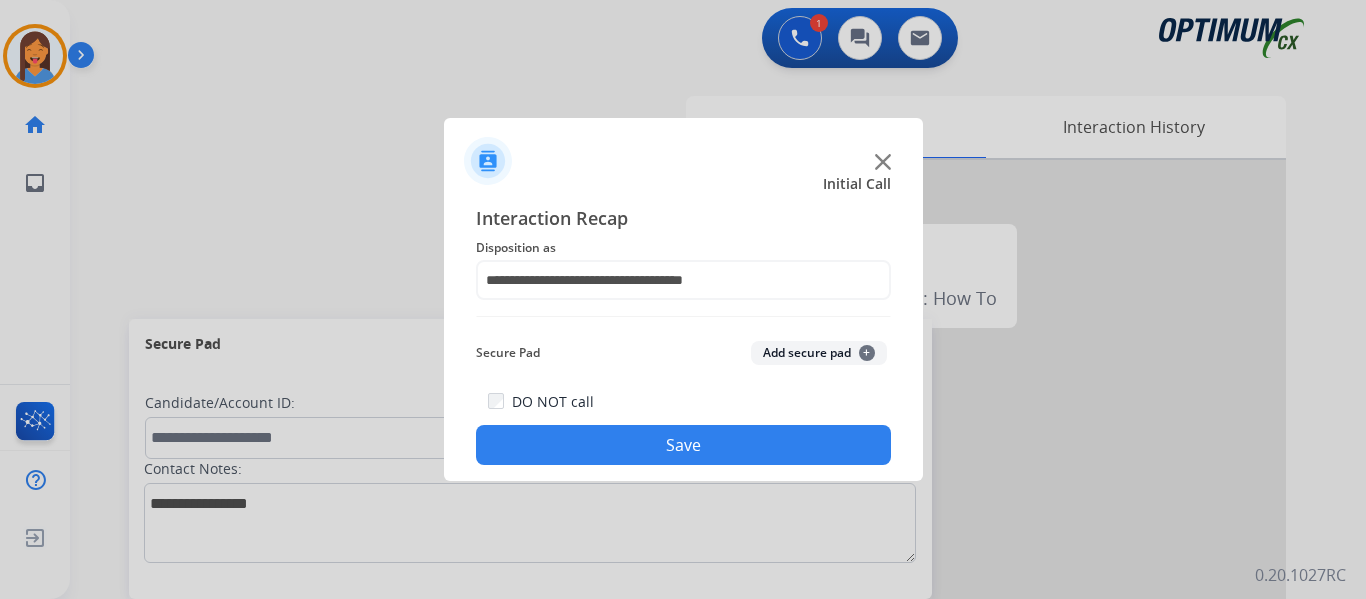 click on "Save" 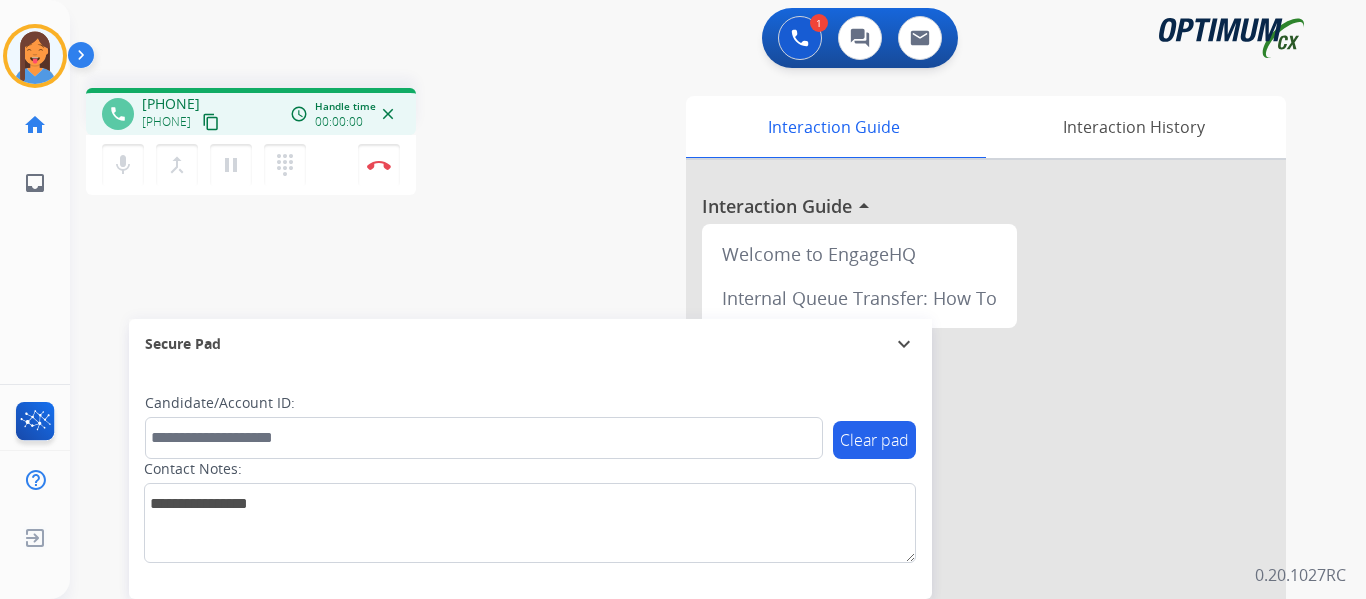 click on "content_copy" at bounding box center (211, 122) 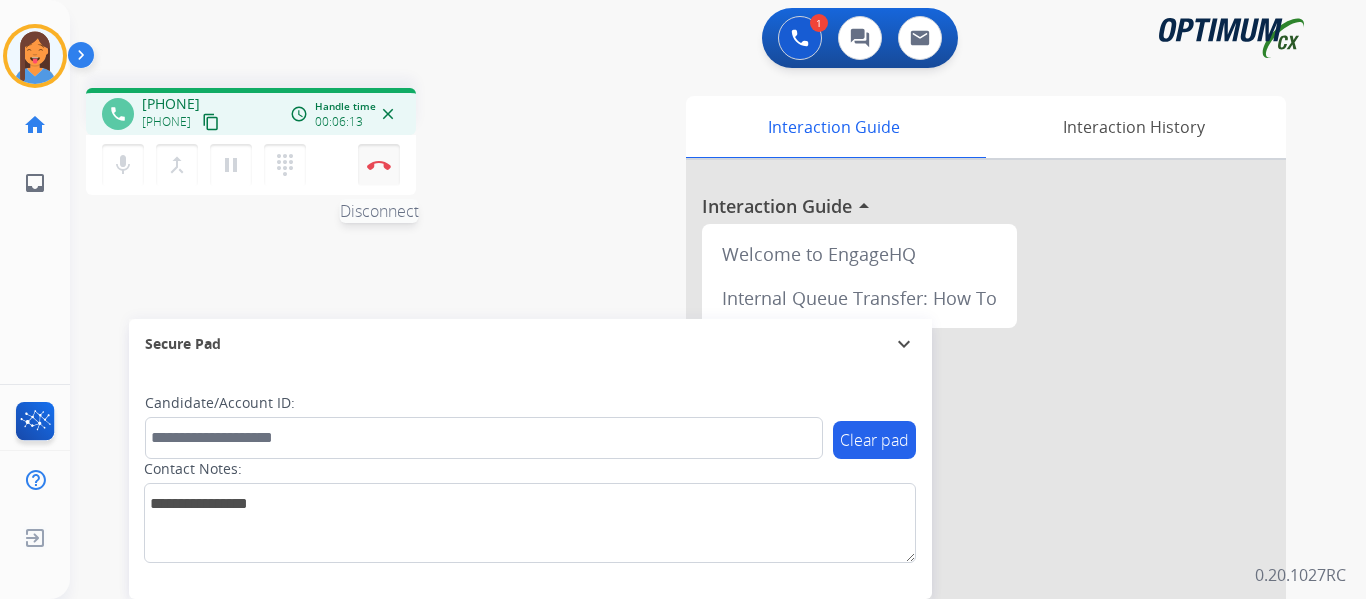 click on "Disconnect" at bounding box center (379, 165) 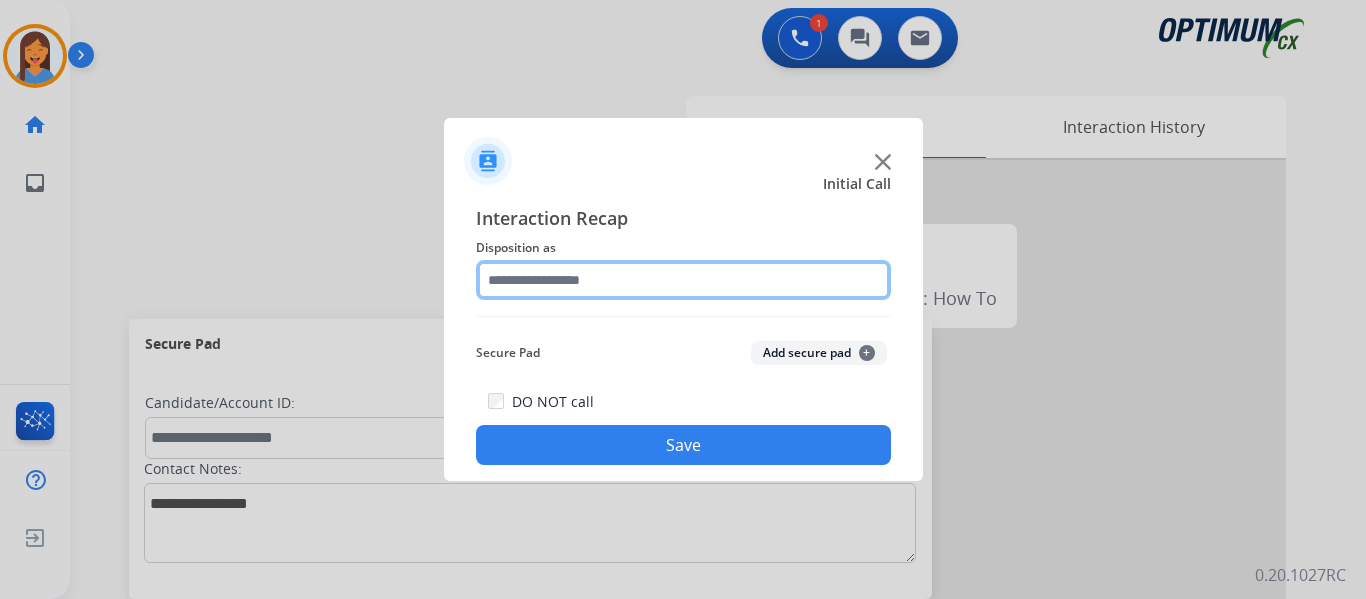 click 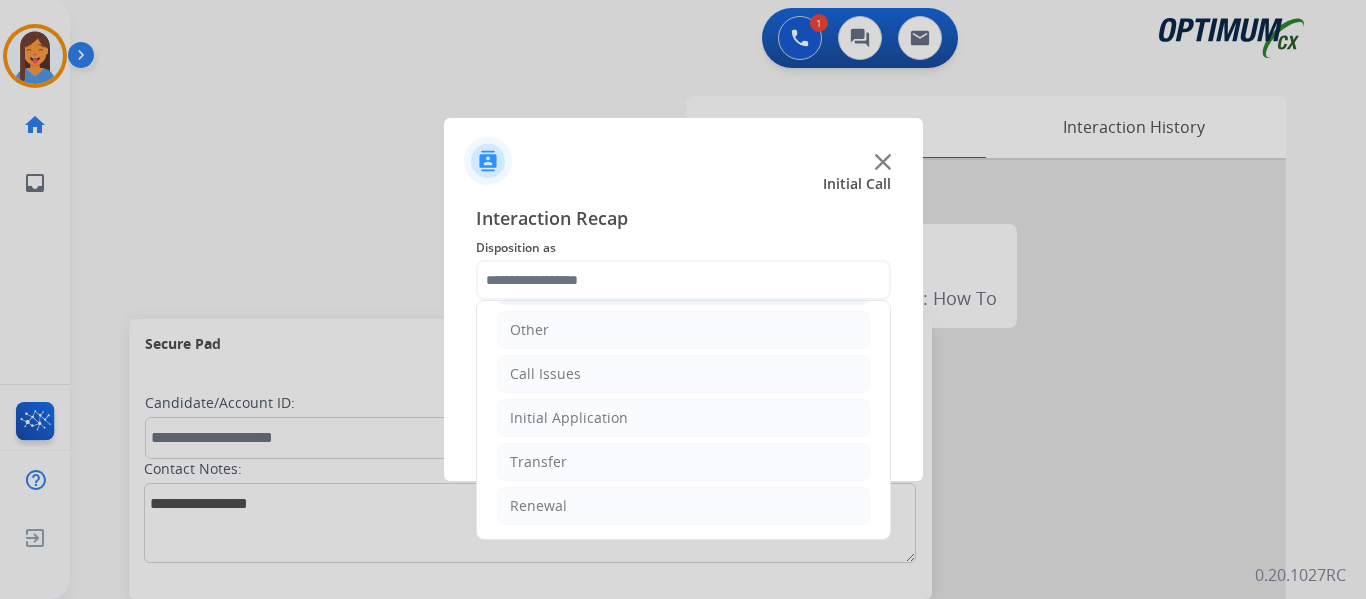 click on "Initial Application" 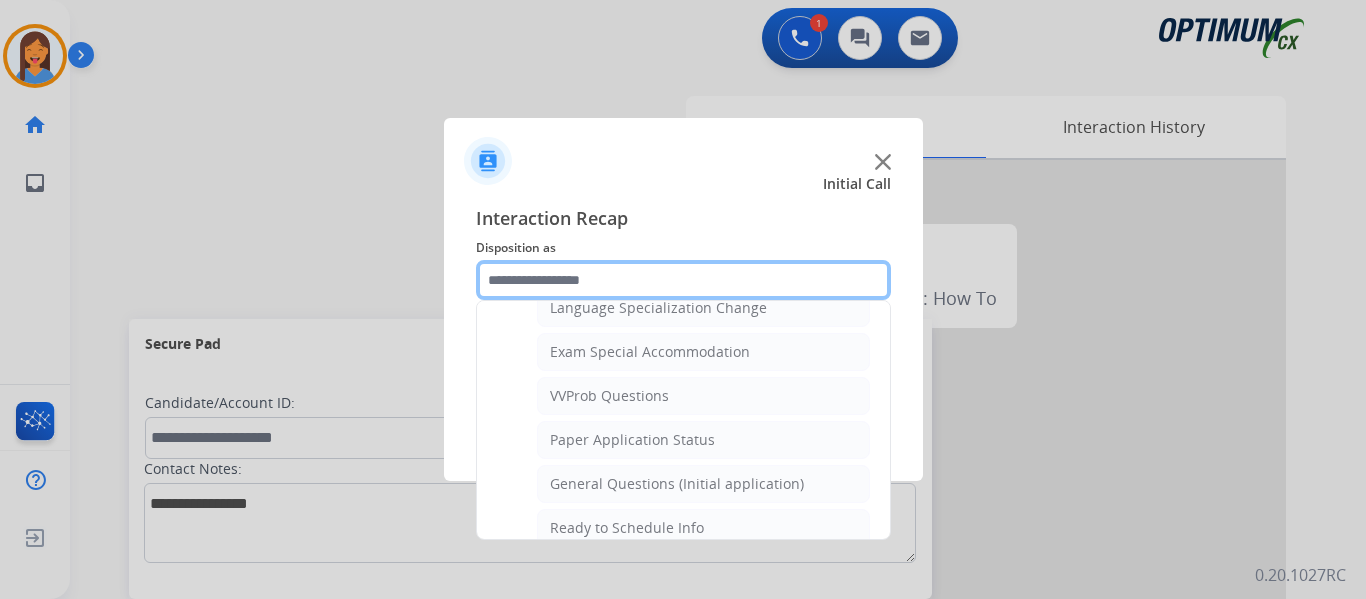scroll, scrollTop: 1012, scrollLeft: 0, axis: vertical 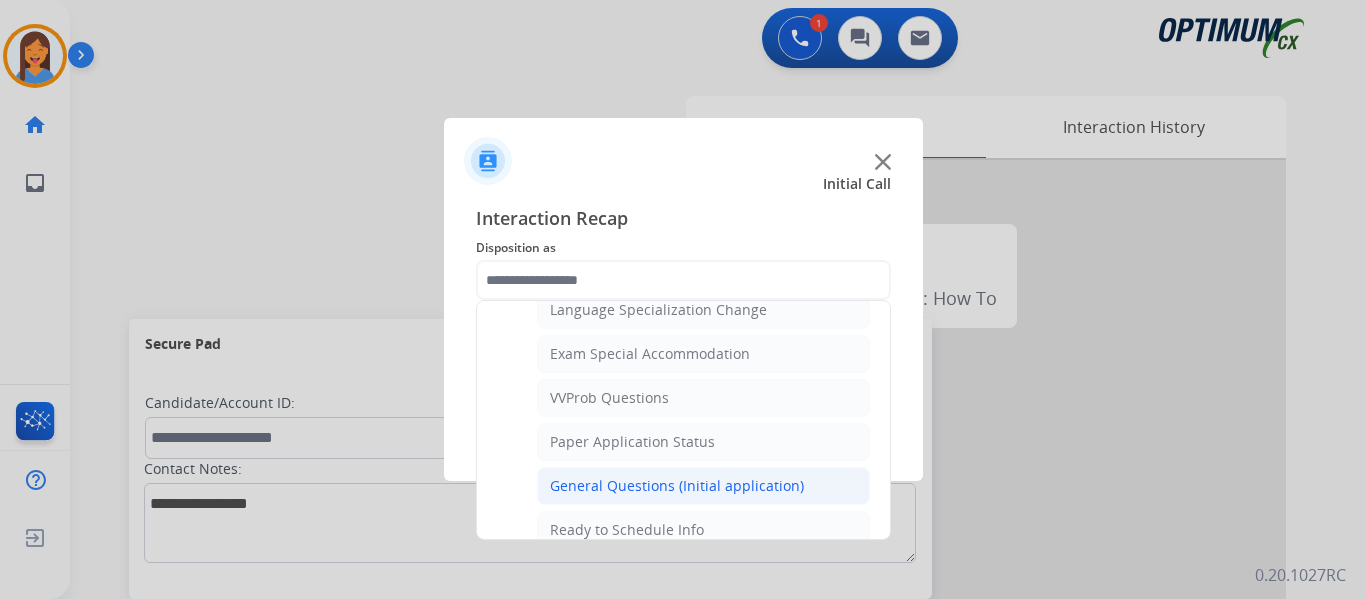 click on "General Questions (Initial application)" 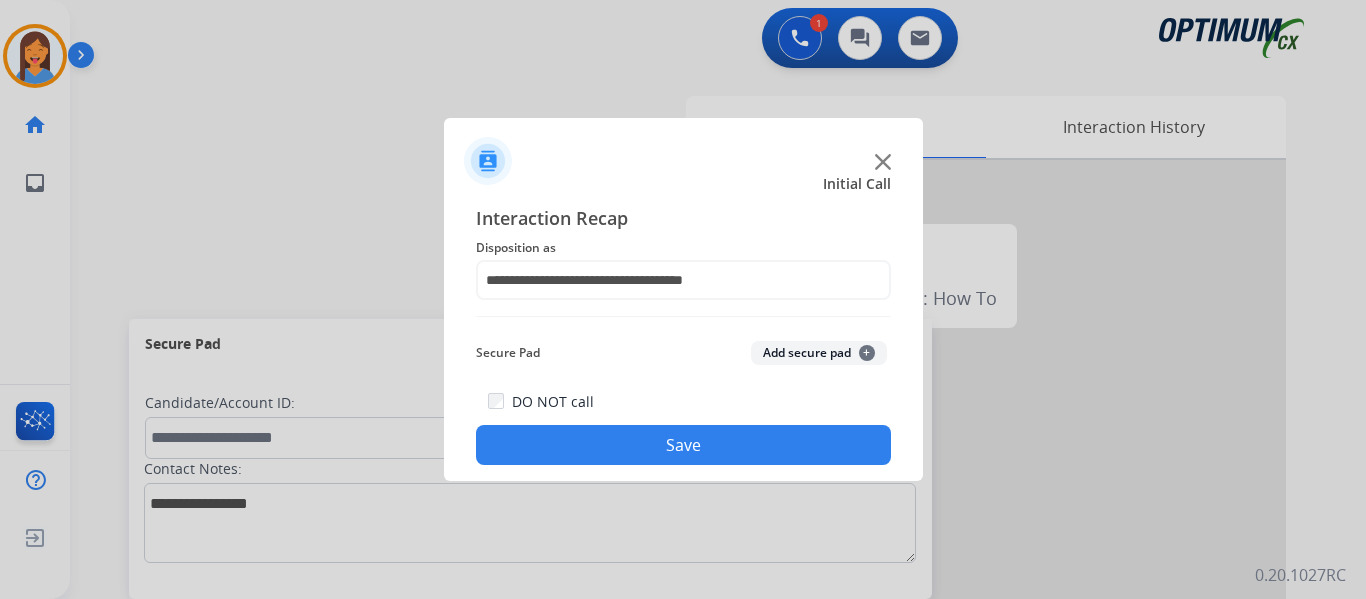 click on "Save" 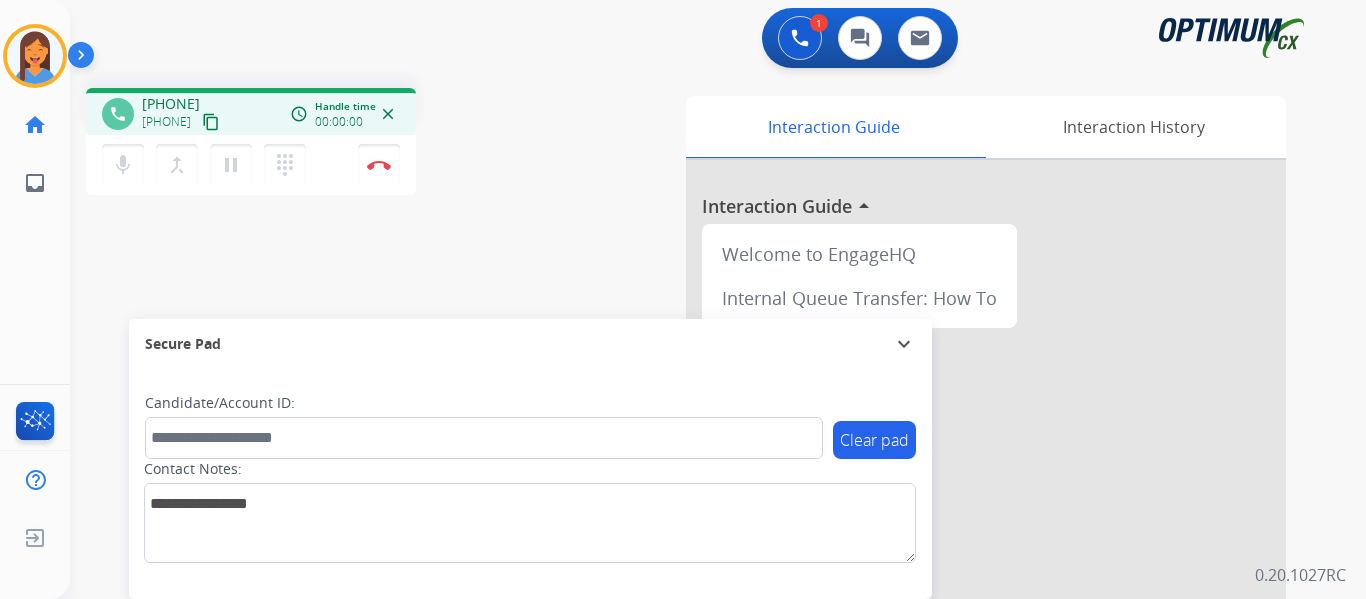 click on "content_copy" at bounding box center (211, 122) 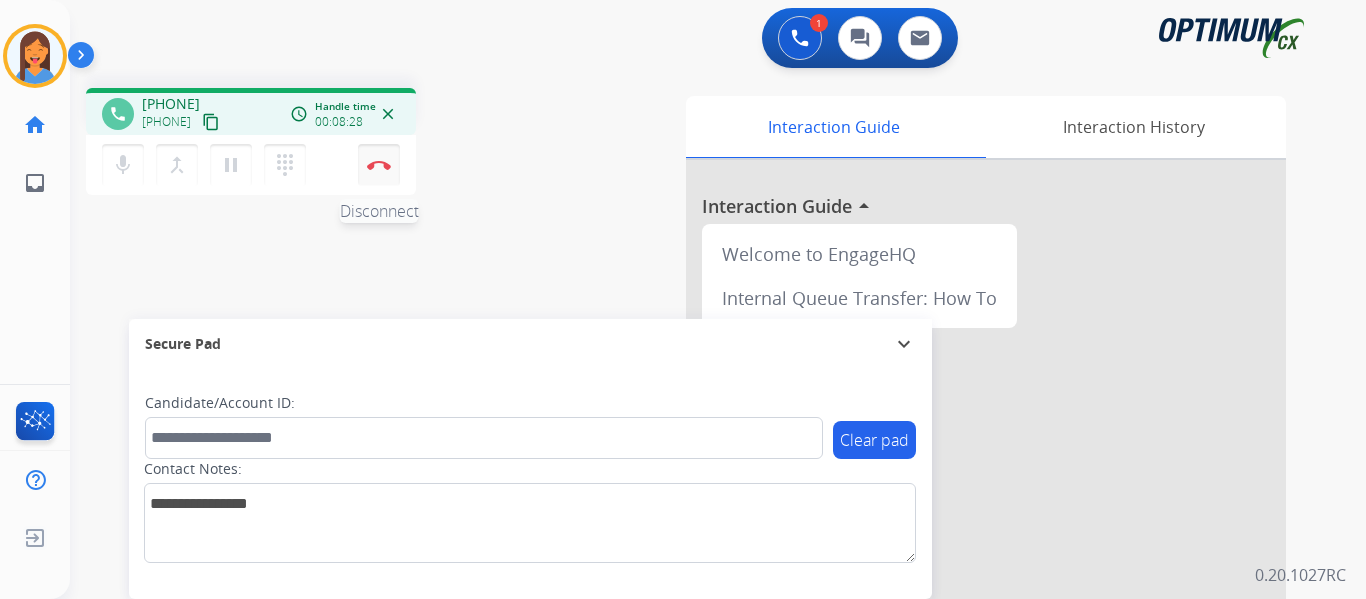 click on "Disconnect" at bounding box center [379, 165] 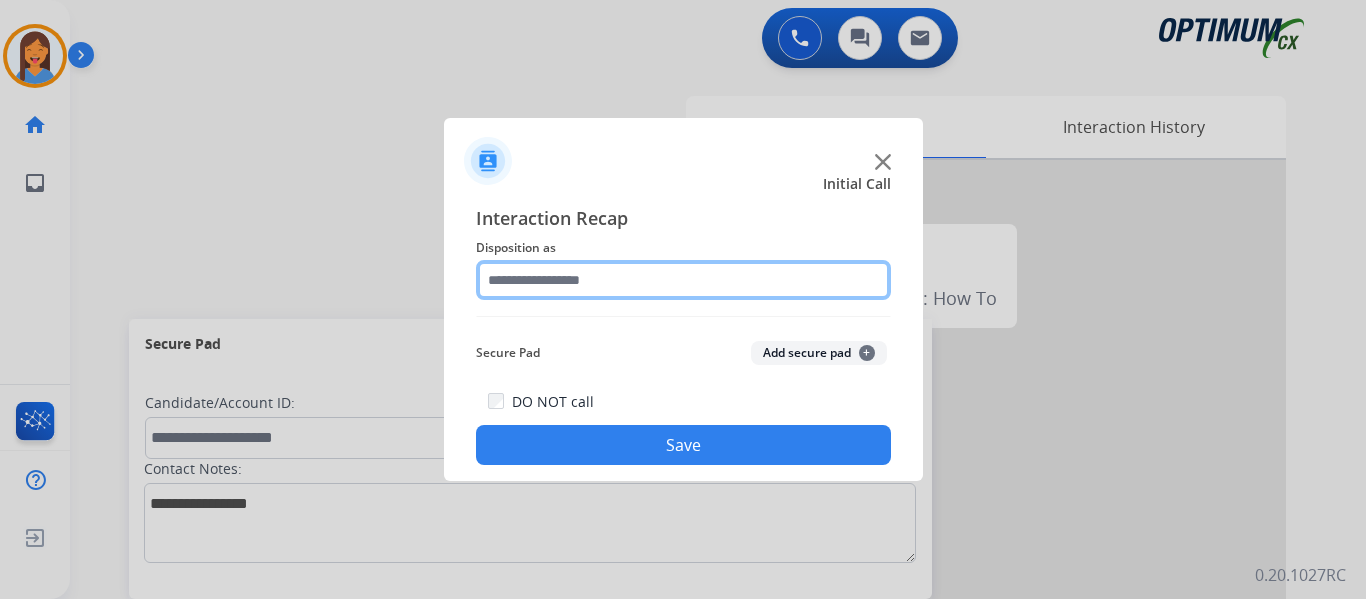 click 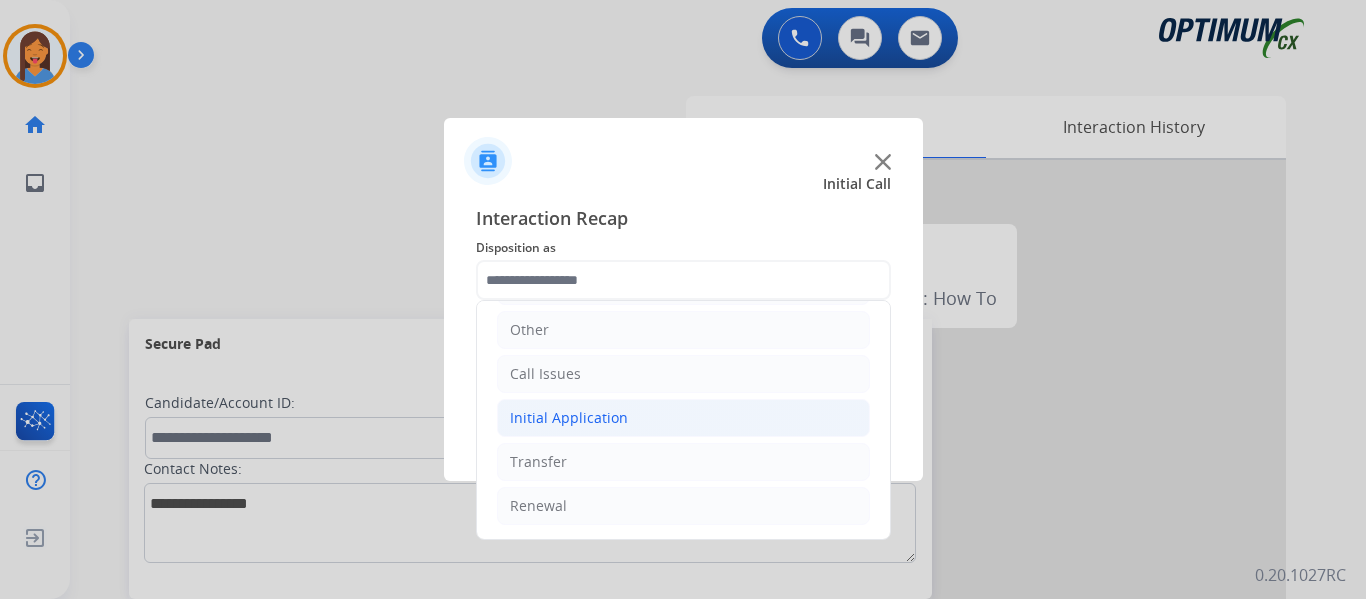 click on "Initial Application" 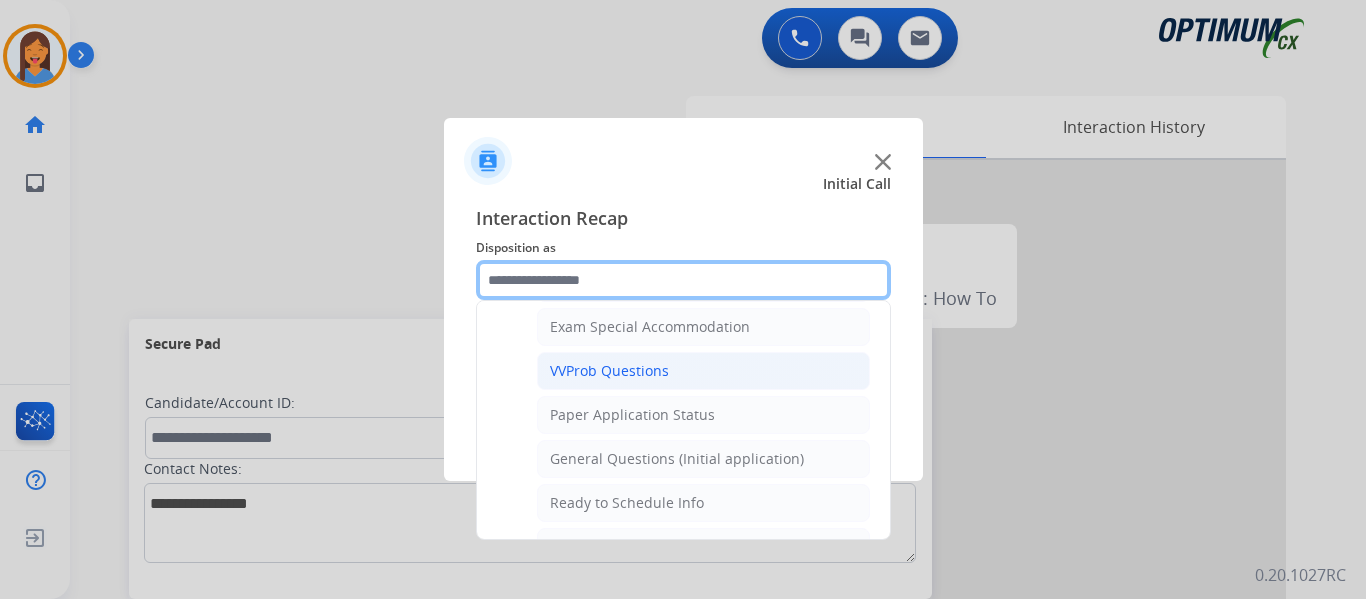 scroll, scrollTop: 1136, scrollLeft: 0, axis: vertical 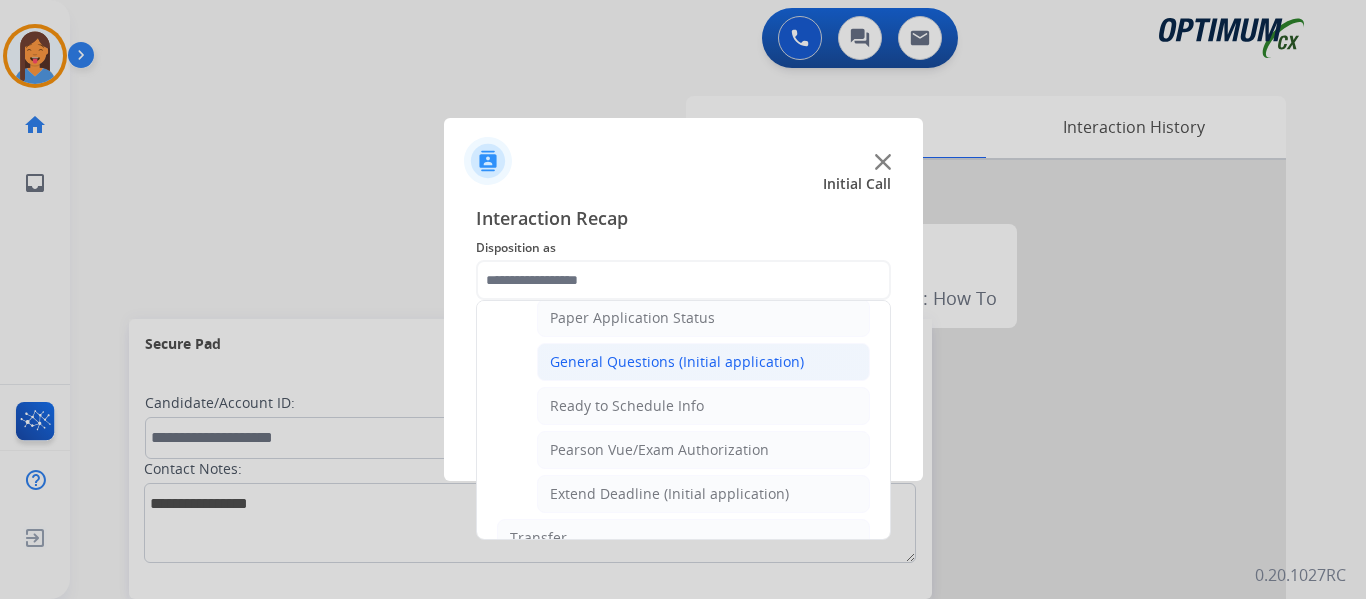 click on "General Questions (Initial application)" 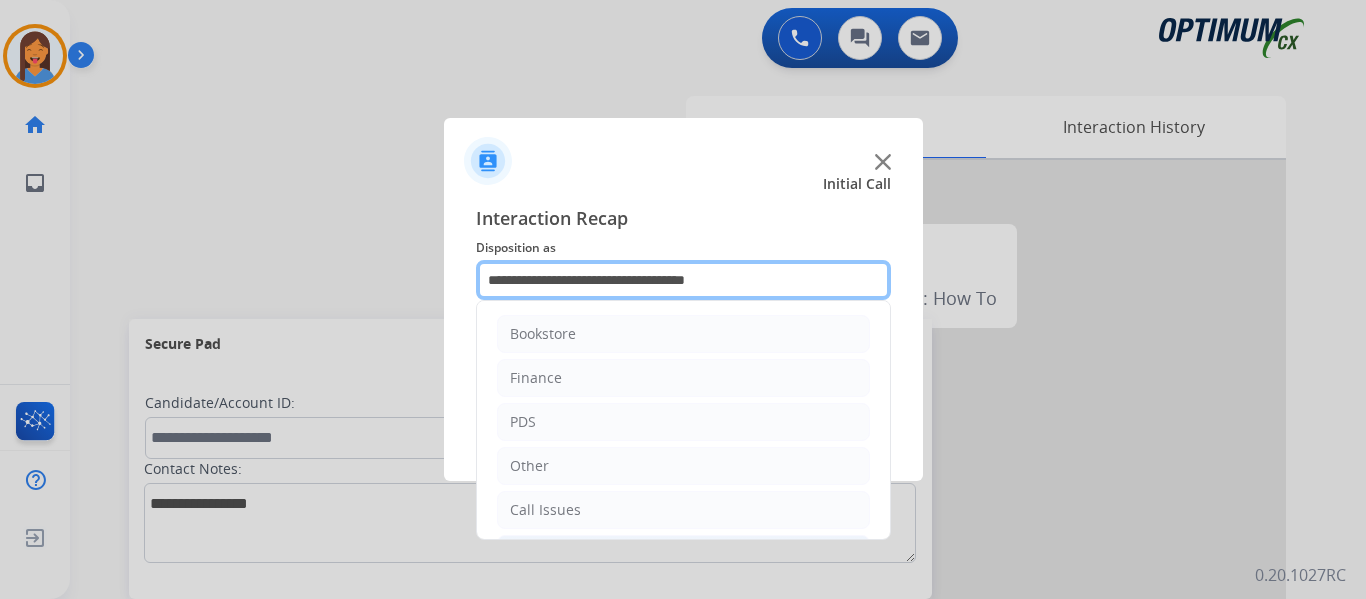 click on "**********" 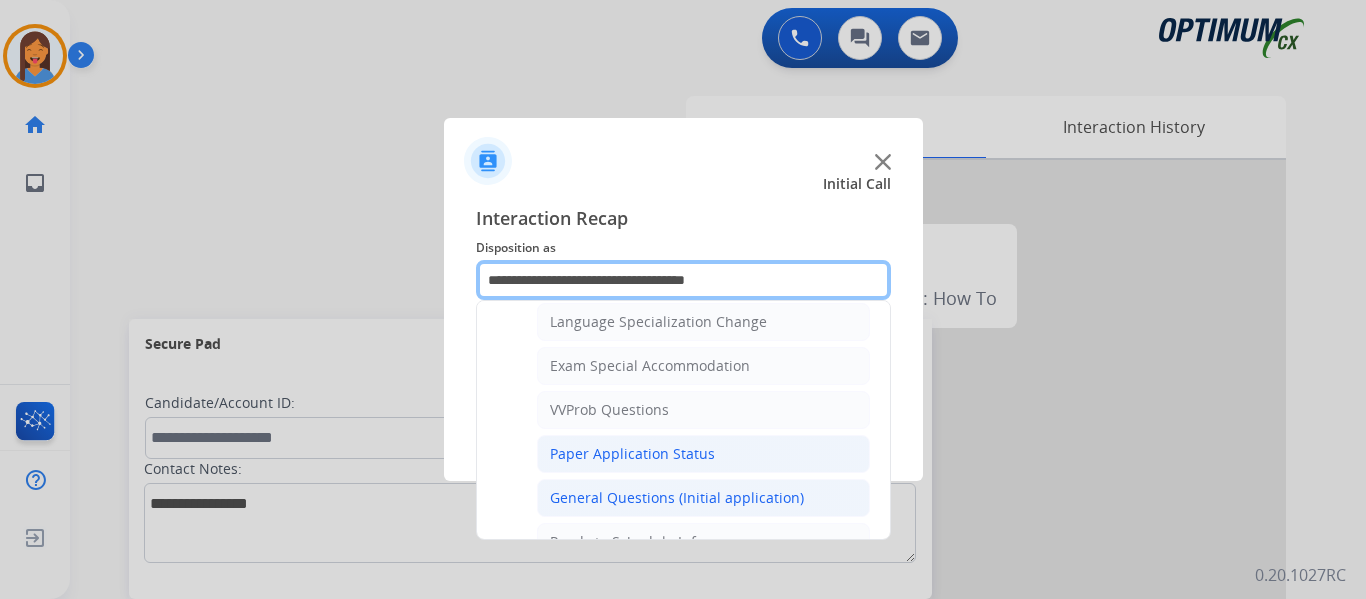 scroll, scrollTop: 1200, scrollLeft: 0, axis: vertical 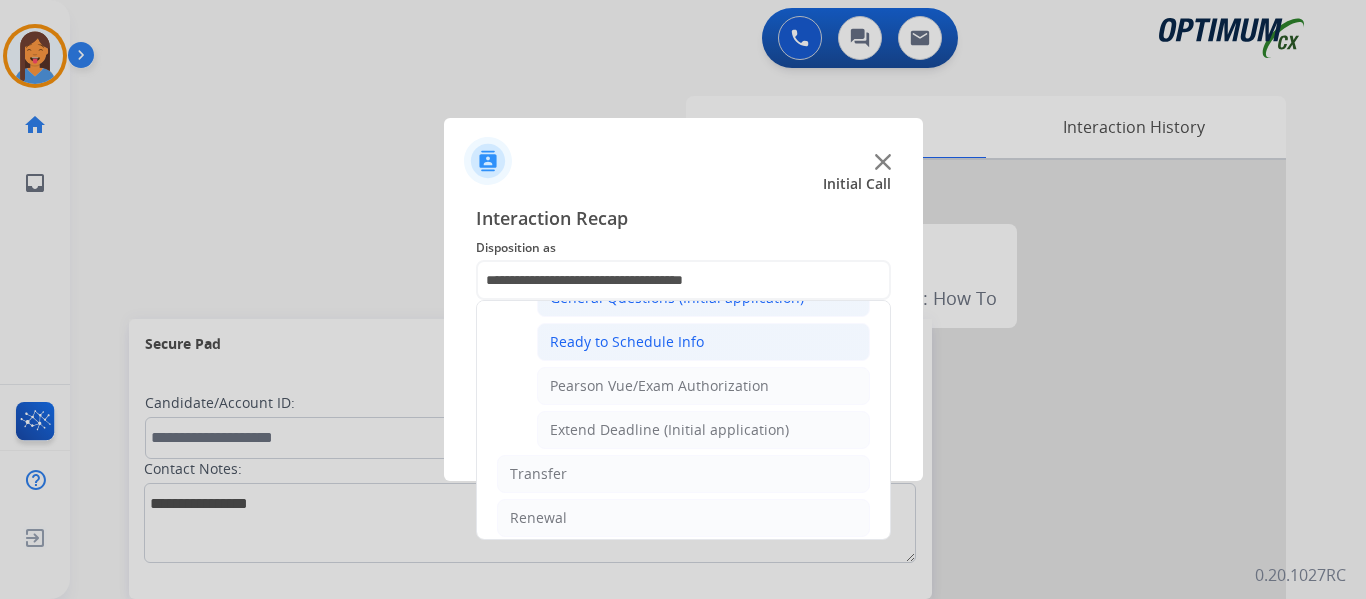 click on "Ready to Schedule Info" 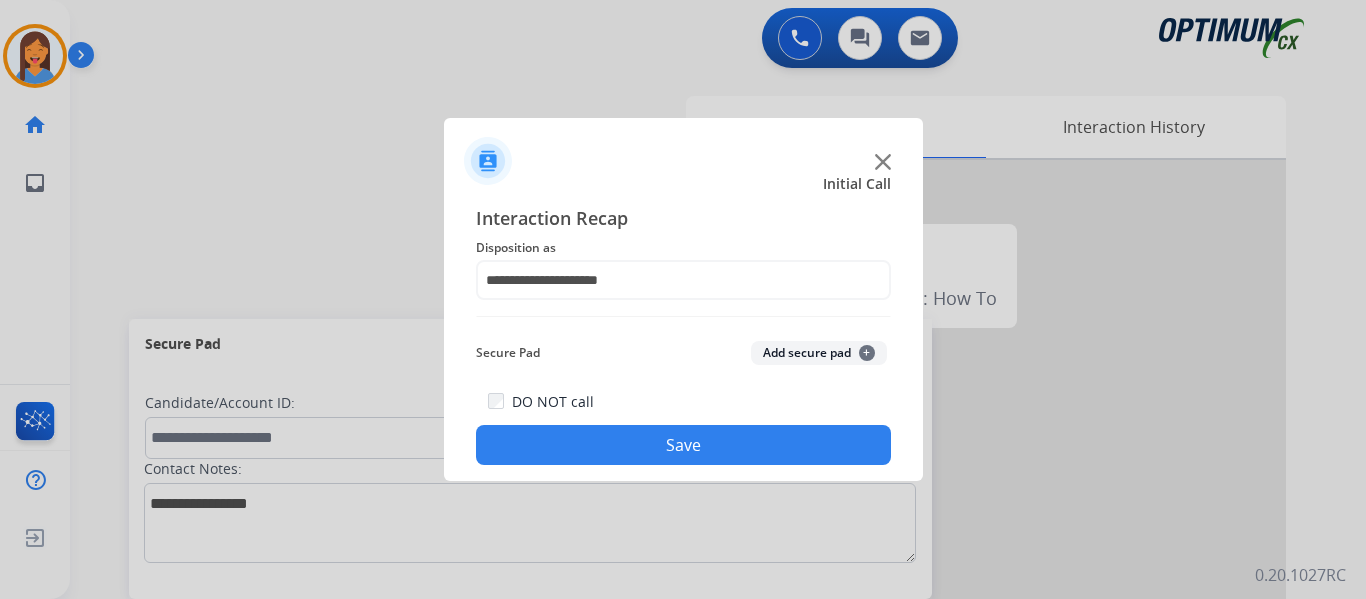 click on "Save" 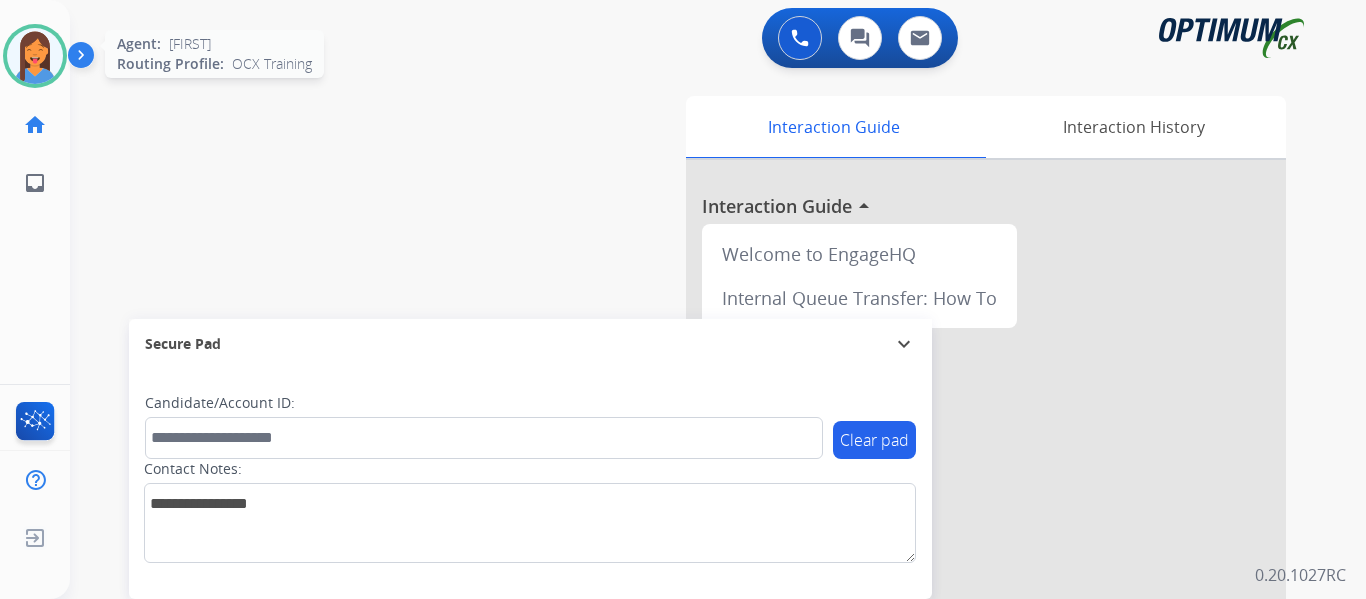 click at bounding box center (35, 56) 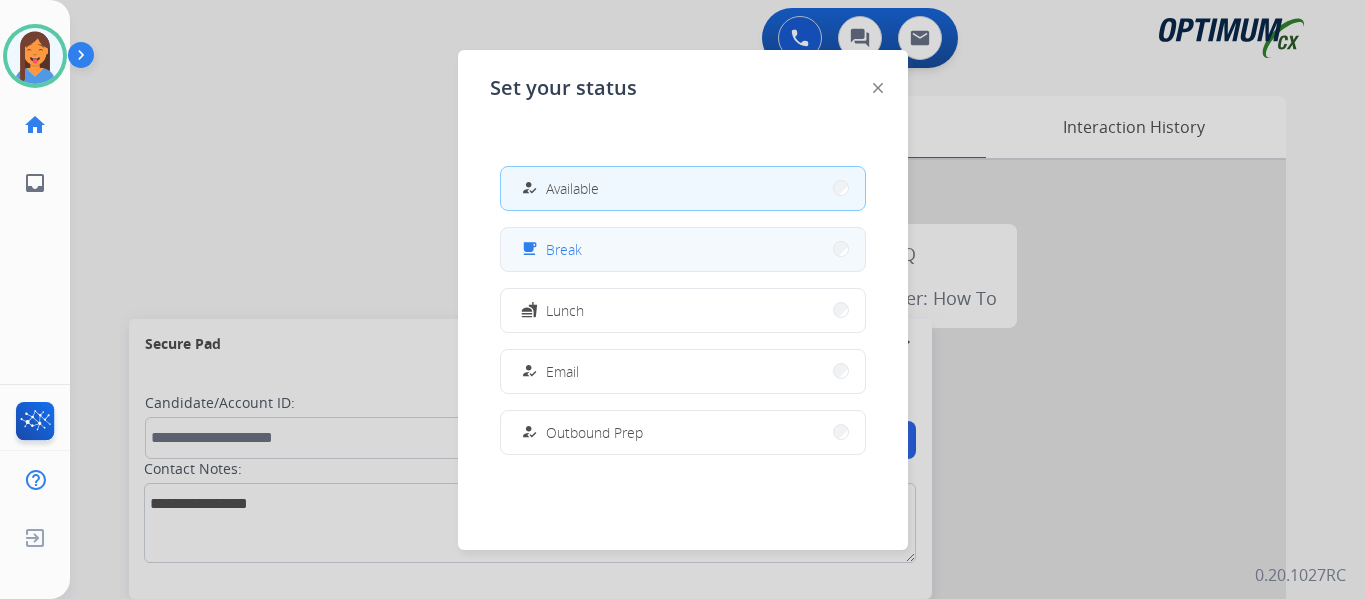 click on "free_breakfast Break" at bounding box center [549, 249] 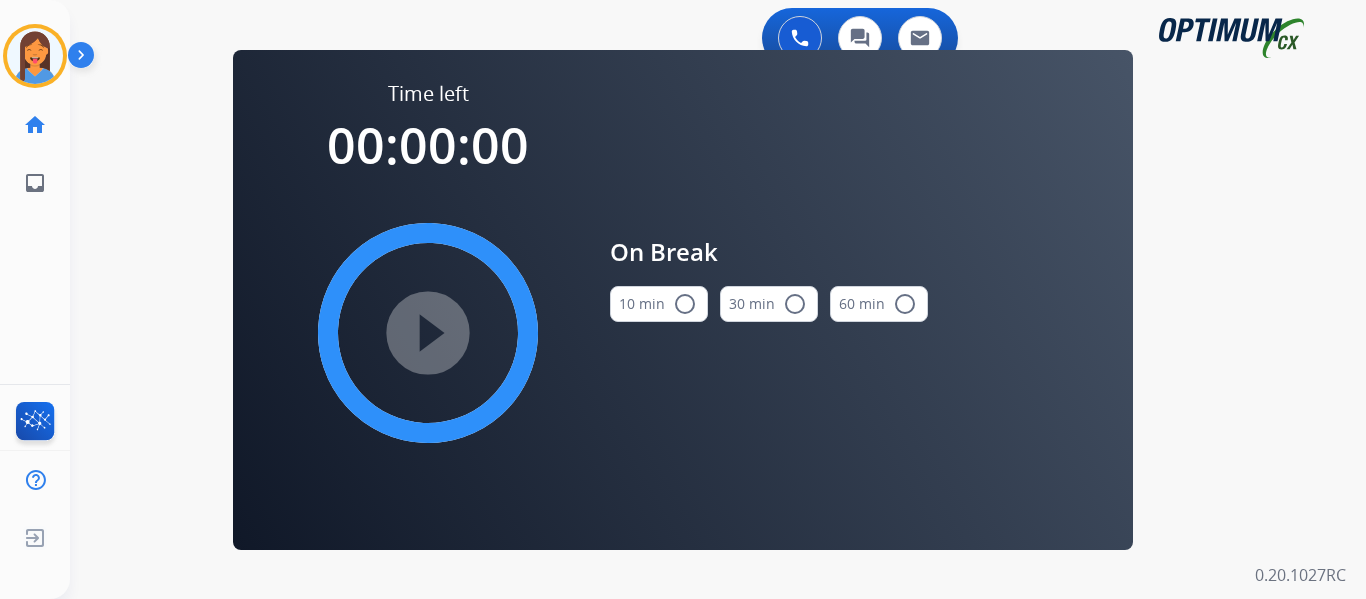click on "10 min  radio_button_unchecked" at bounding box center (659, 304) 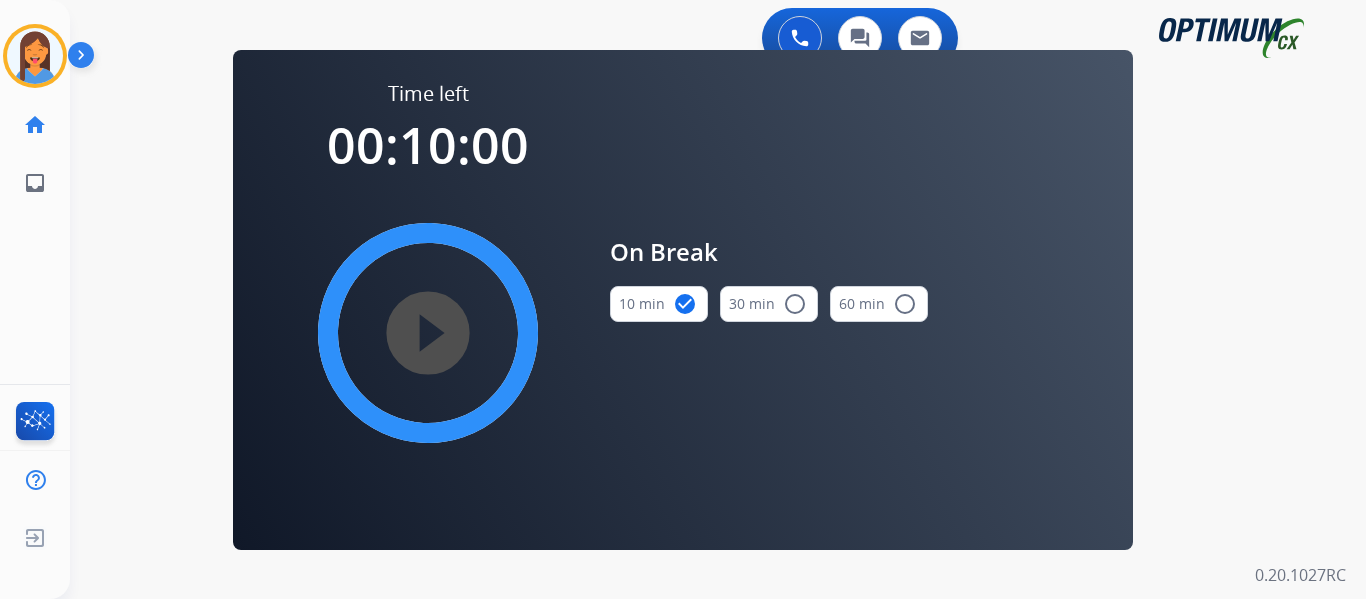 click on "play_circle_filled" at bounding box center (428, 333) 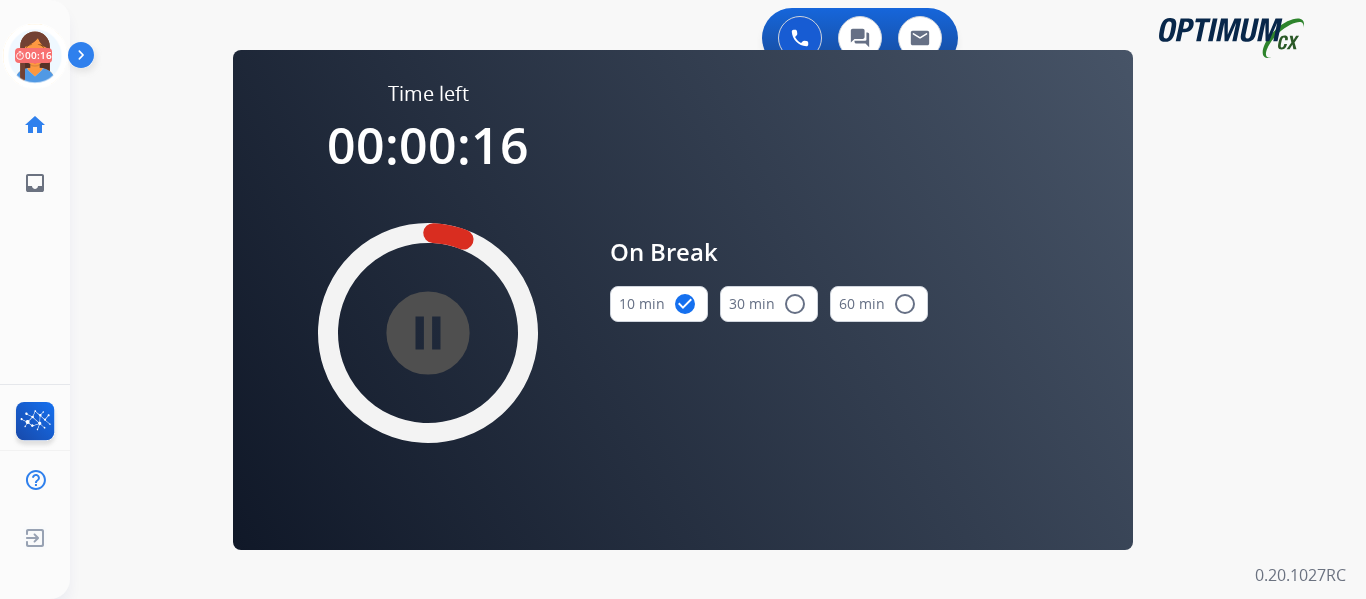 drag, startPoint x: 38, startPoint y: 62, endPoint x: 101, endPoint y: 75, distance: 64.327286 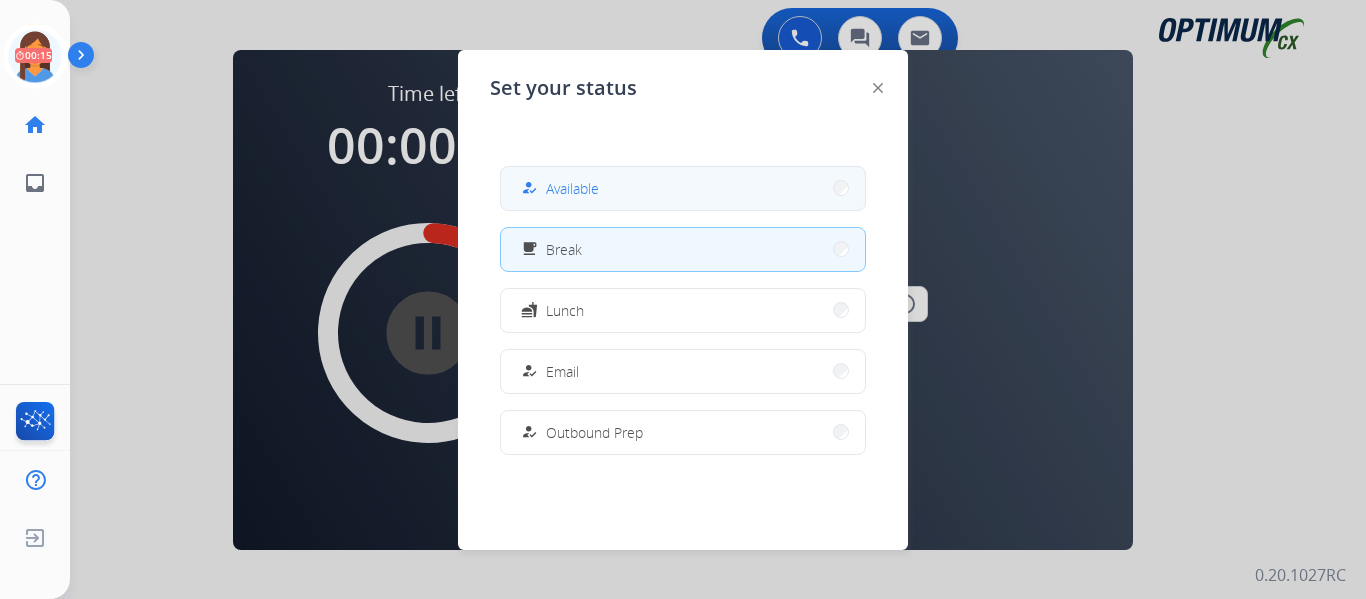 click on "Available" at bounding box center (572, 188) 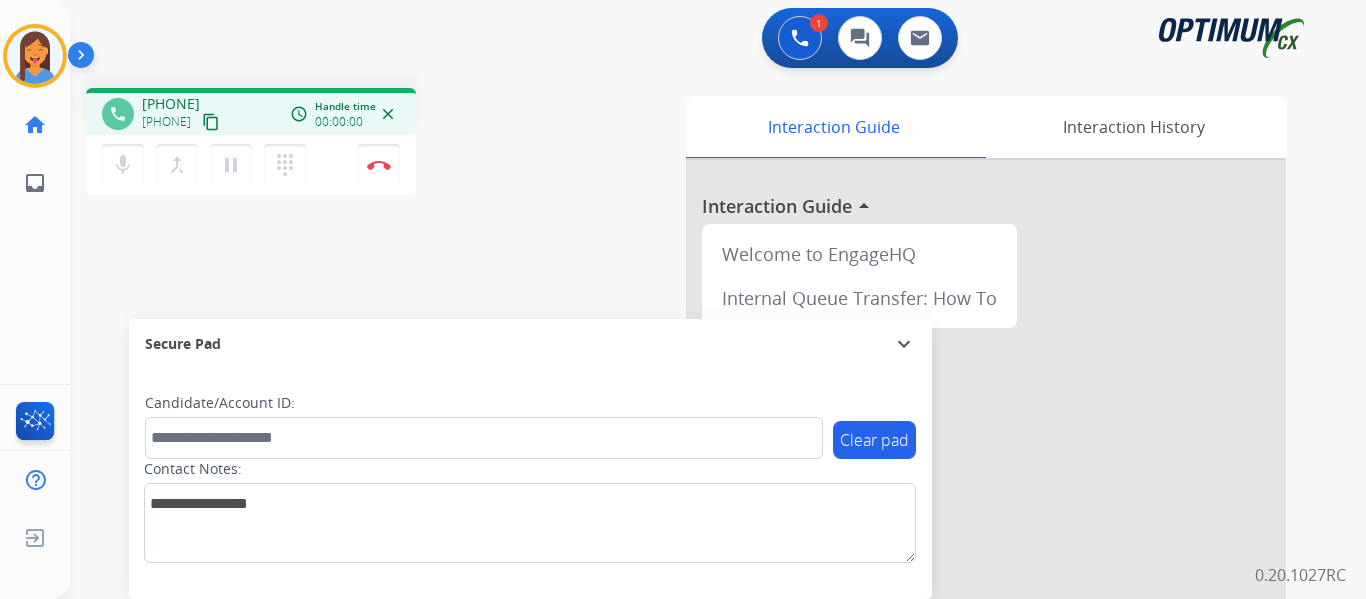 drag, startPoint x: 245, startPoint y: 110, endPoint x: 258, endPoint y: 125, distance: 19.849434 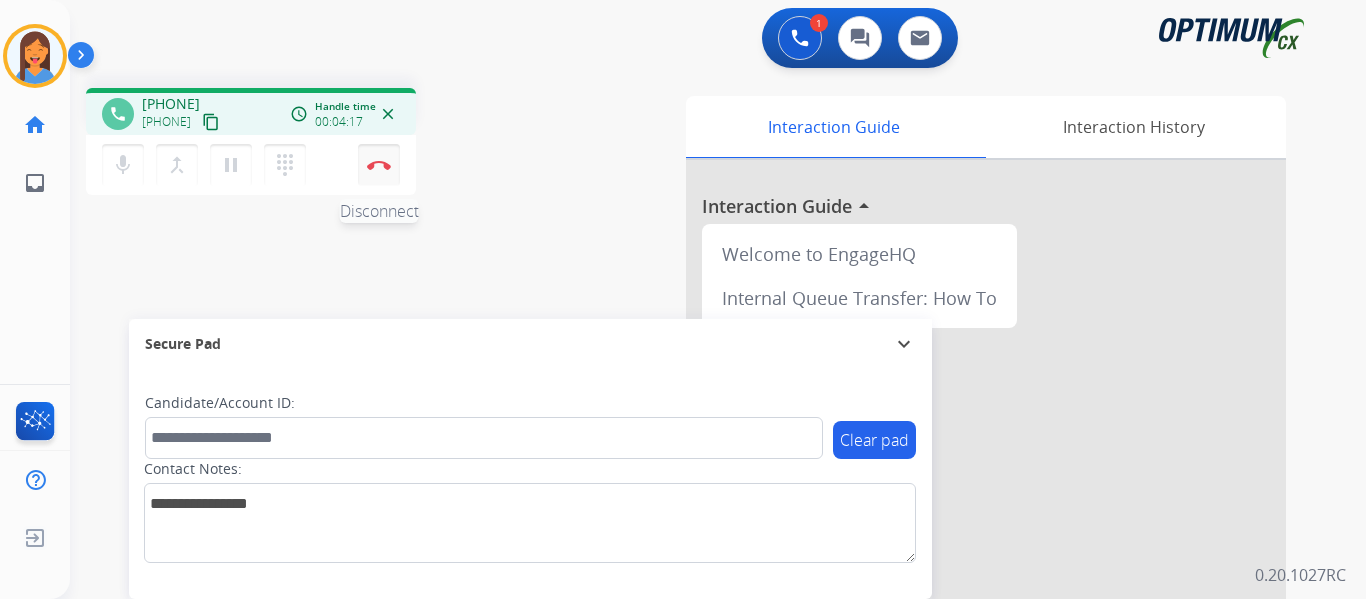 click on "Disconnect" at bounding box center (379, 165) 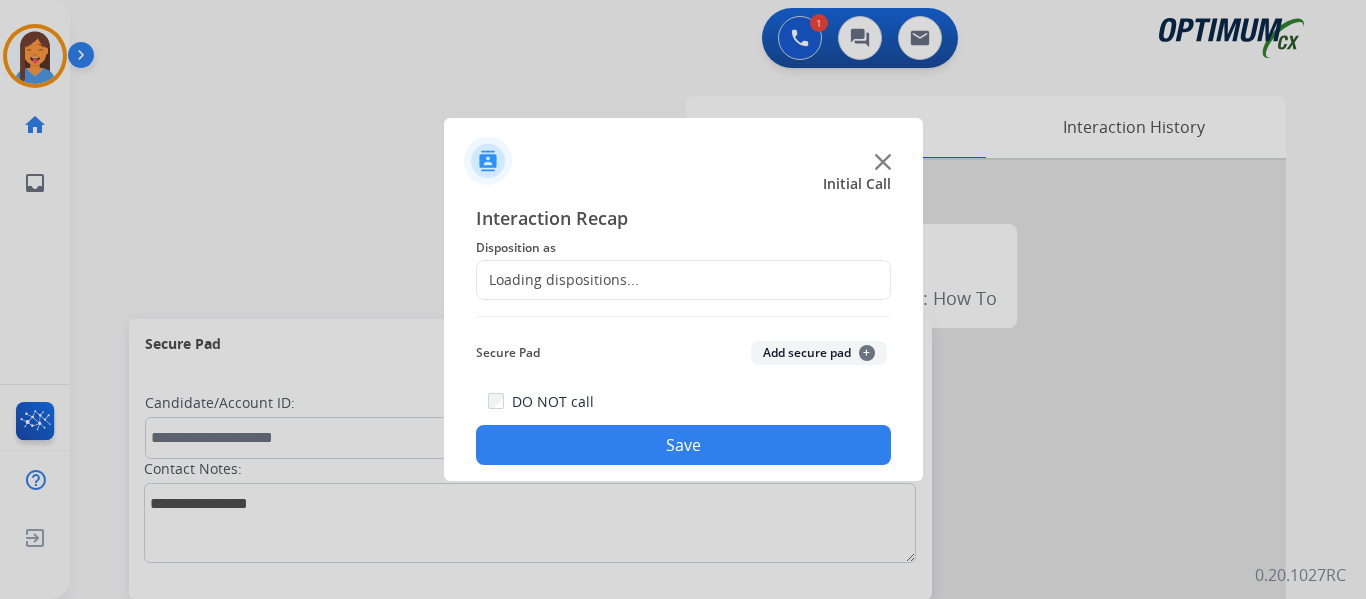 click on "Loading dispositions..." 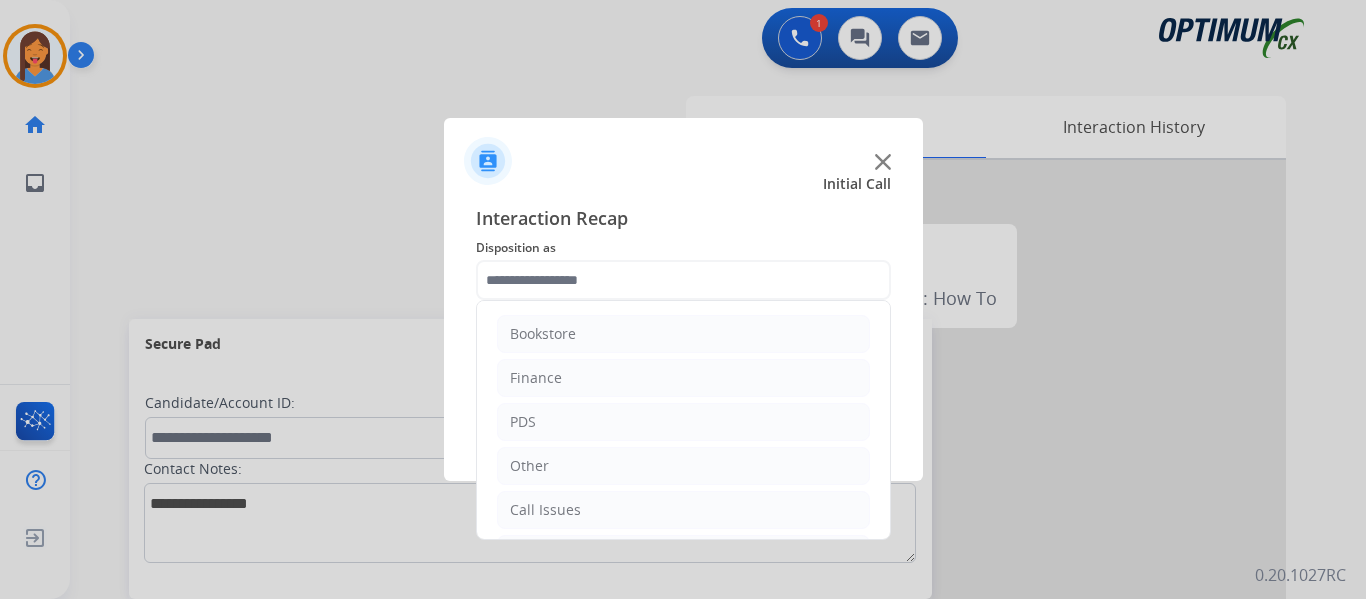 click 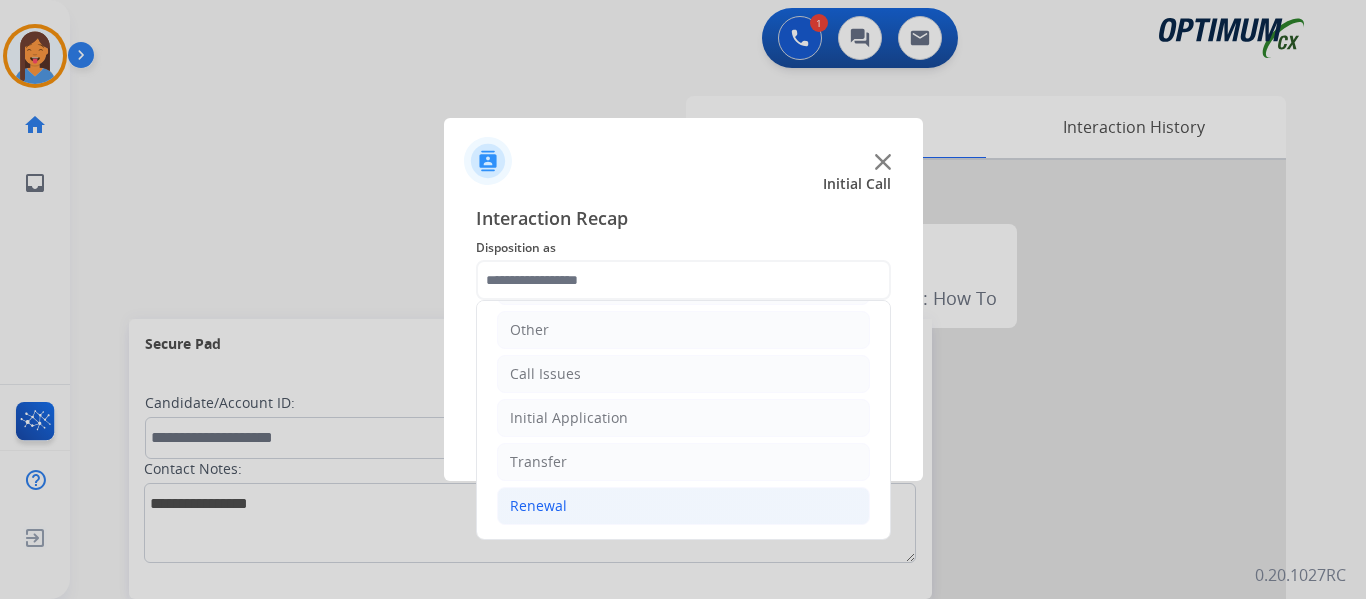 click on "Renewal" 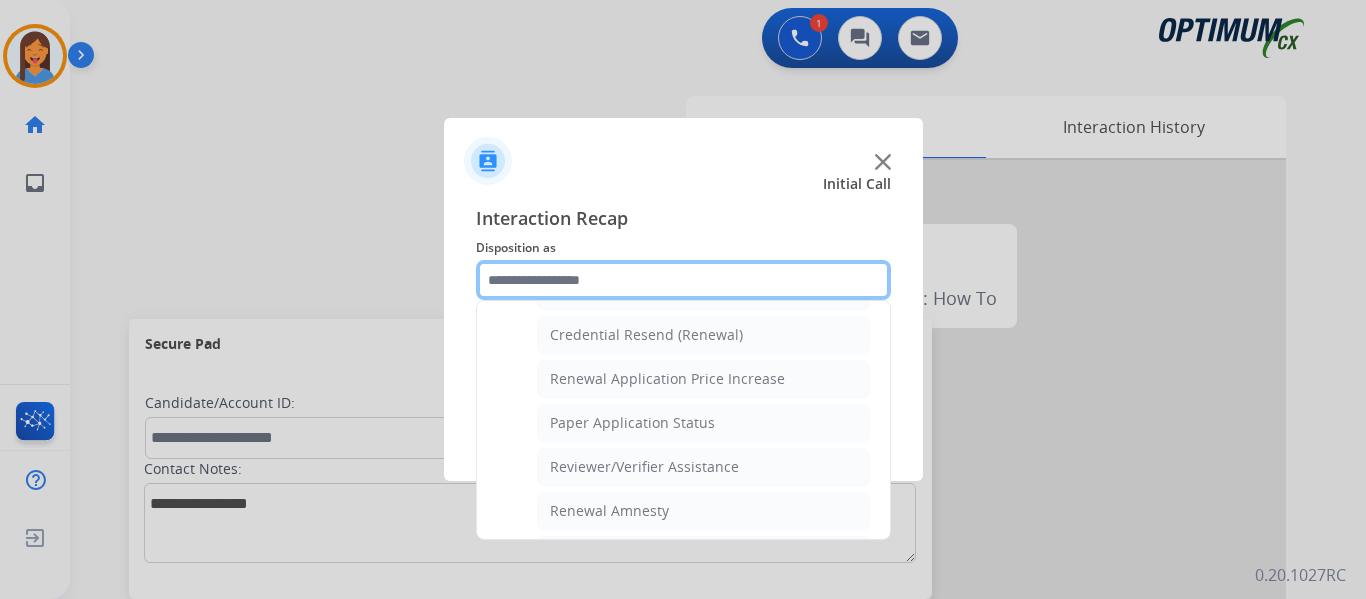 scroll, scrollTop: 636, scrollLeft: 0, axis: vertical 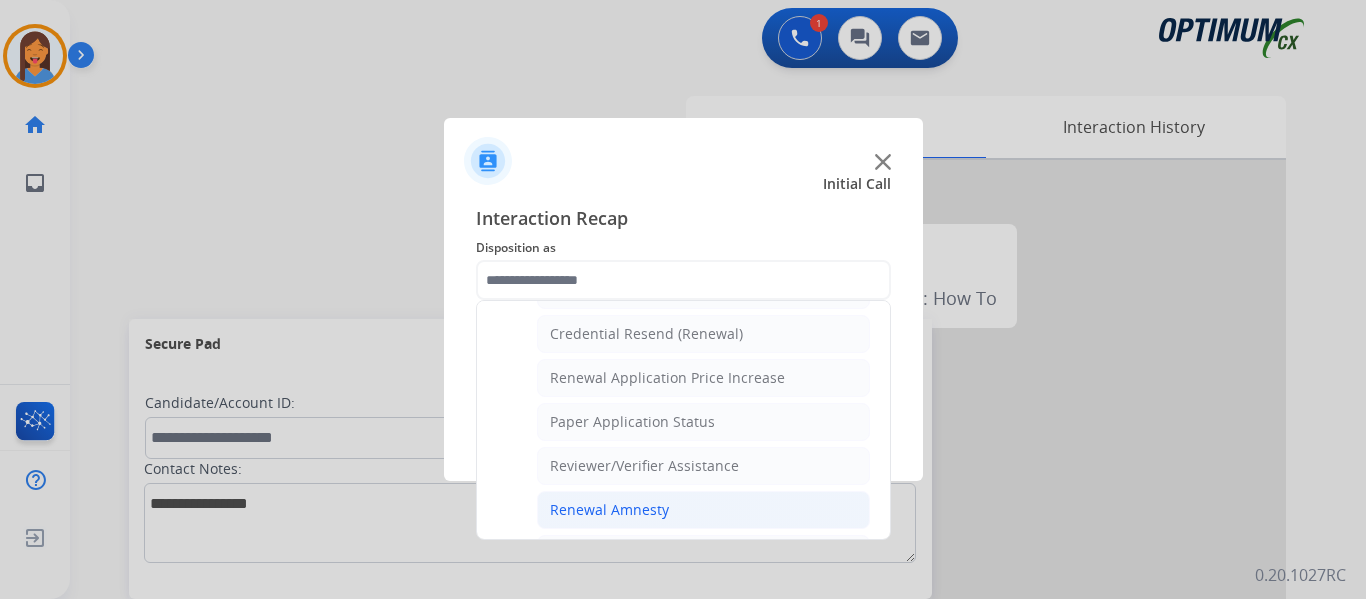 click on "Renewal Amnesty" 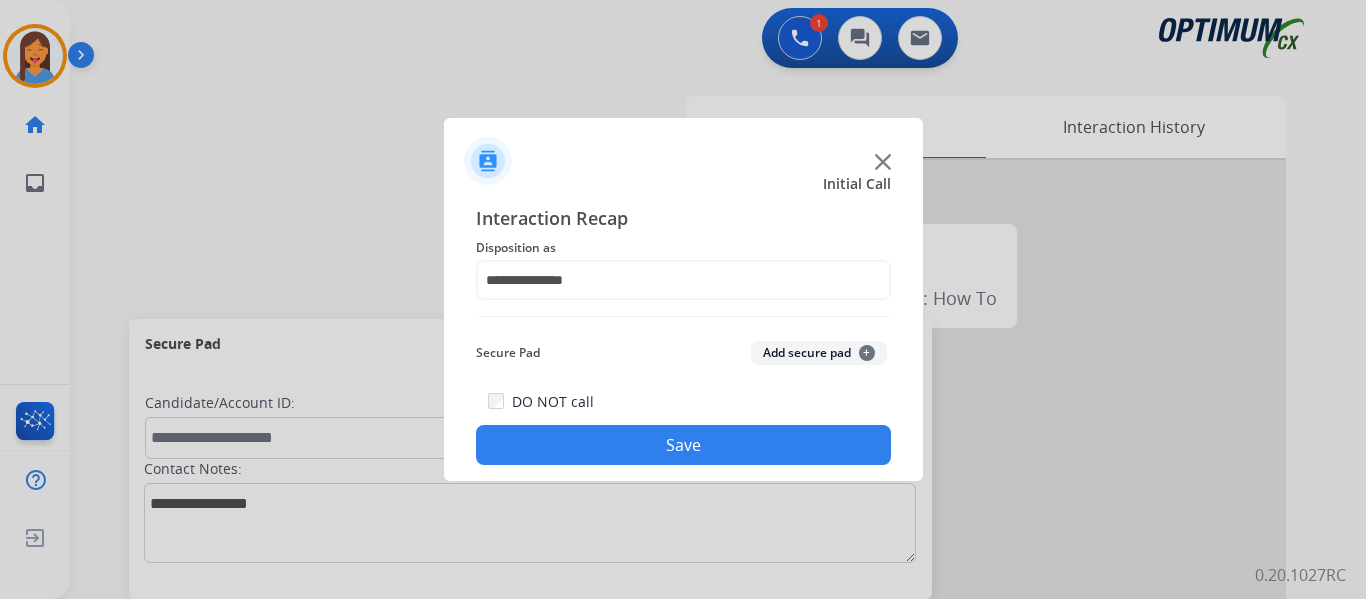 click on "Save" 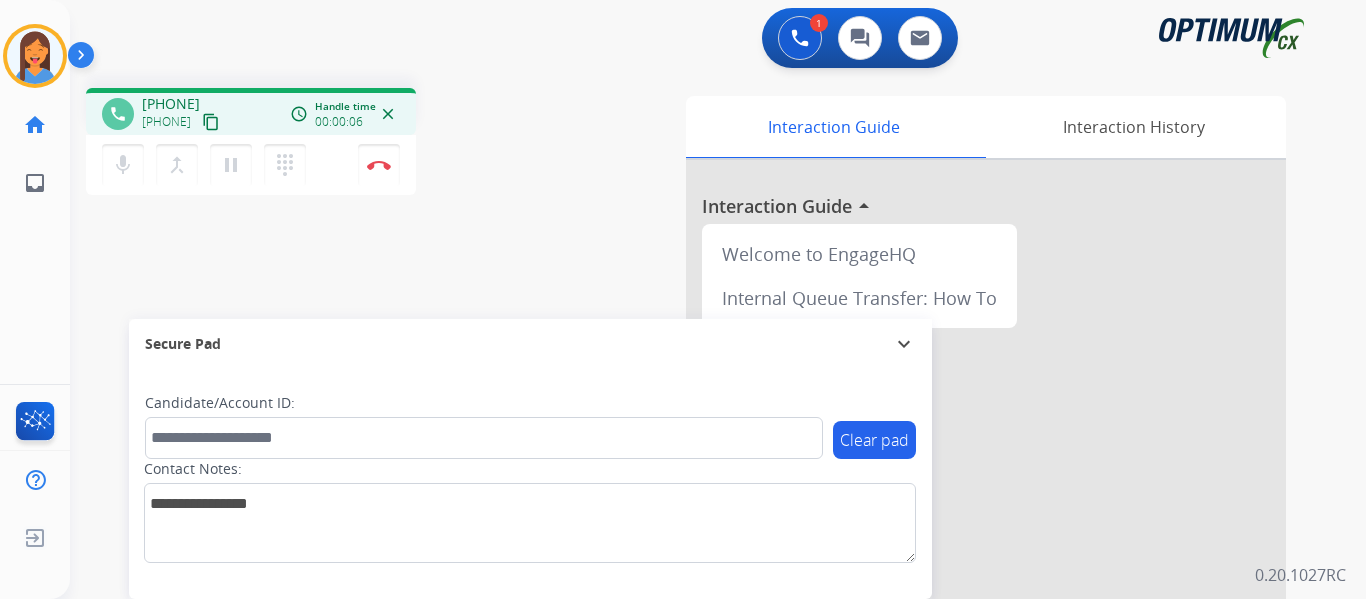 click on "content_copy" at bounding box center [211, 122] 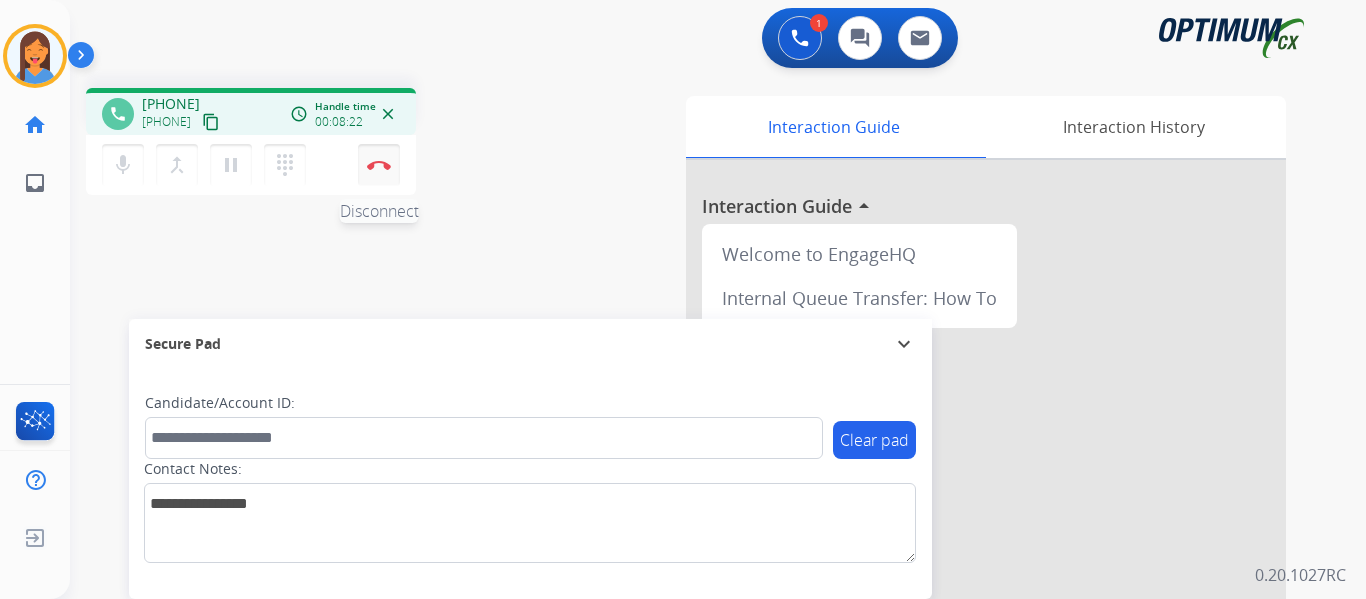 click at bounding box center [379, 165] 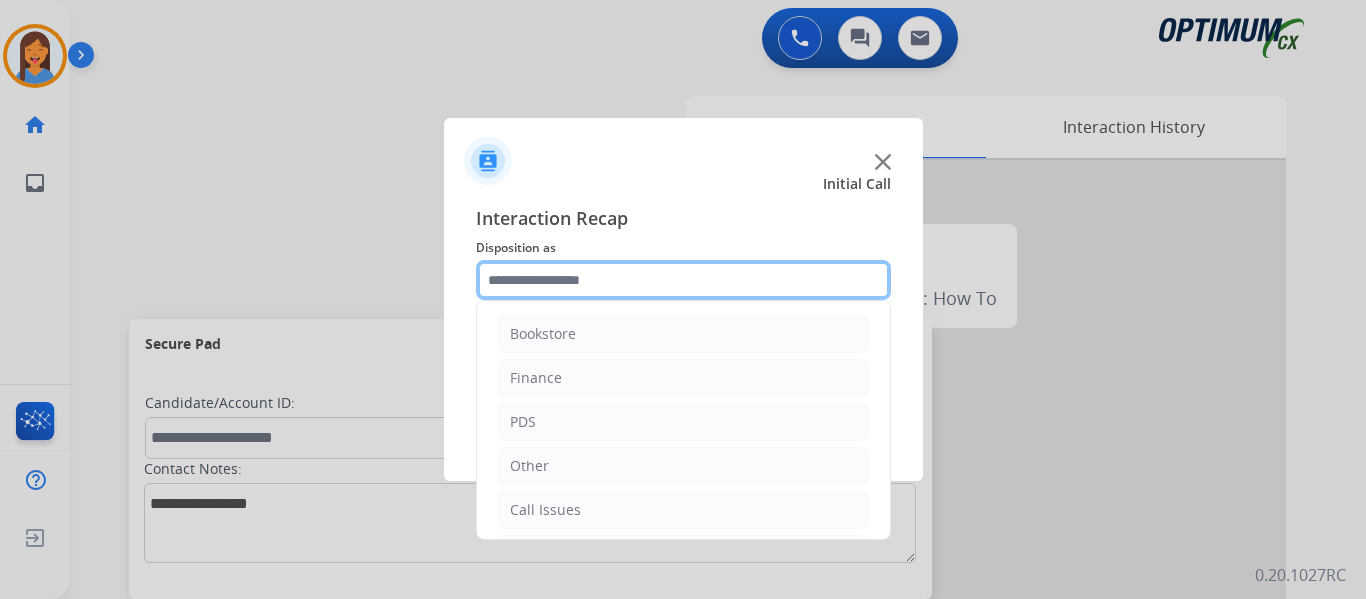 click 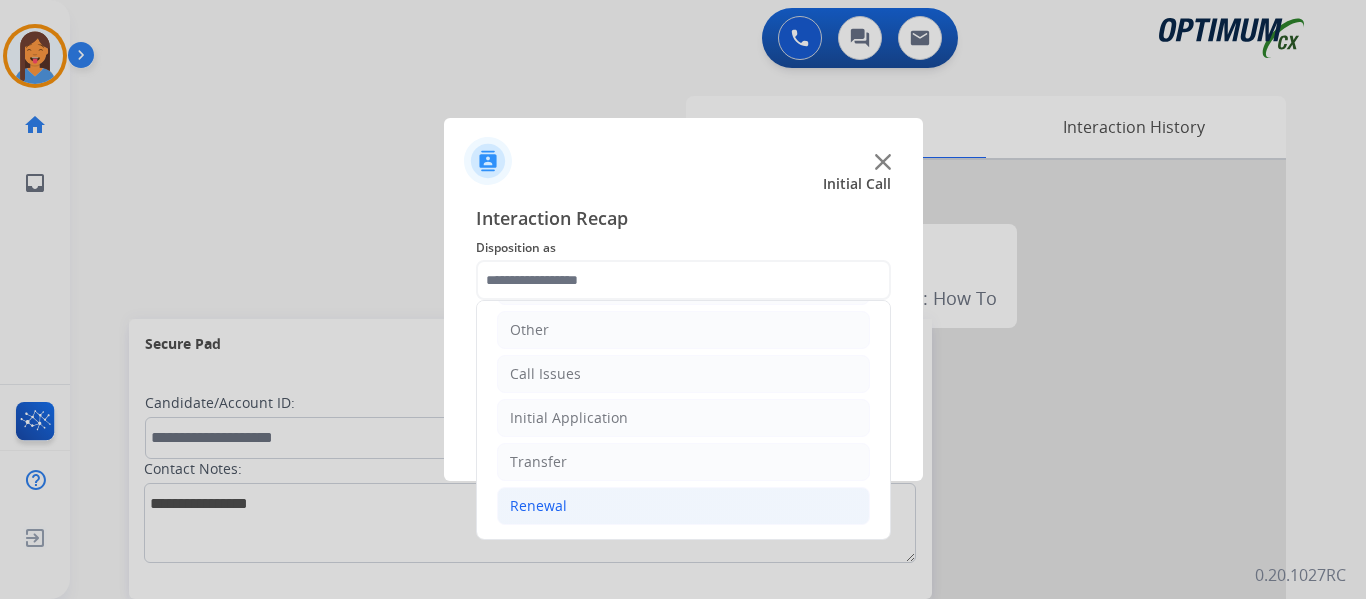 click on "Renewal" 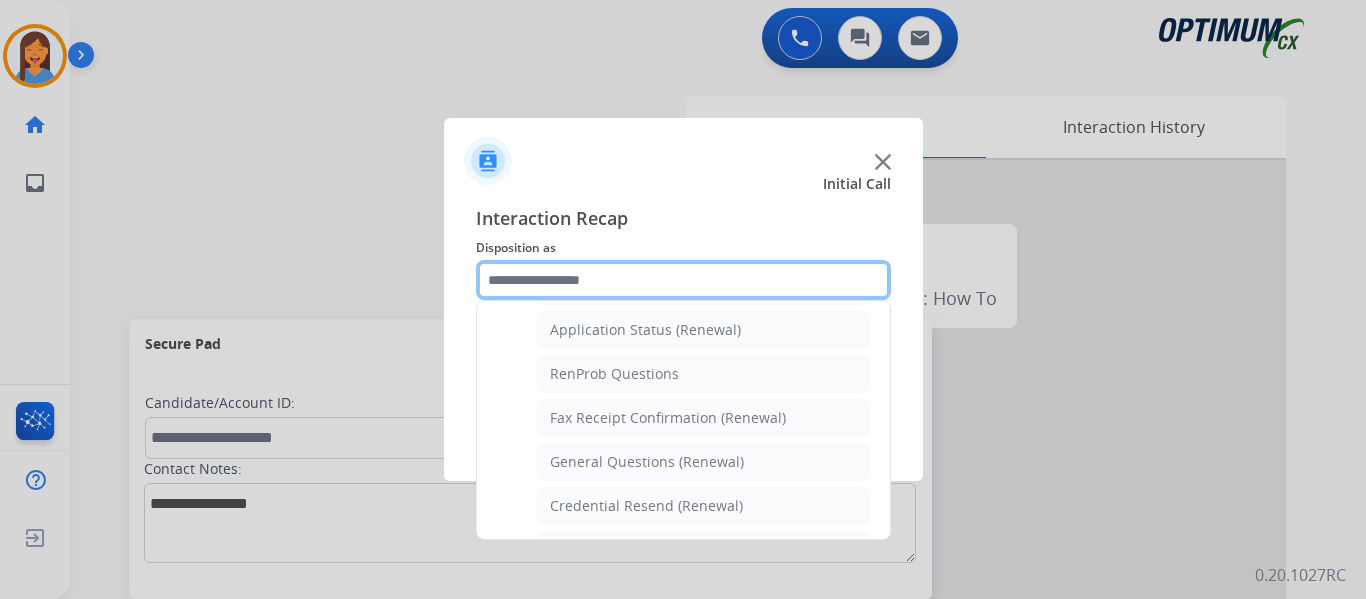 scroll, scrollTop: 536, scrollLeft: 0, axis: vertical 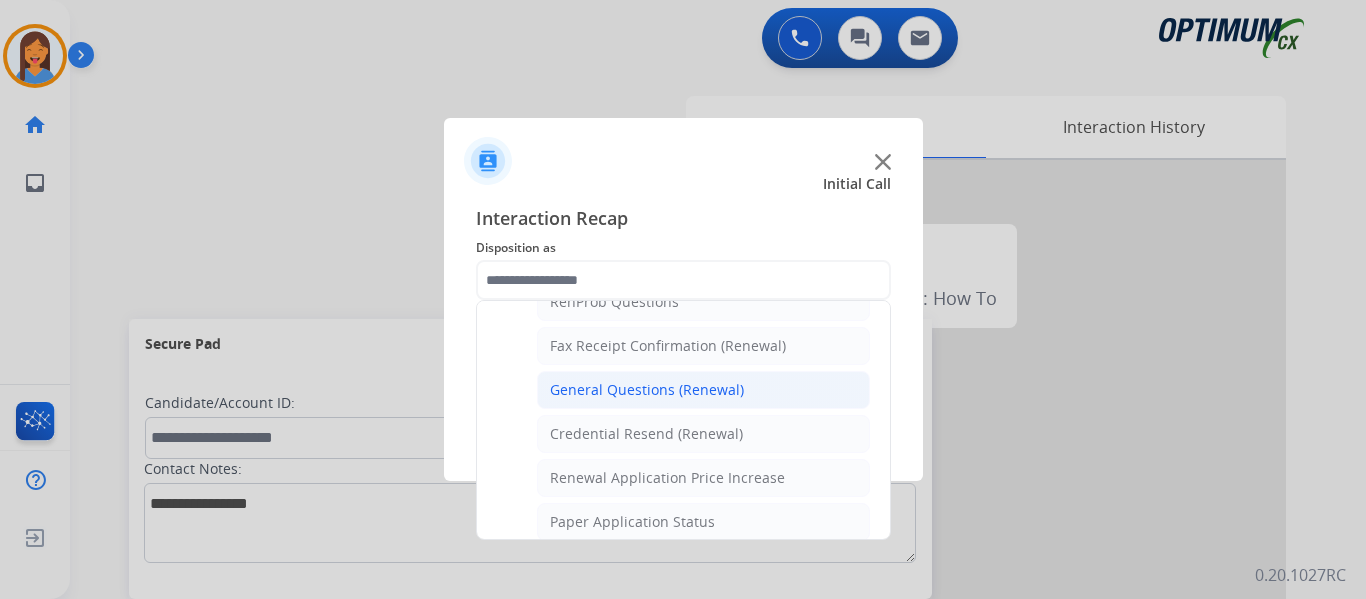 click on "General Questions (Renewal)" 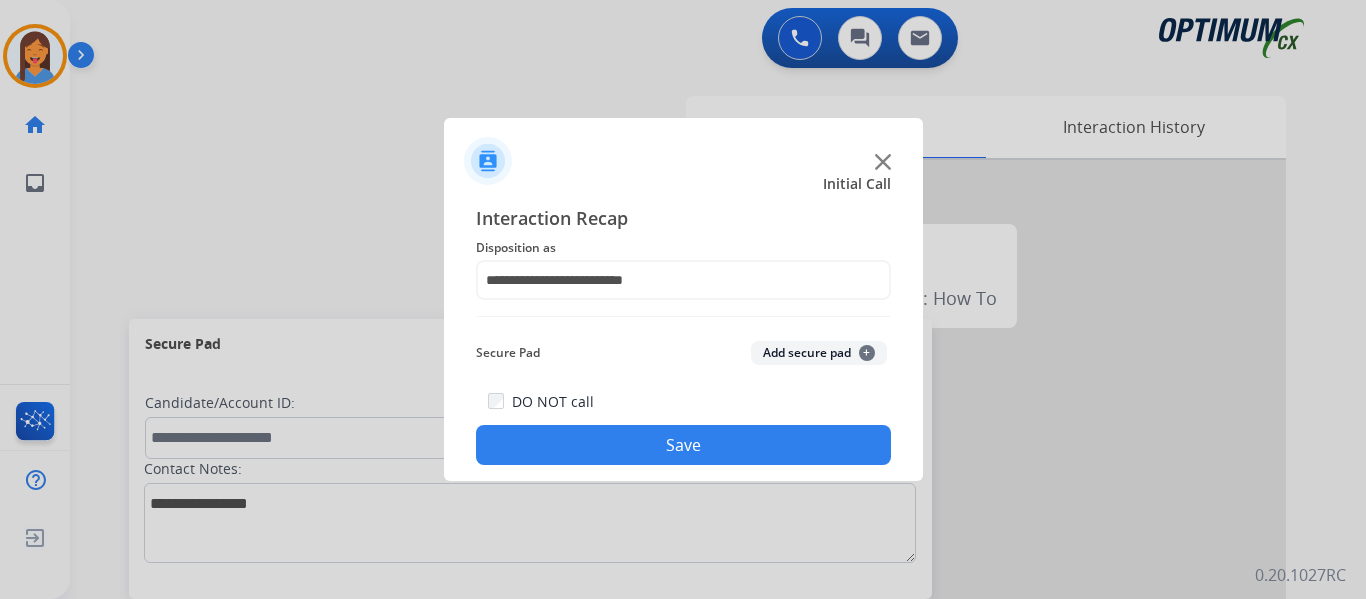 click on "Save" 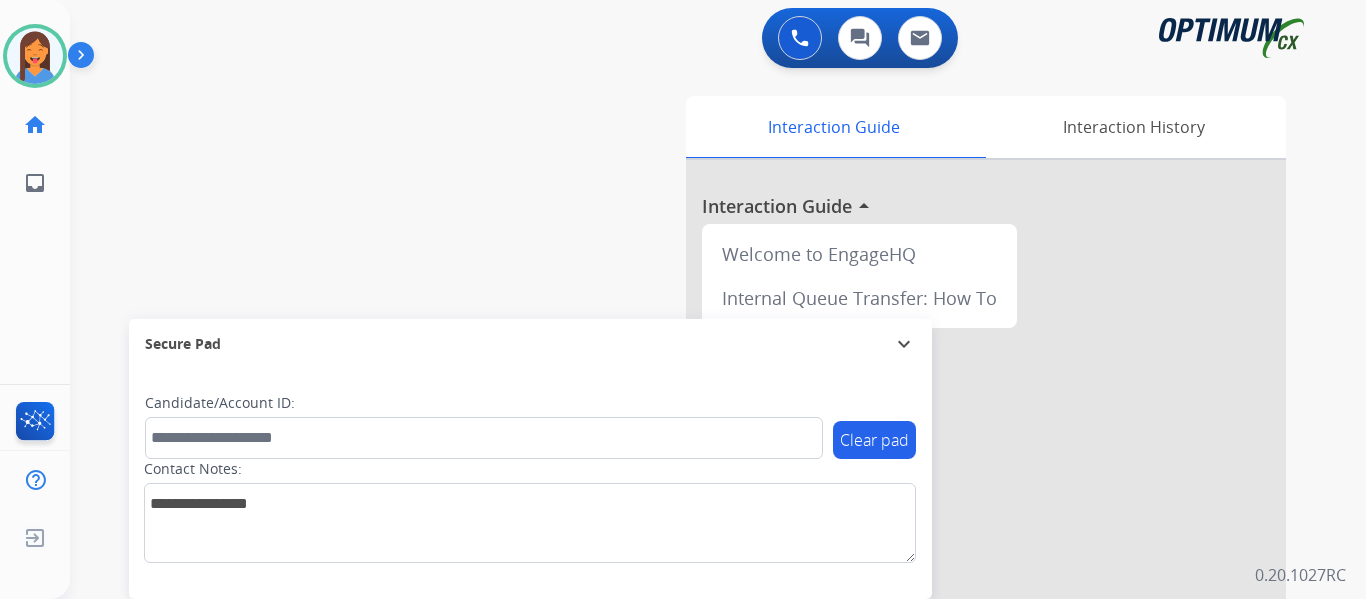 click on "swap_horiz Break voice bridge close_fullscreen Connect 3-Way Call merge_type Separate 3-Way Call  Interaction Guide   Interaction History  Interaction Guide arrow_drop_up  Welcome to EngageHQ   Internal Queue Transfer: How To  Secure Pad expand_more Clear pad Candidate/Account ID: Contact Notes:" at bounding box center [694, 489] 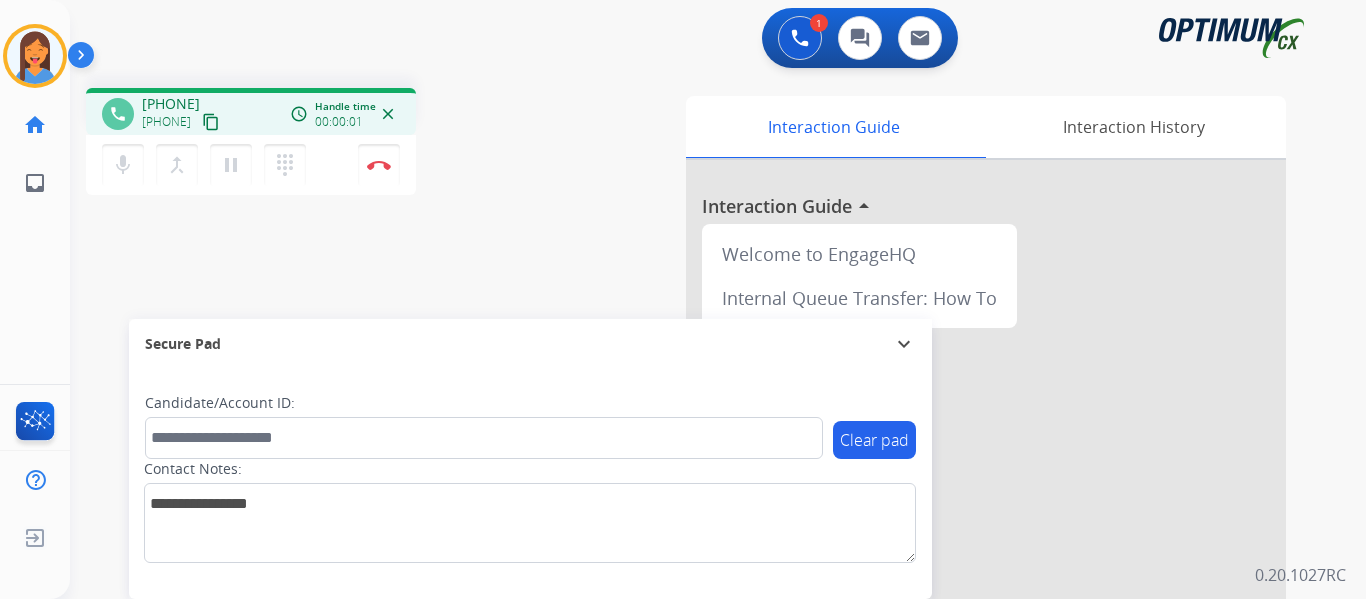 click on "content_copy" at bounding box center (211, 122) 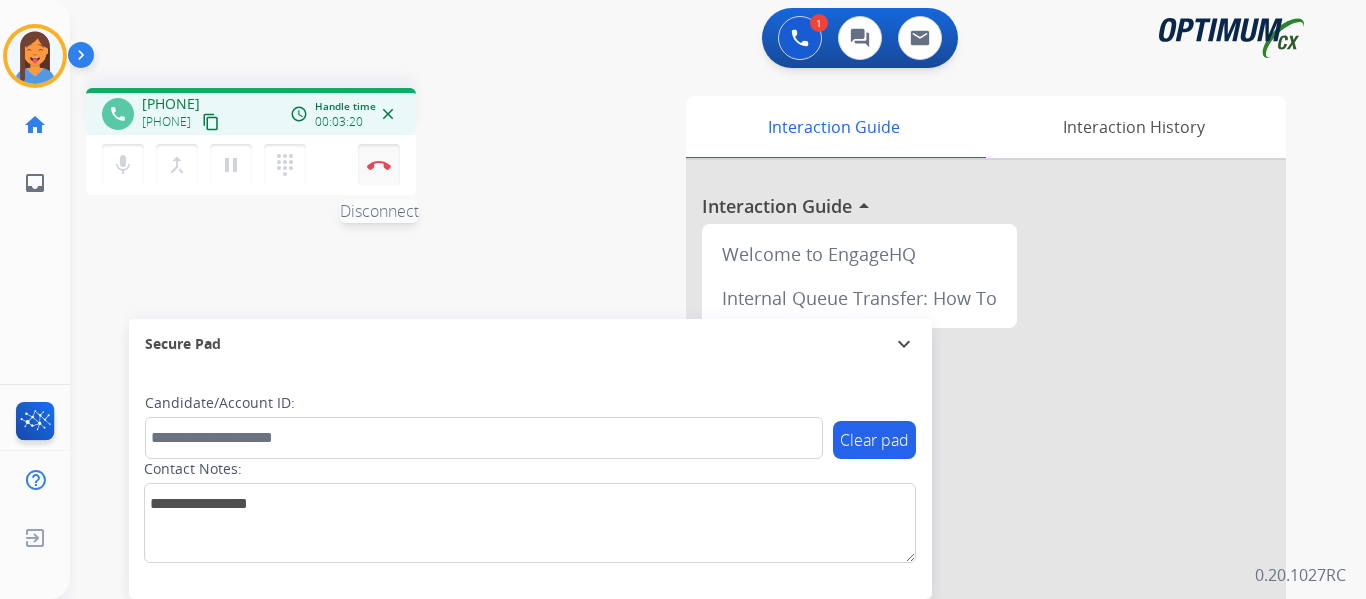 click at bounding box center [379, 165] 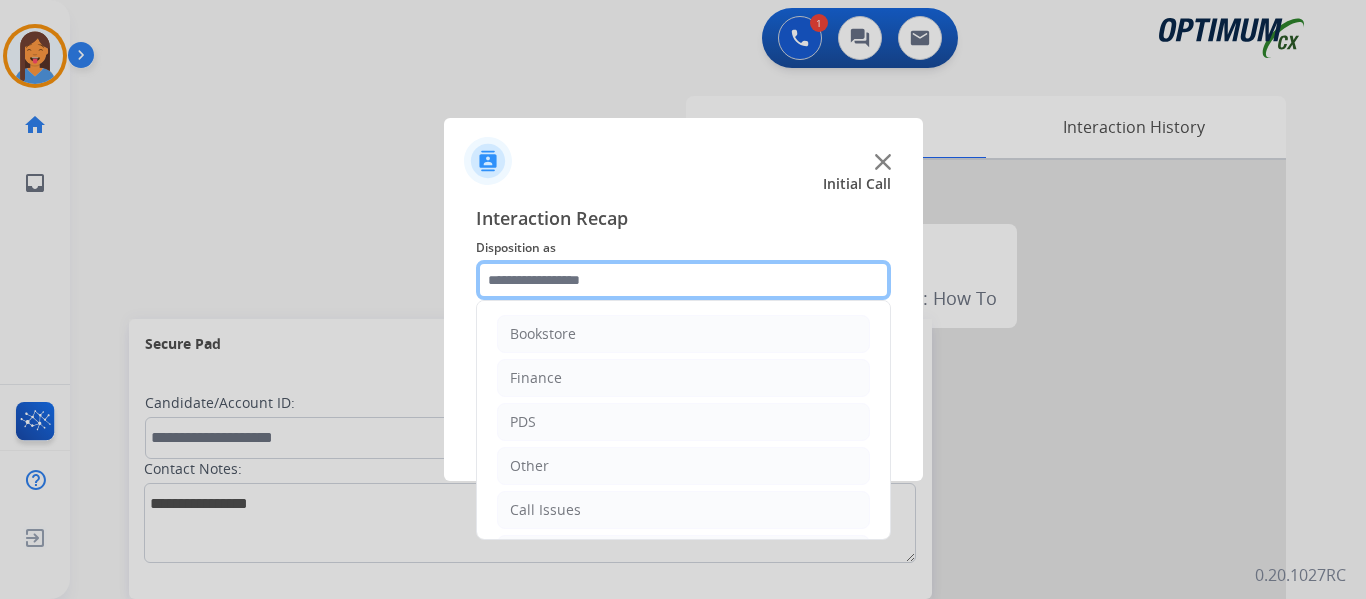 click 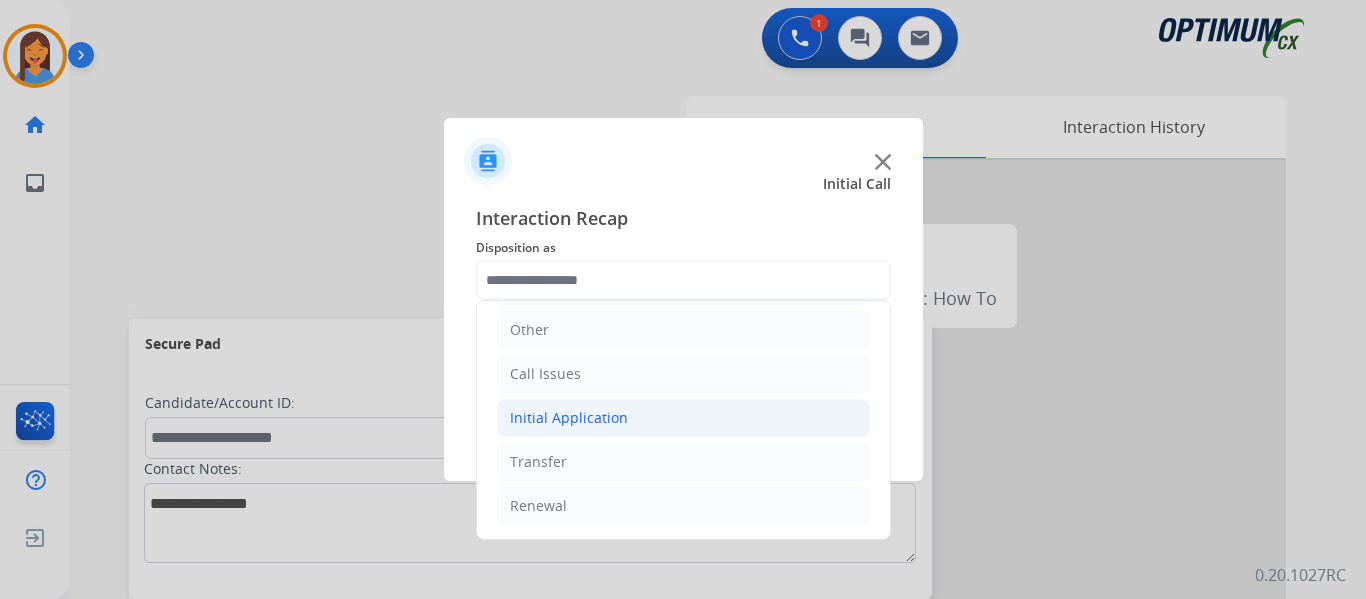 click on "Initial Application" 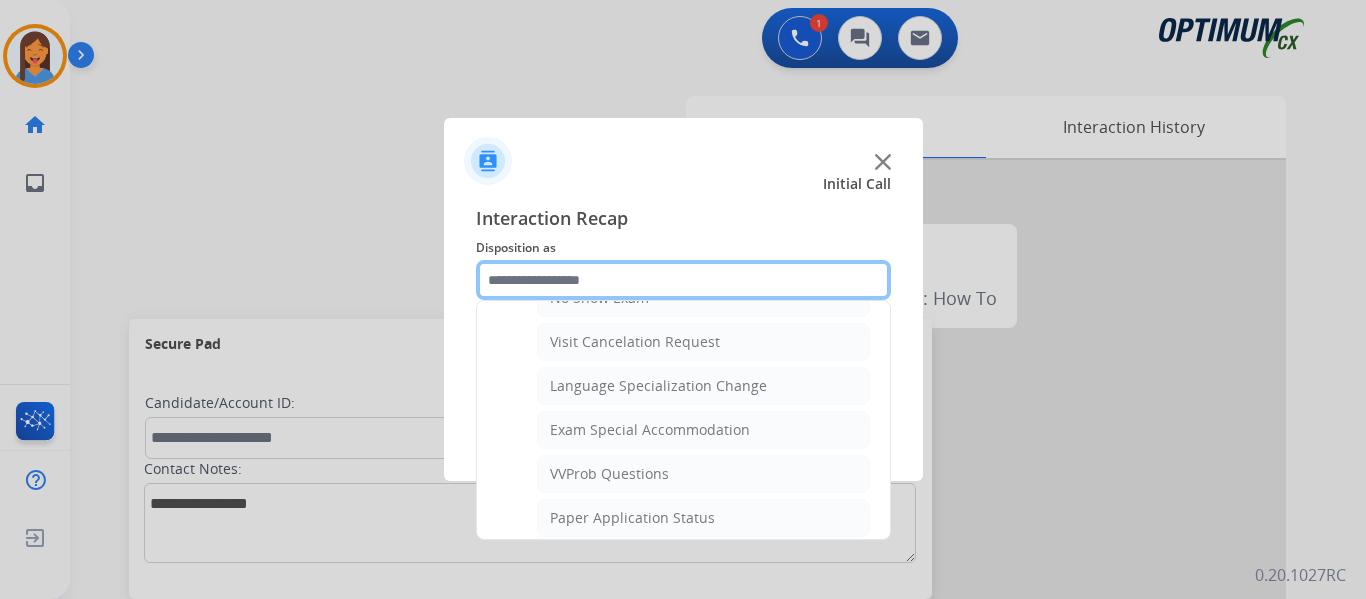 scroll, scrollTop: 1036, scrollLeft: 0, axis: vertical 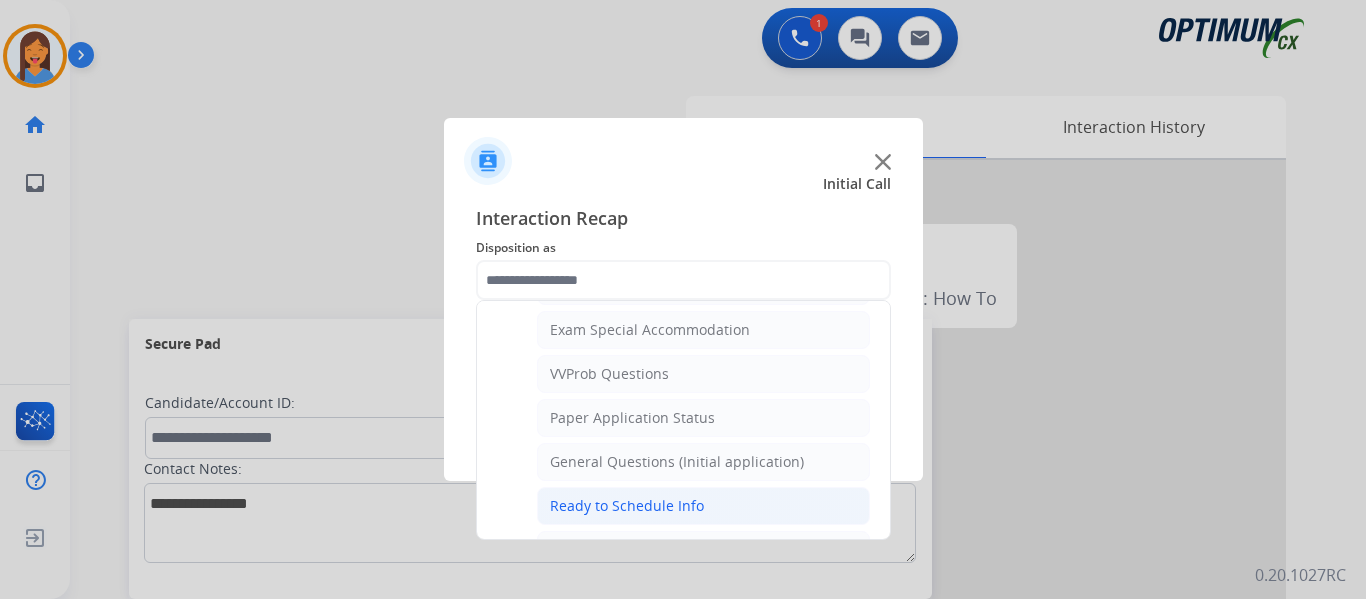 click on "Ready to Schedule Info" 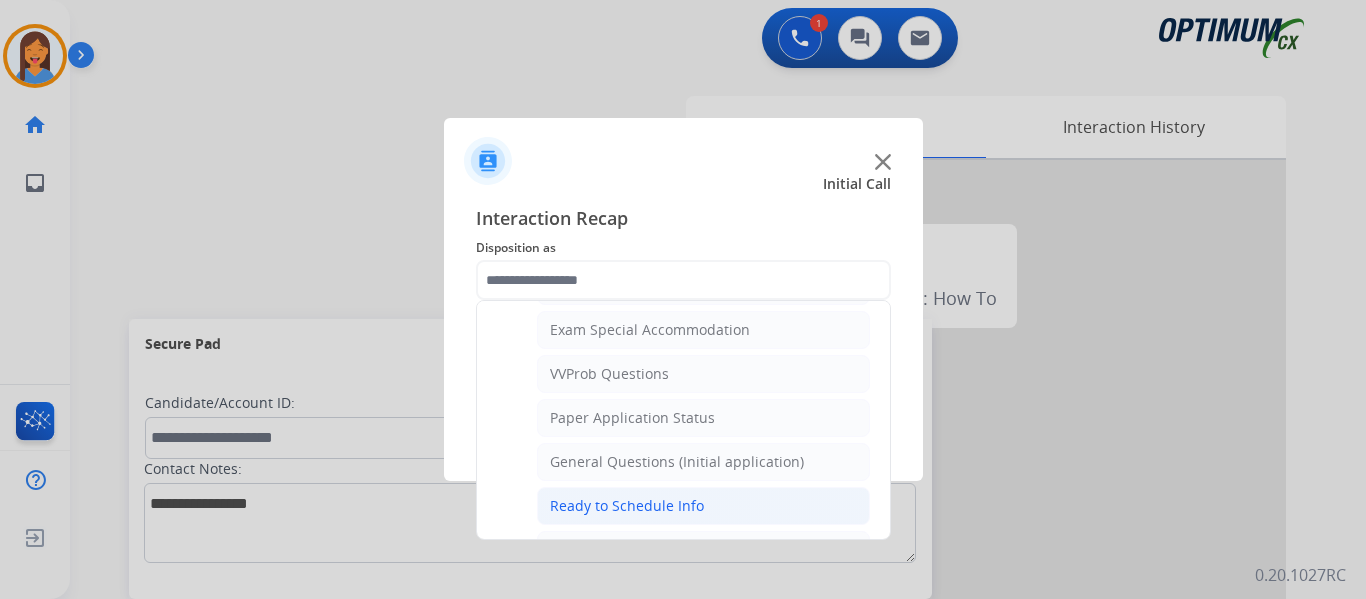type on "**********" 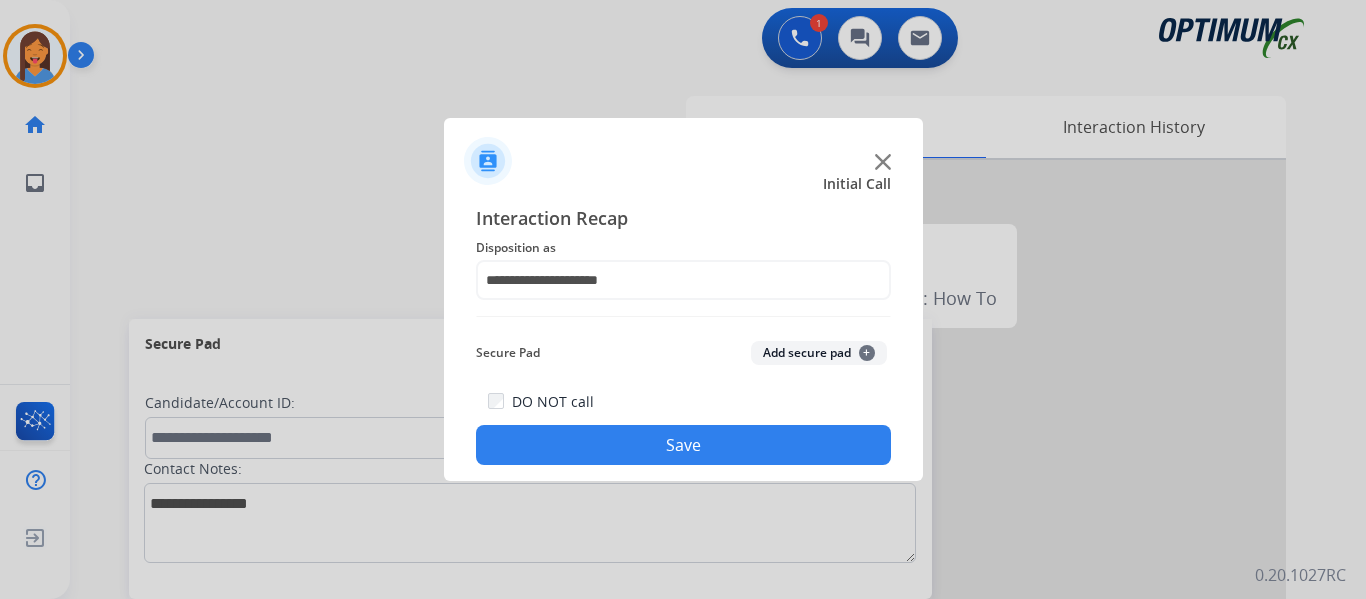 click on "Save" 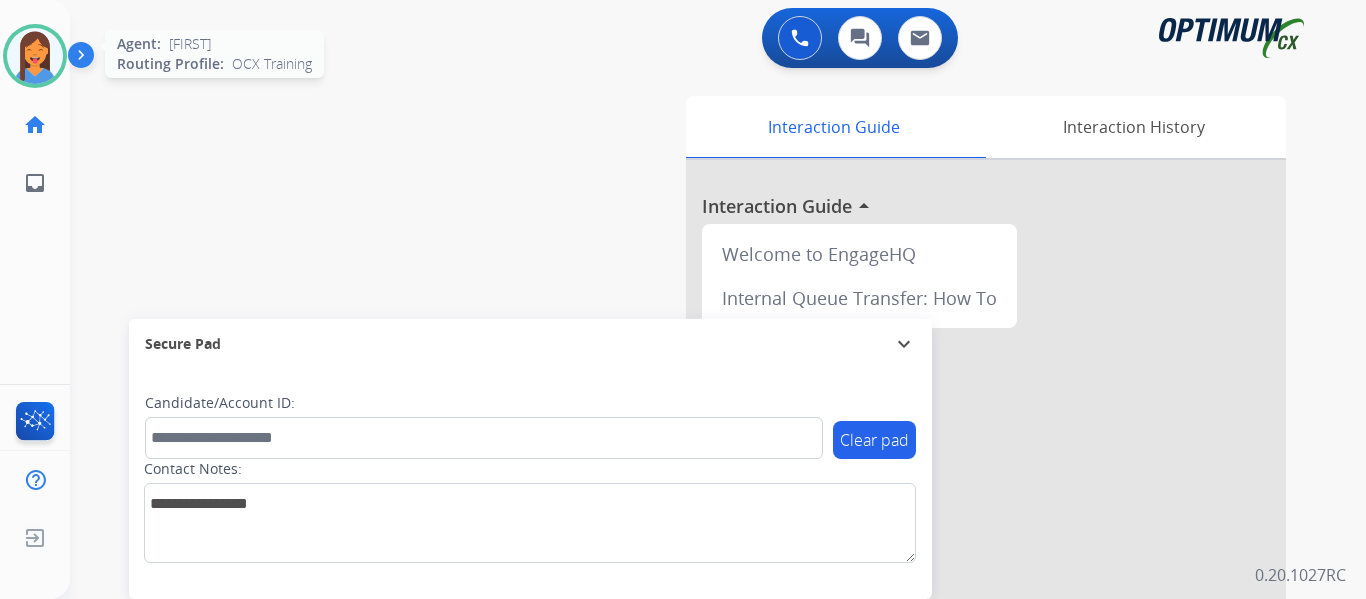 click at bounding box center [35, 56] 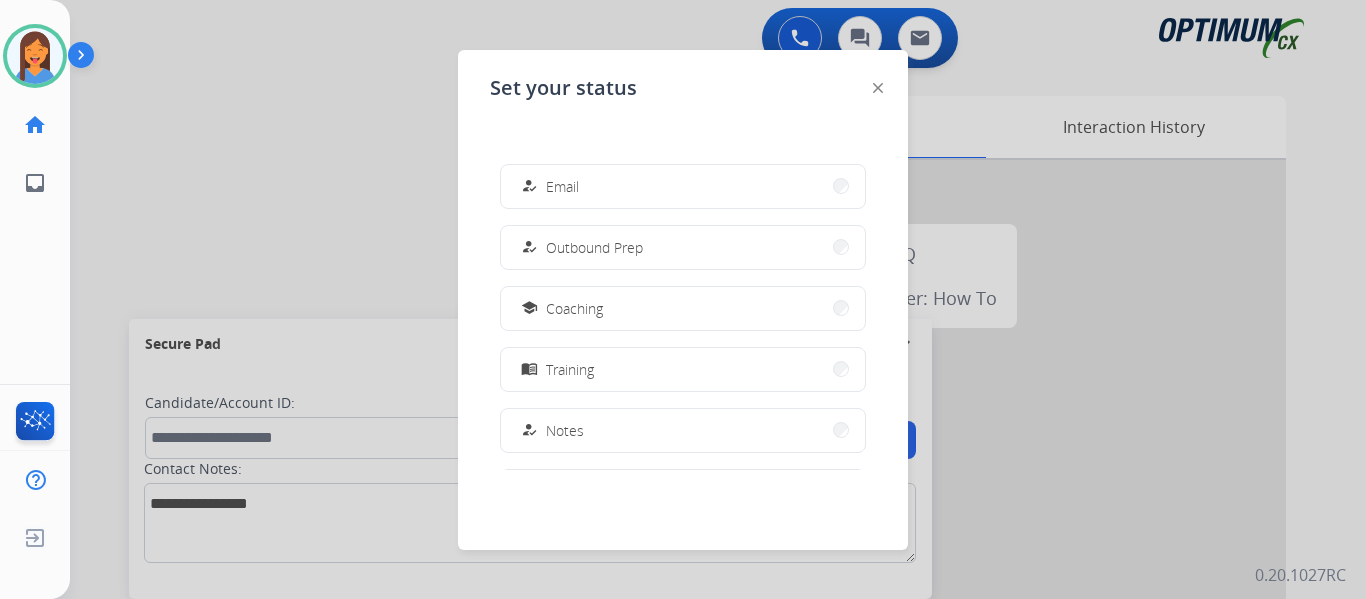 scroll, scrollTop: 499, scrollLeft: 0, axis: vertical 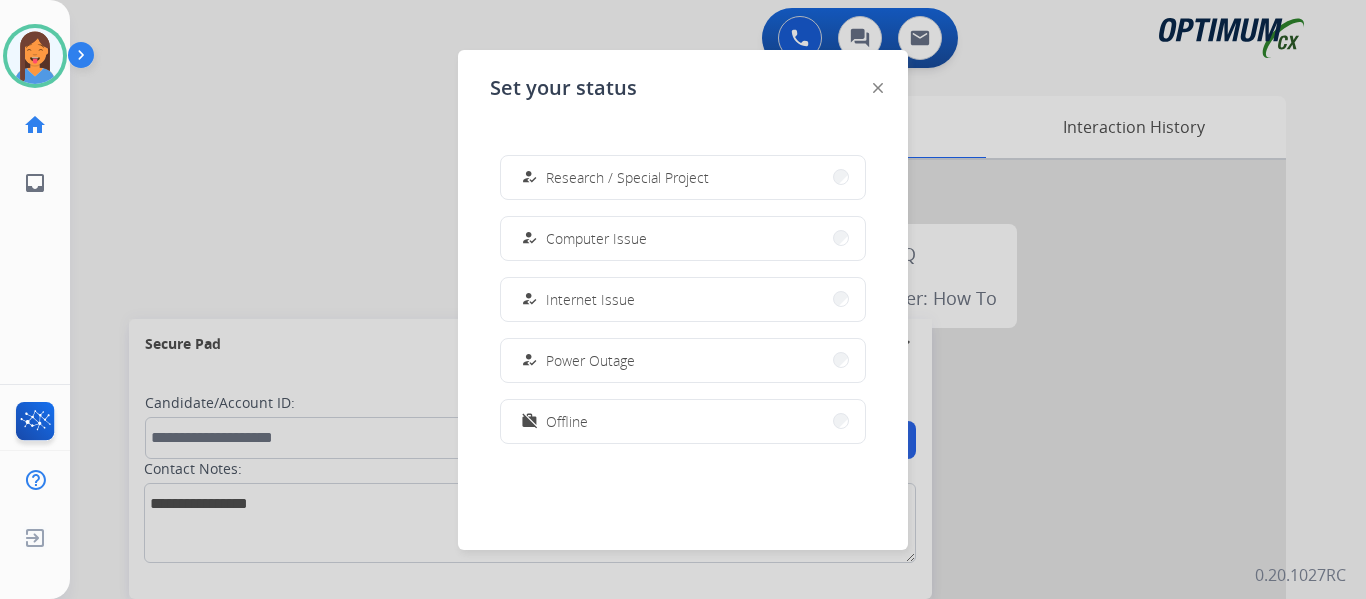 click on "work_off Offline" at bounding box center [683, 421] 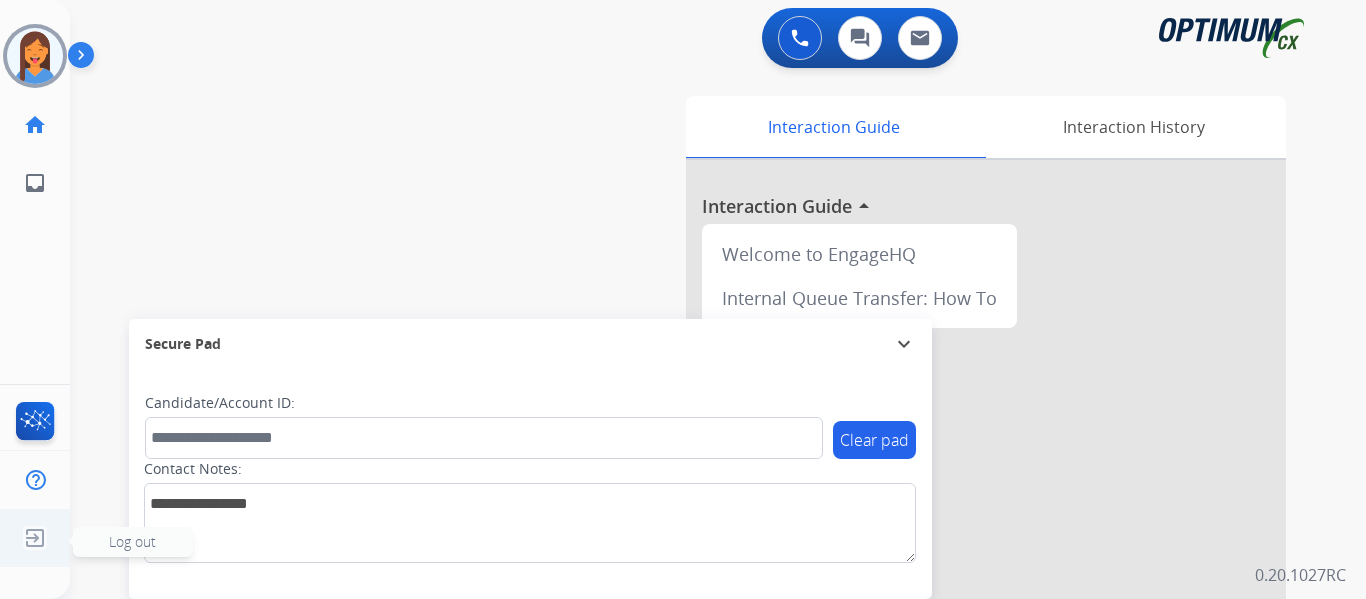 click 